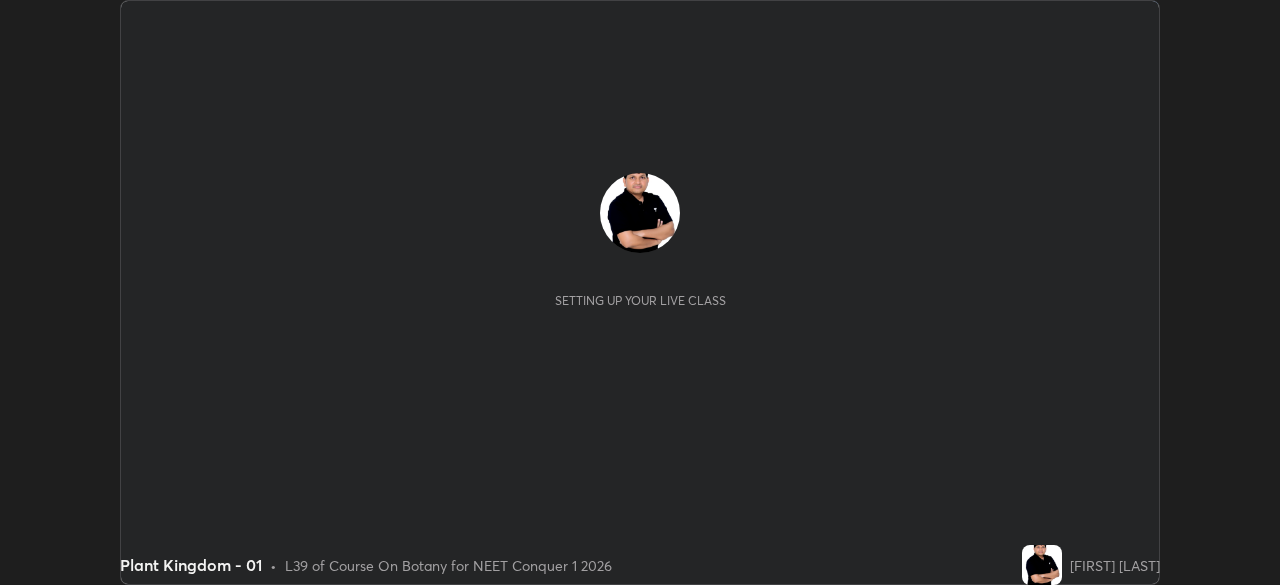 scroll, scrollTop: 0, scrollLeft: 0, axis: both 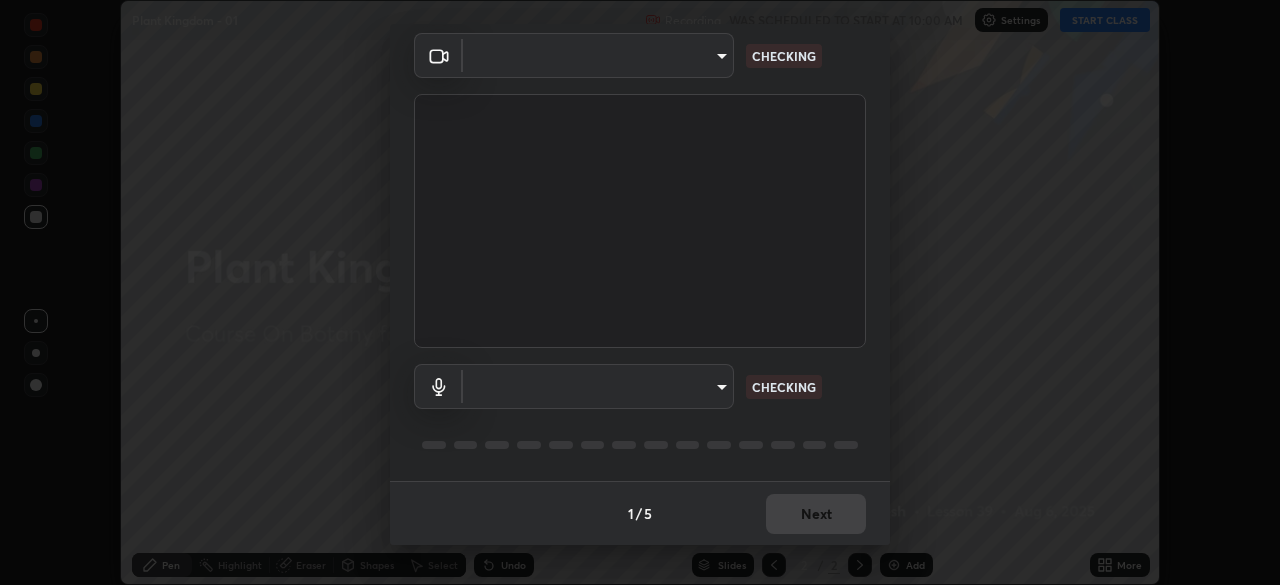 type on "8e51ced37930e971e34d94304a72bdf124377ca82fa83f25b6b4e34e328f1921" 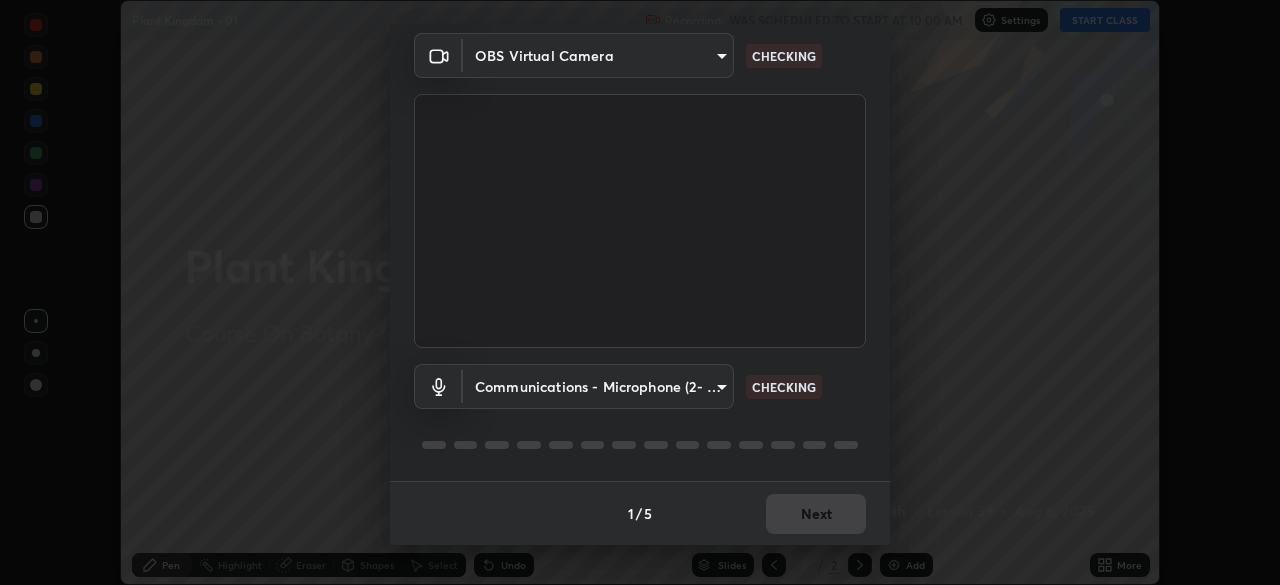 click on "Erase all Plant Kingdom - 01 Recording WAS SCHEDULED TO START AT  10:00 AM Settings START CLASS Setting up your live class Plant Kingdom - 01 • L39 of Course On Botany for NEET Conquer 1 2026 [FIRST] [LAST] Pen Highlight Eraser Shapes Select Undo Slides 2 / 2 Add More No doubts shared Encourage your learners to ask a doubt for better clarity Report an issue Reason for reporting Buffering Chat not working Audio - Video sync issue Educator video quality low ​ Attach an image Report Media settings OBS Virtual Camera [HASH] CHECKING Communications - Microphone (2- USB Audio Device) communications CHECKING 1 / 5 Next" at bounding box center [640, 292] 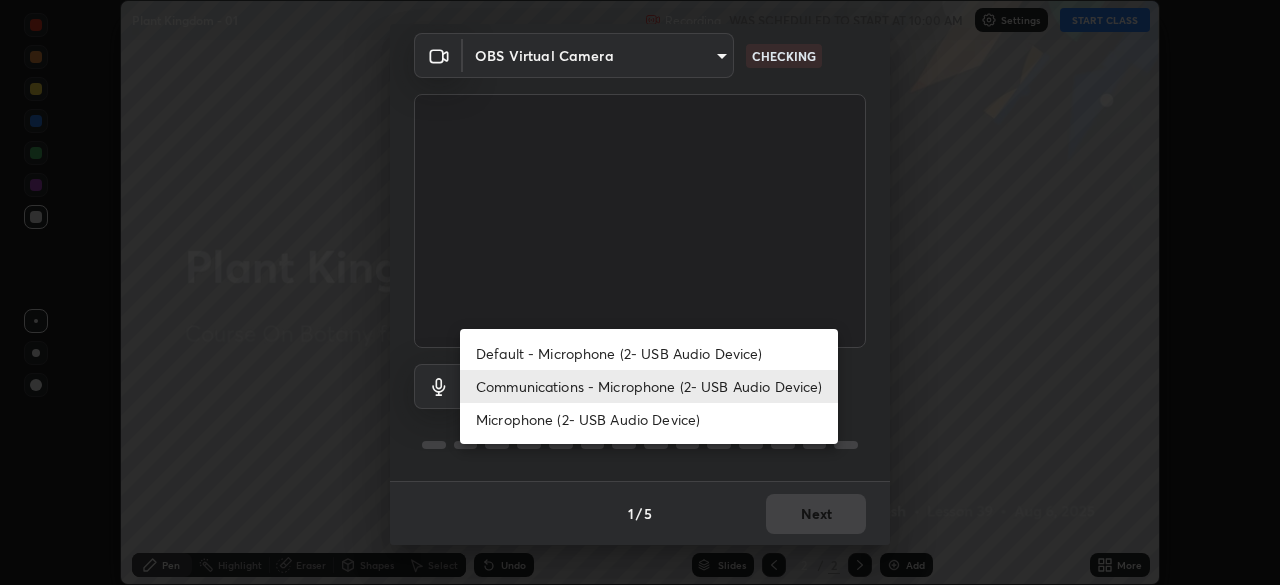 click on "Communications - Microphone (2- USB Audio Device)" at bounding box center [649, 386] 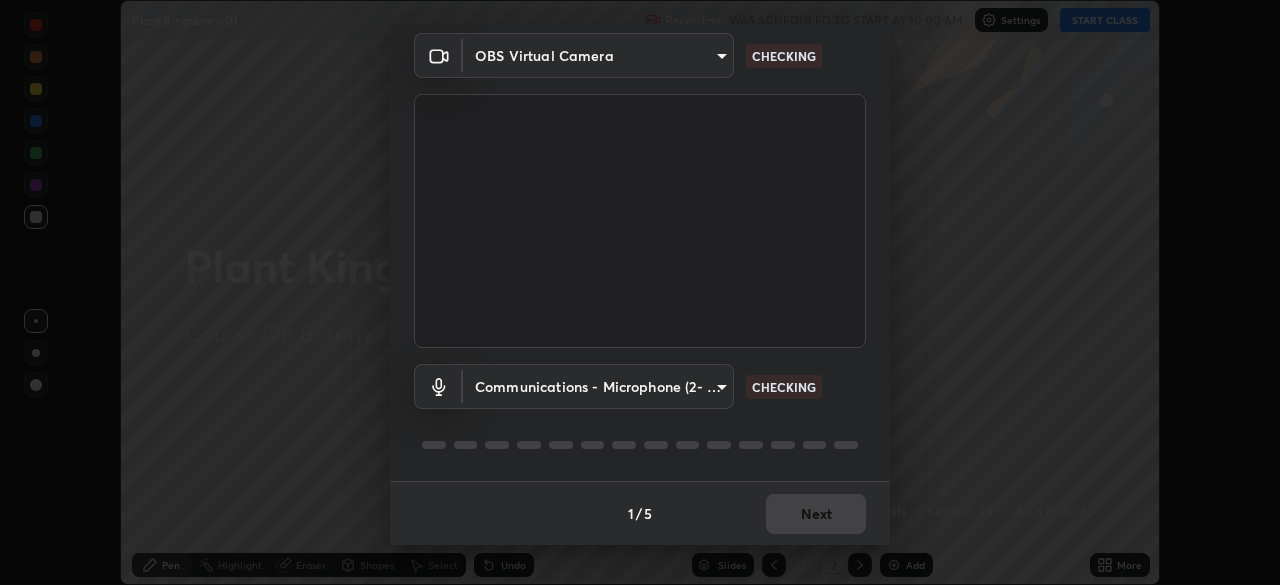 click on "Erase all Plant Kingdom - 01 Recording WAS SCHEDULED TO START AT  10:00 AM Settings START CLASS Setting up your live class Plant Kingdom - 01 • L39 of Course On Botany for NEET Conquer 1 2026 [FIRST] [LAST] Pen Highlight Eraser Shapes Select Undo Slides 2 / 2 Add More No doubts shared Encourage your learners to ask a doubt for better clarity Report an issue Reason for reporting Buffering Chat not working Audio - Video sync issue Educator video quality low ​ Attach an image Report Media settings OBS Virtual Camera [HASH] CHECKING Communications - Microphone (2- USB Audio Device) communications CHECKING 1 / 5 Next" at bounding box center (640, 292) 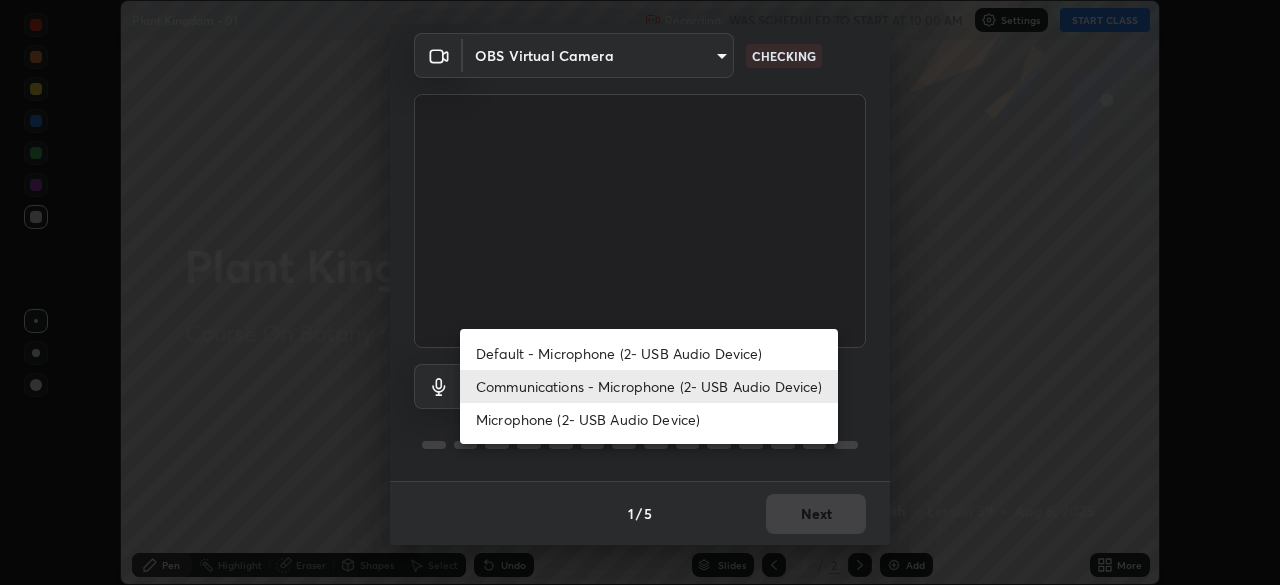 click on "Default - Microphone (2- USB Audio Device)" at bounding box center [649, 353] 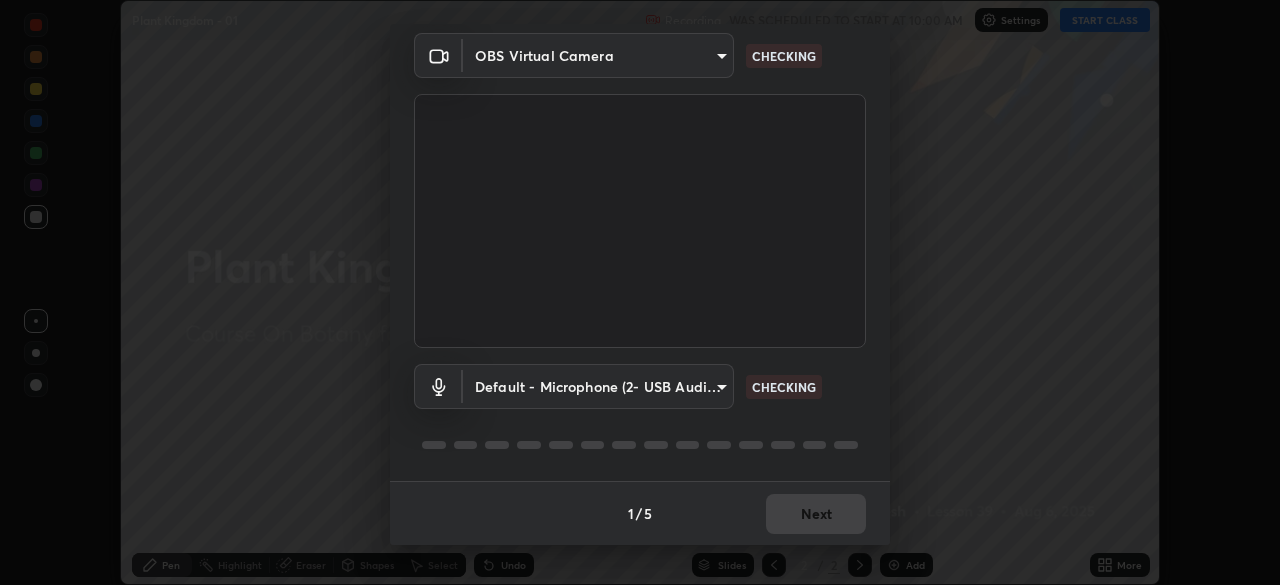 type on "default" 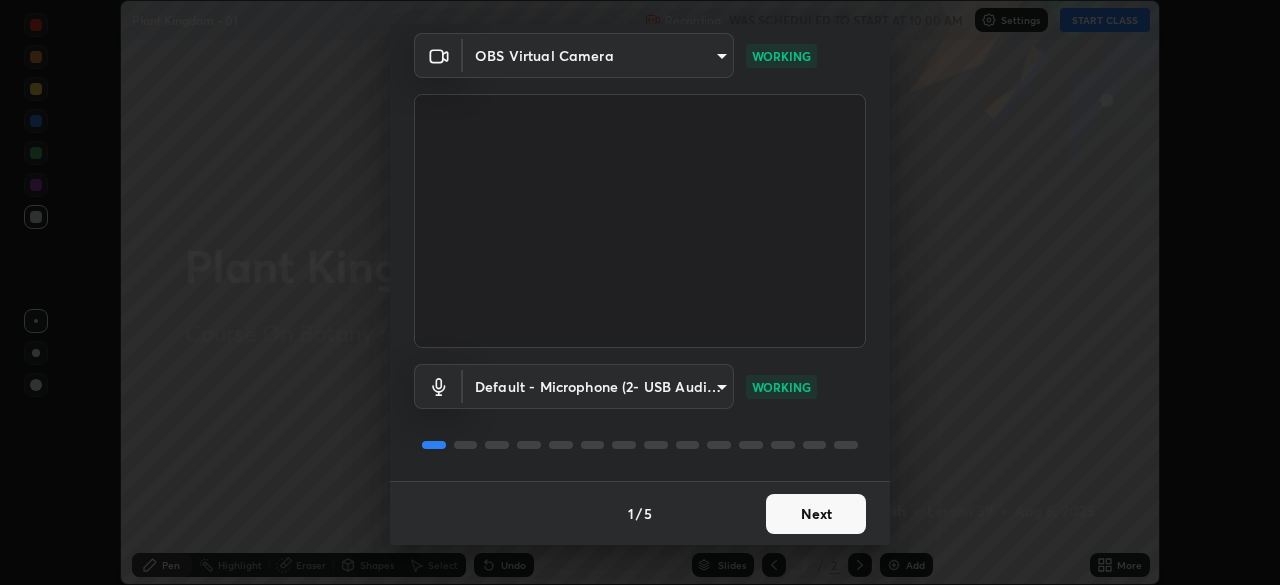 click on "Next" at bounding box center (816, 514) 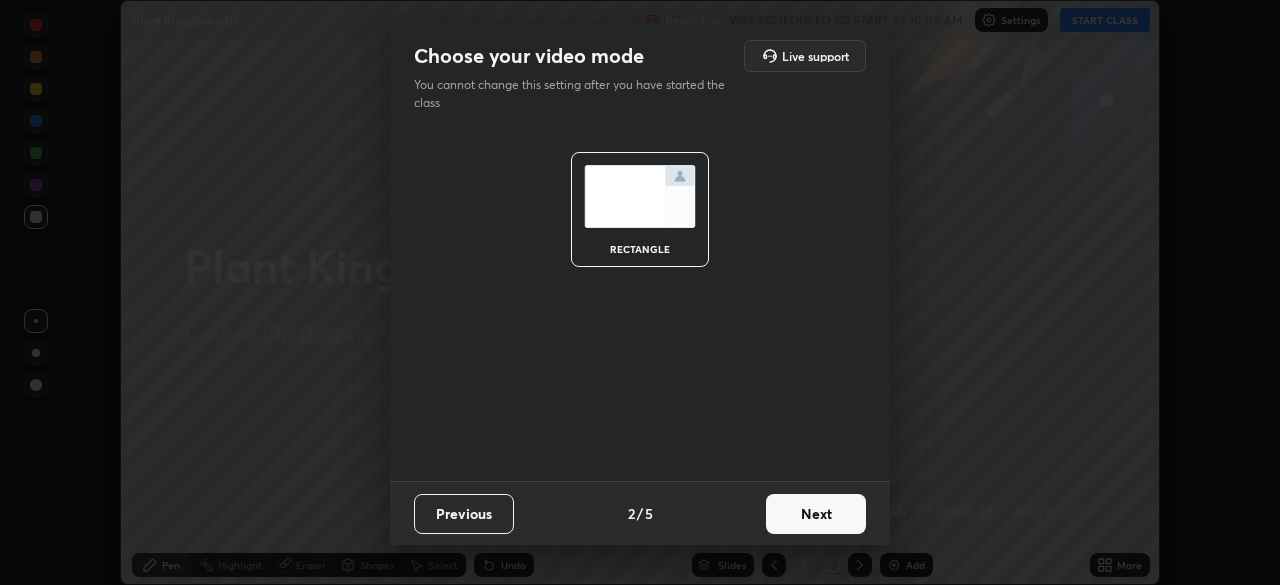 scroll, scrollTop: 0, scrollLeft: 0, axis: both 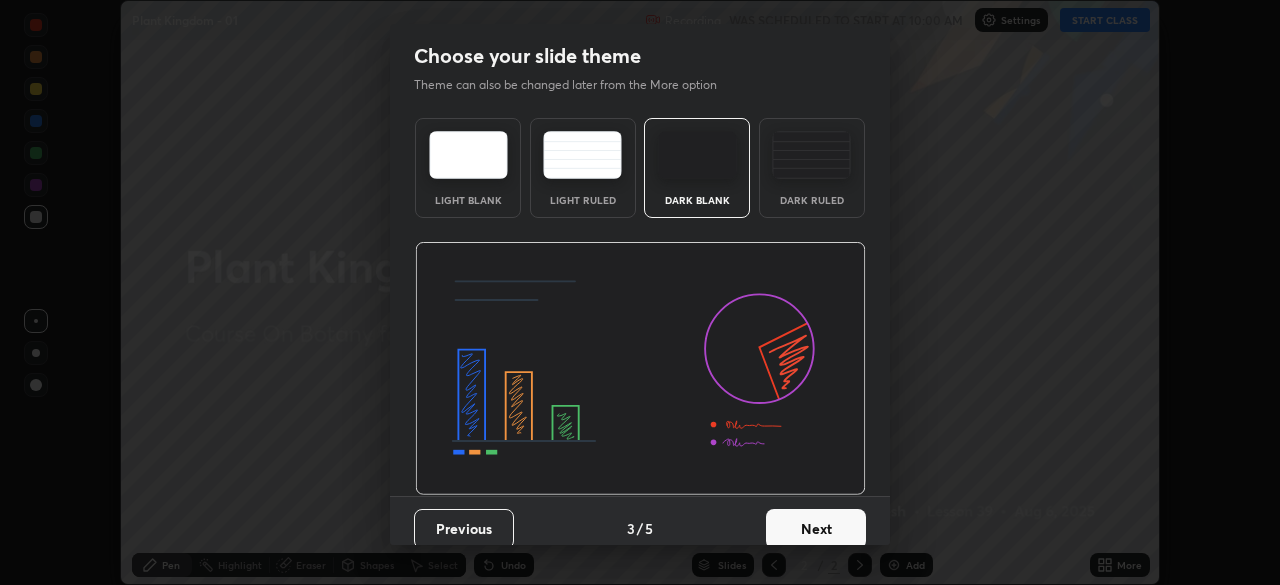 click on "Next" at bounding box center [816, 529] 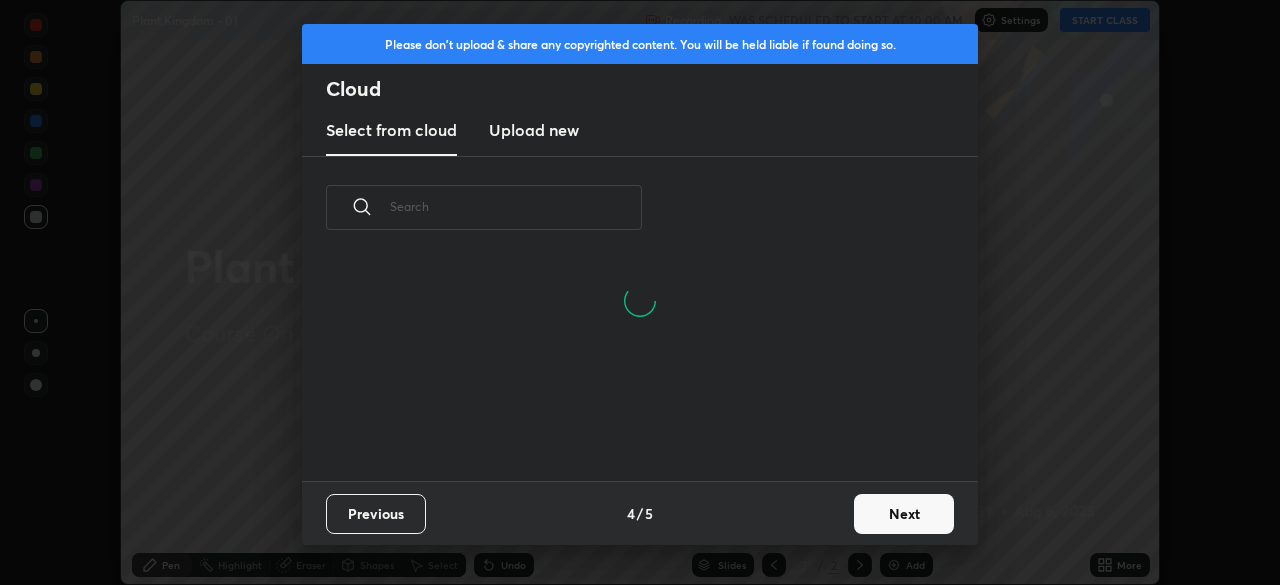 click on "Next" at bounding box center (904, 514) 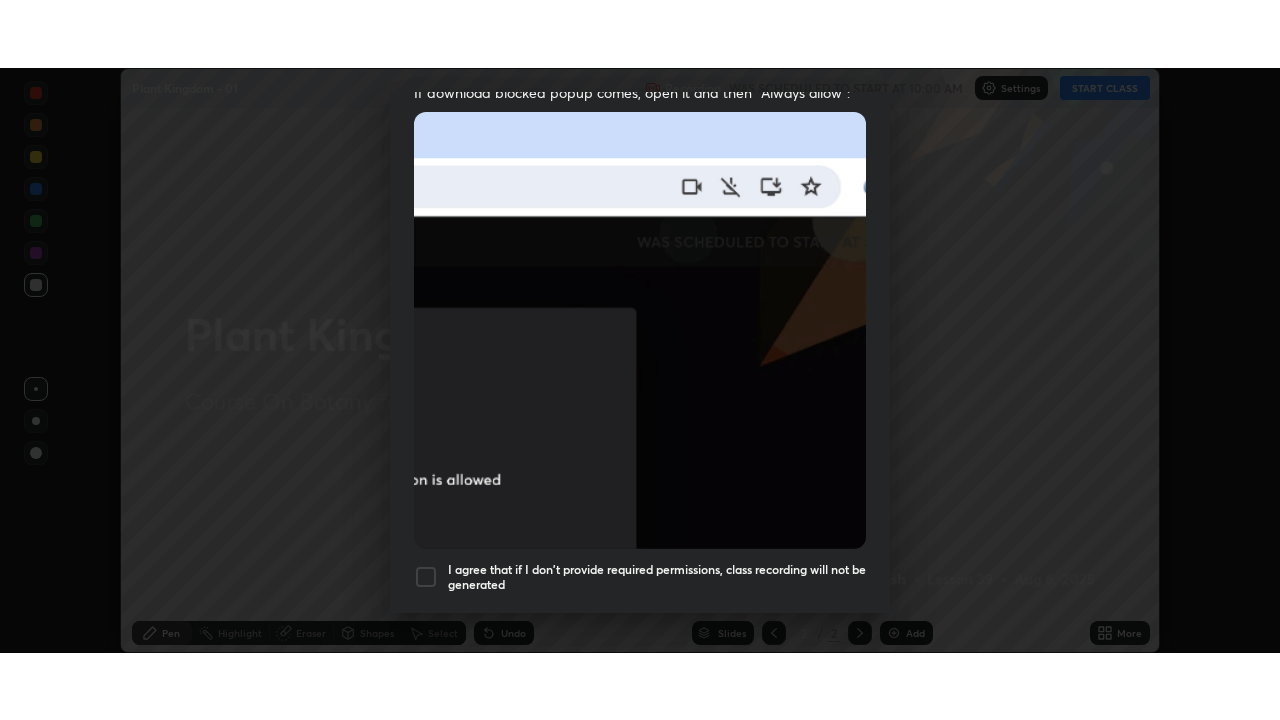 scroll, scrollTop: 479, scrollLeft: 0, axis: vertical 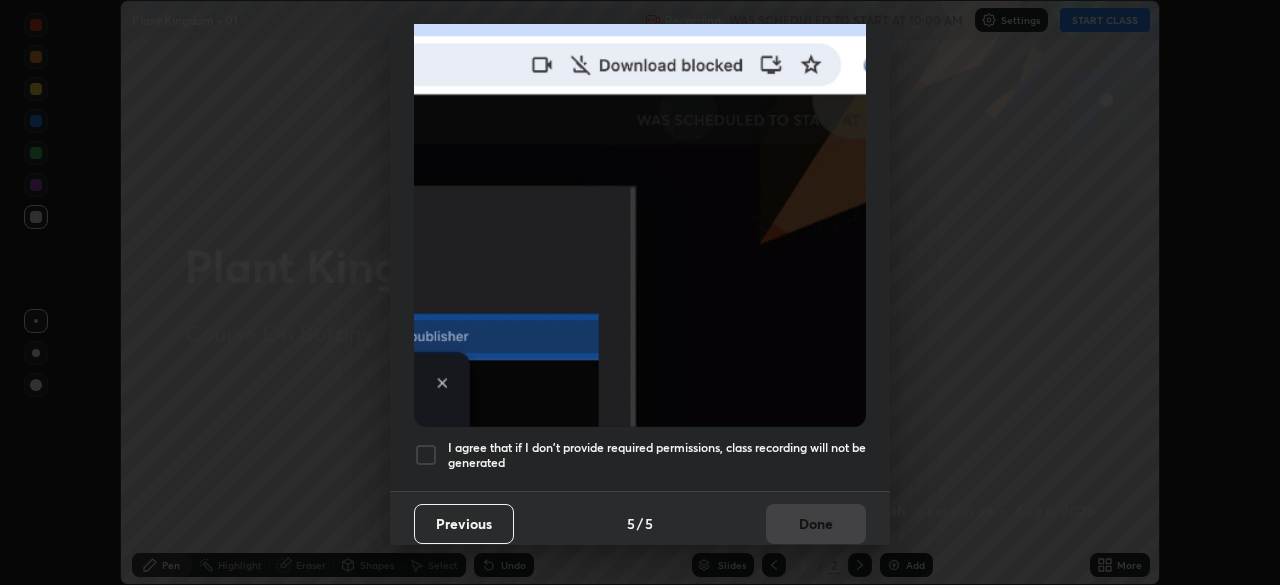 click at bounding box center (426, 455) 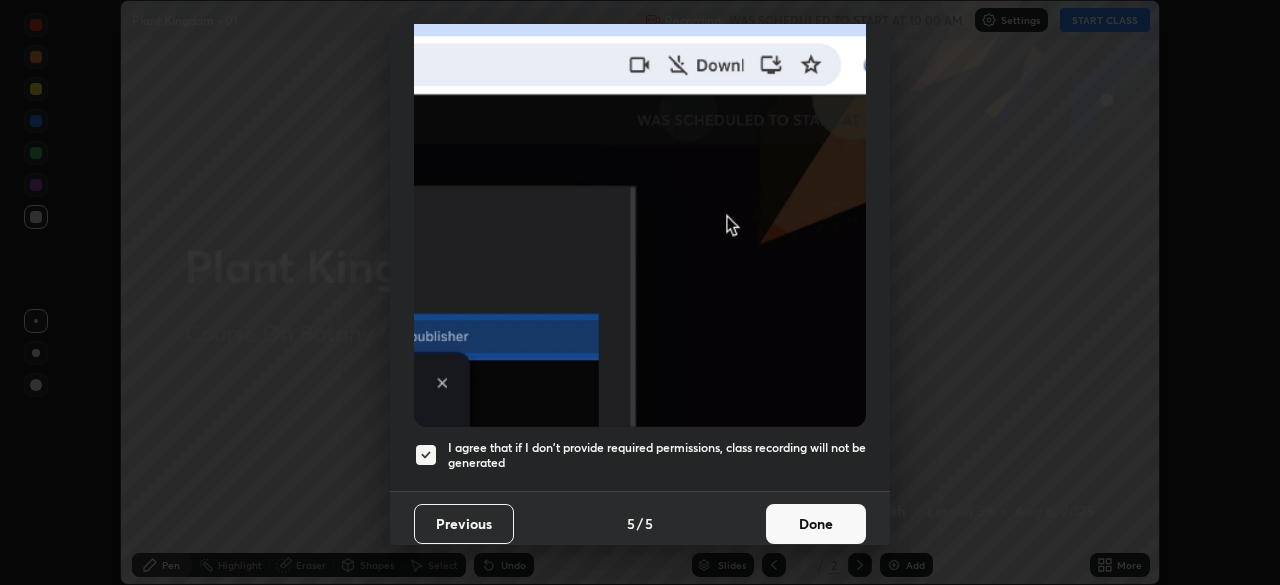 click on "Done" at bounding box center [816, 524] 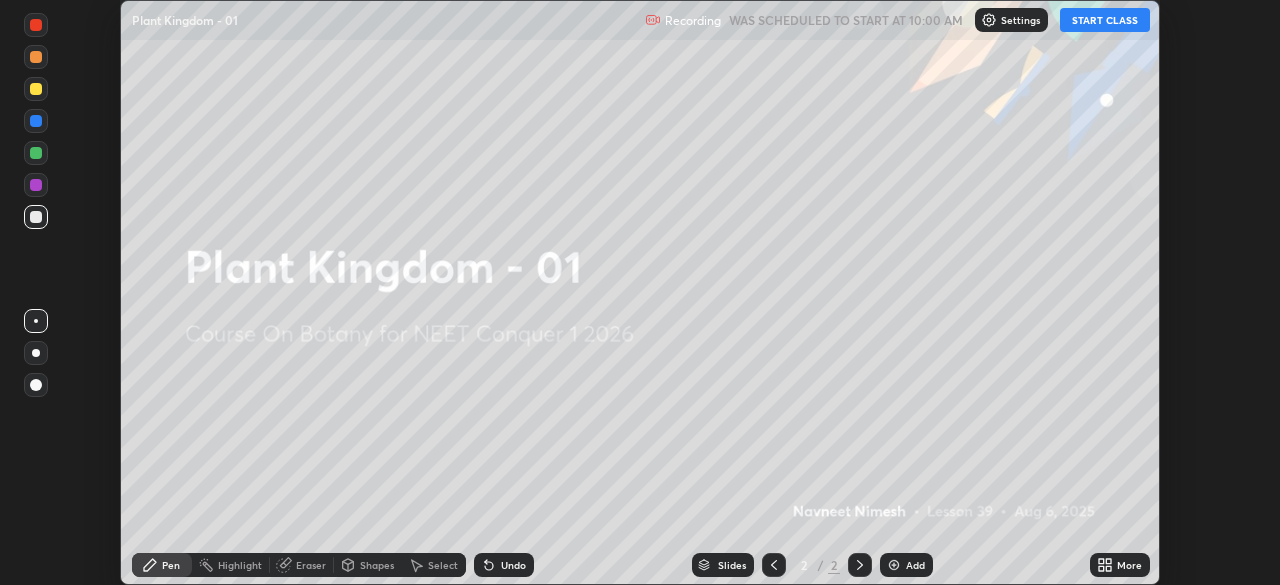 click 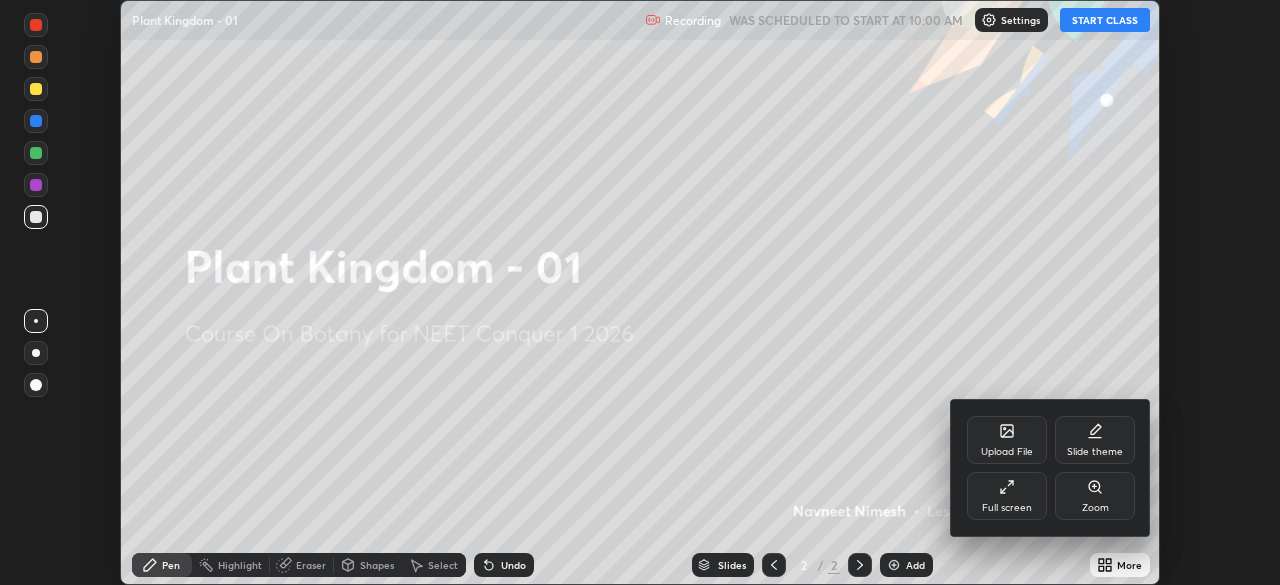 click 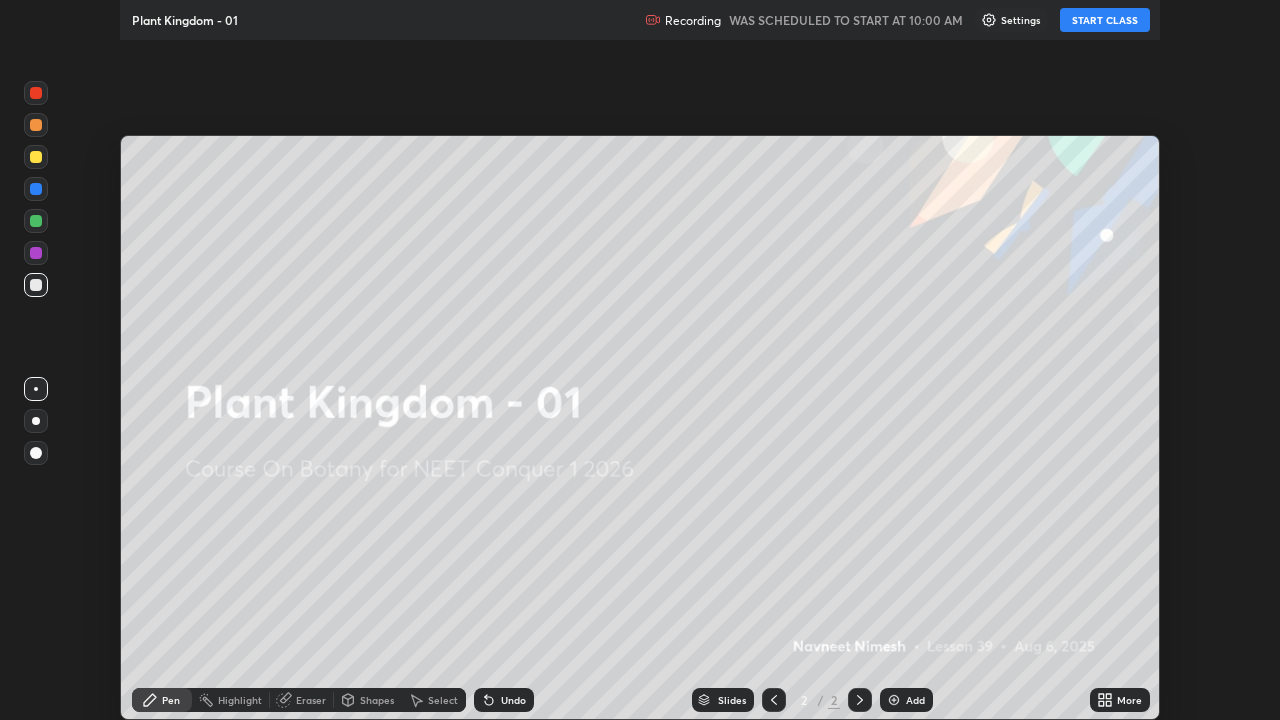 scroll, scrollTop: 99280, scrollLeft: 98720, axis: both 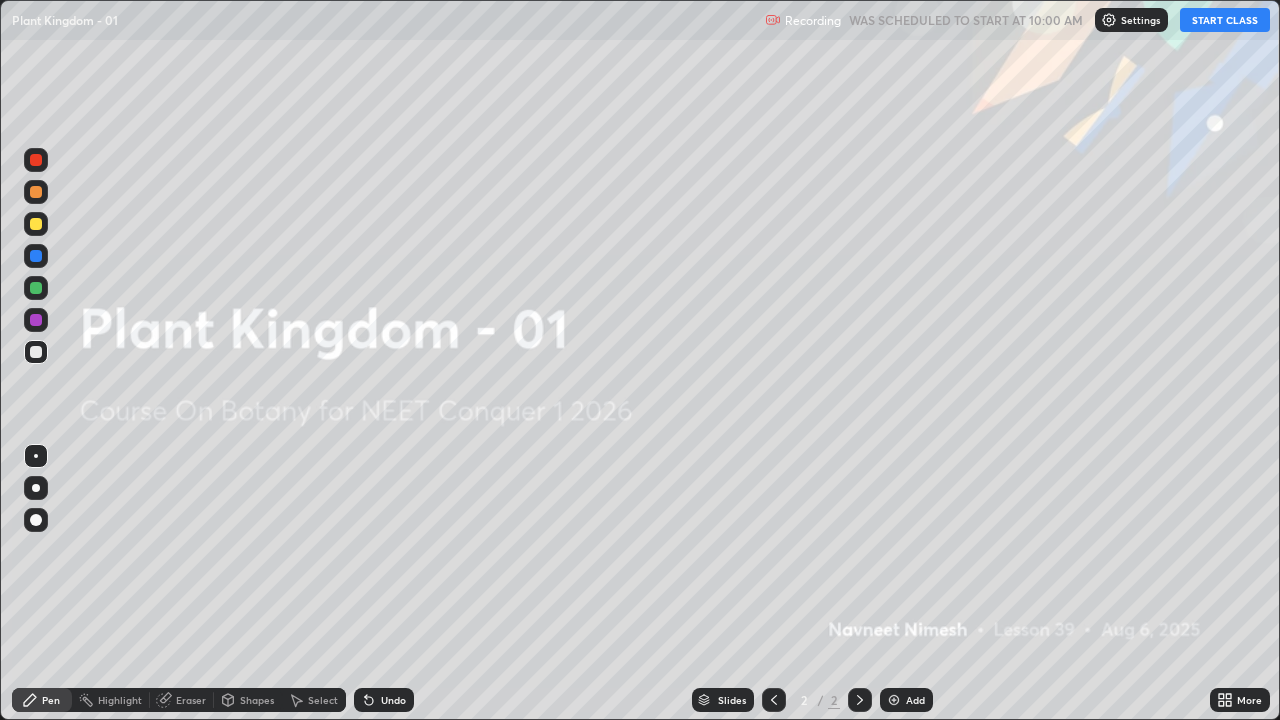 click on "START CLASS" at bounding box center [1225, 20] 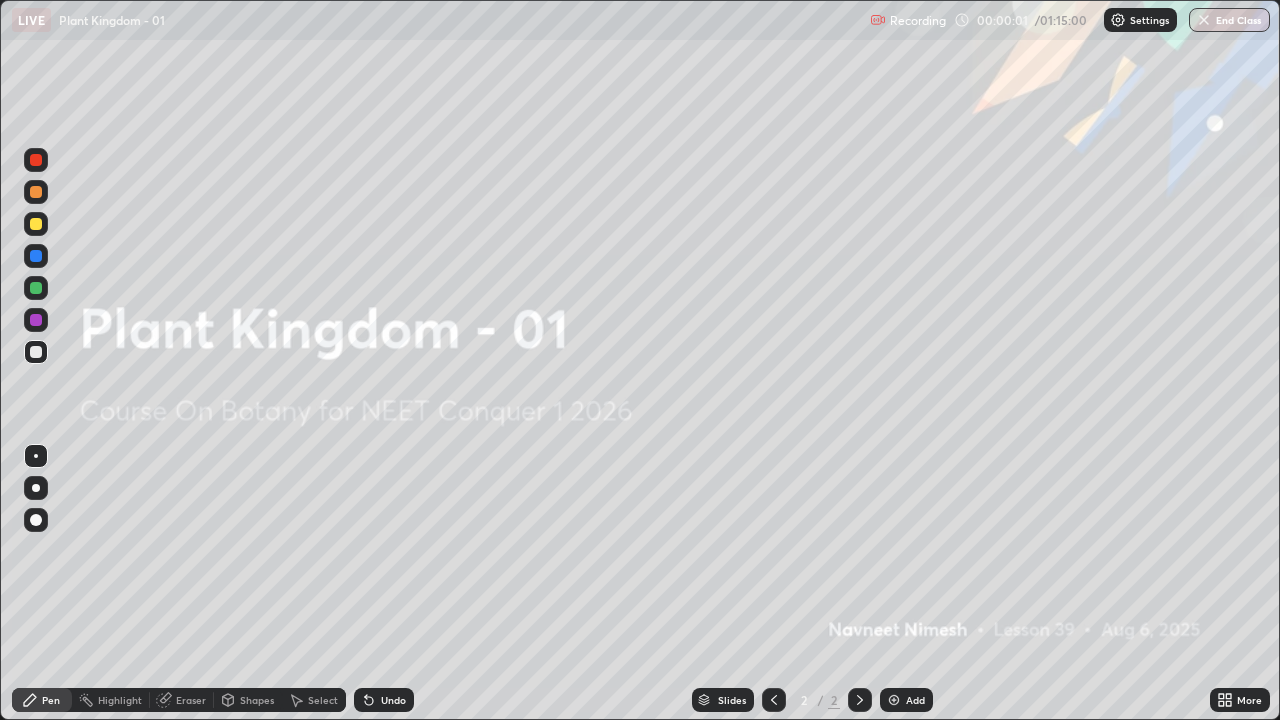 click on "Add" at bounding box center (906, 700) 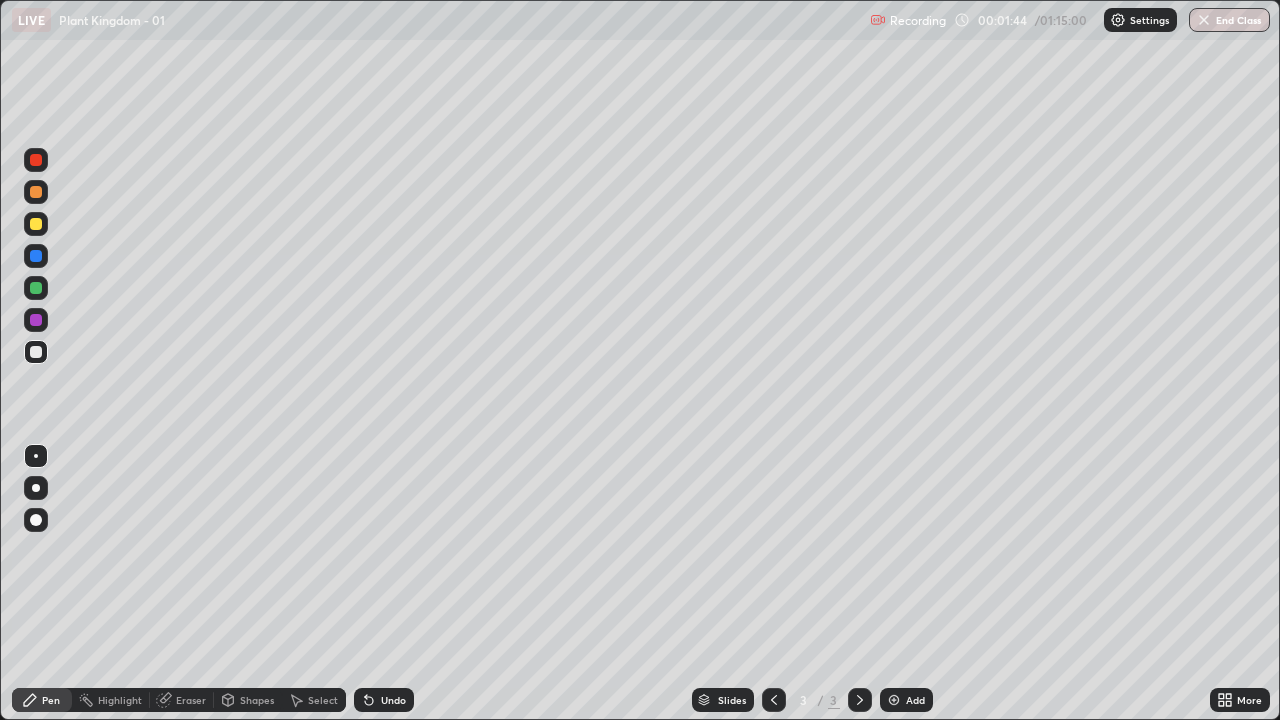 click at bounding box center [36, 288] 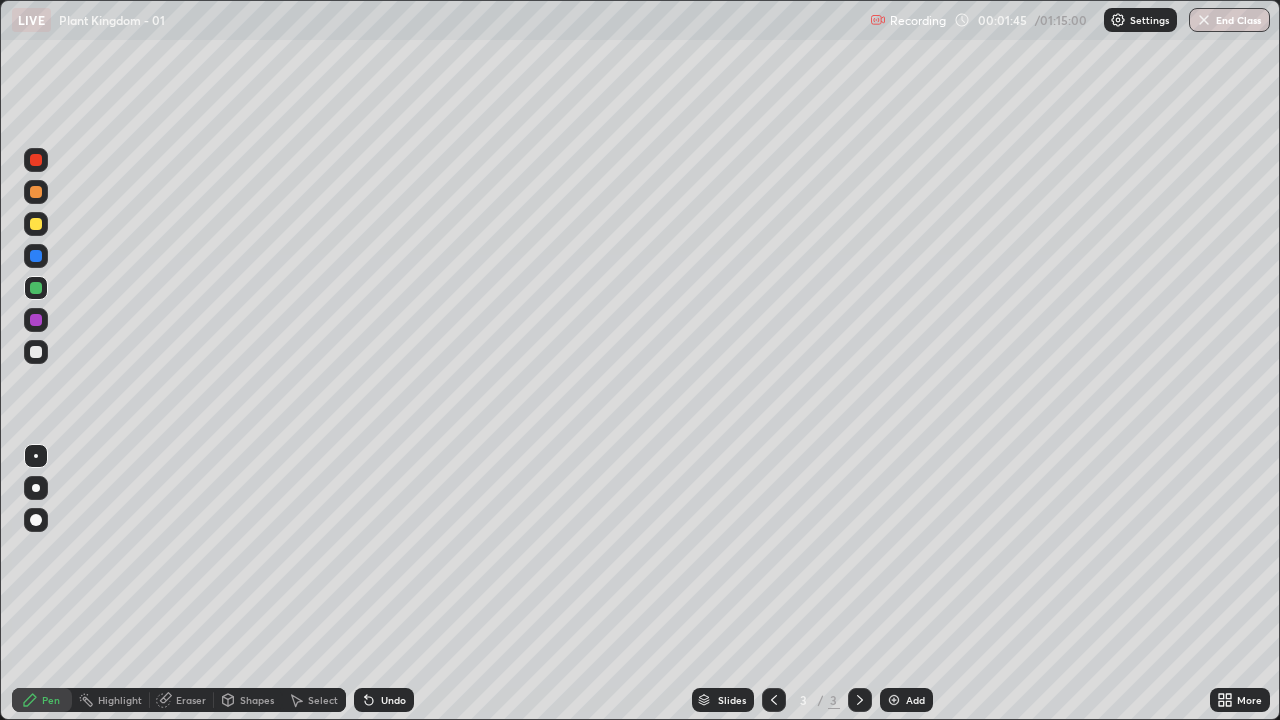 click at bounding box center [36, 520] 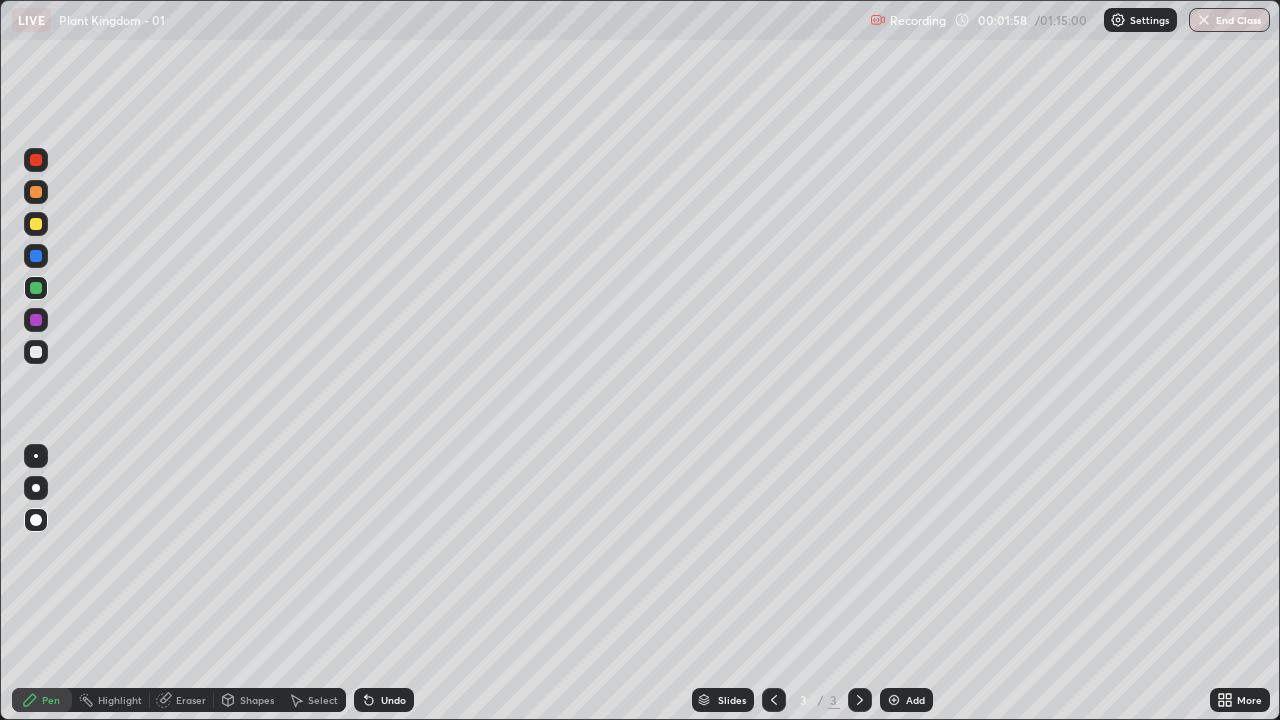 click at bounding box center (36, 352) 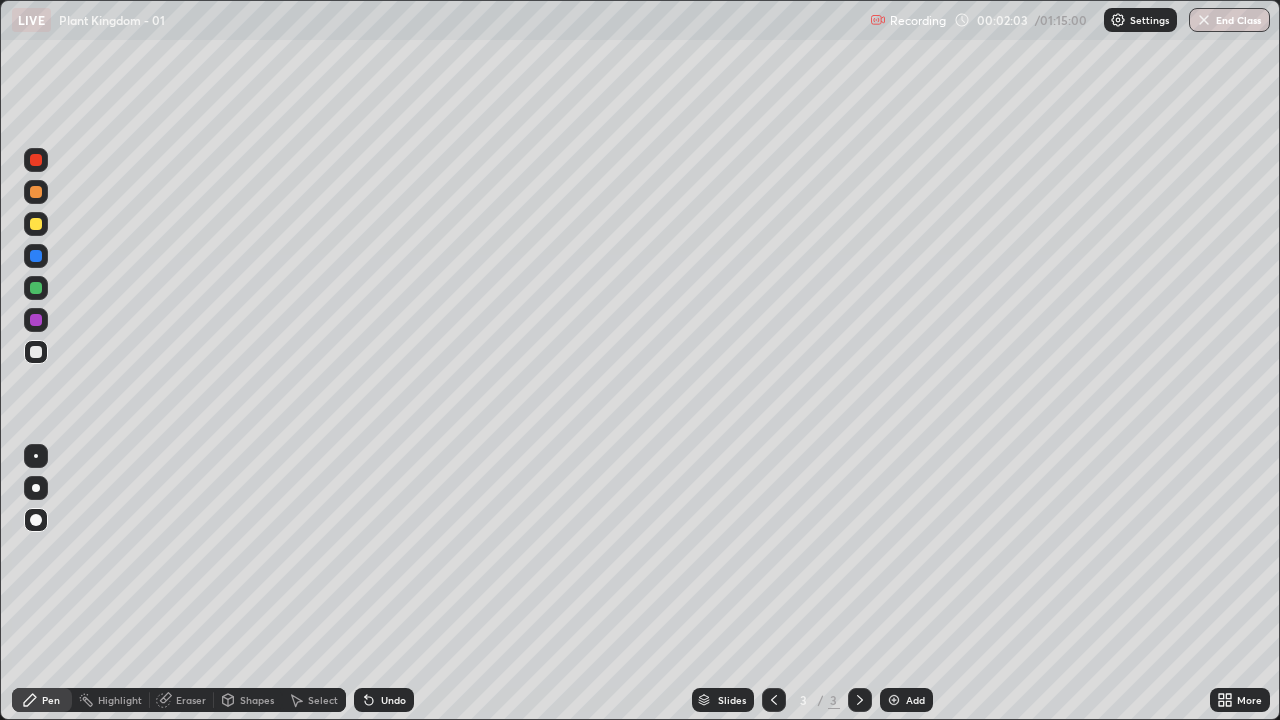 click on "Eraser" at bounding box center [182, 700] 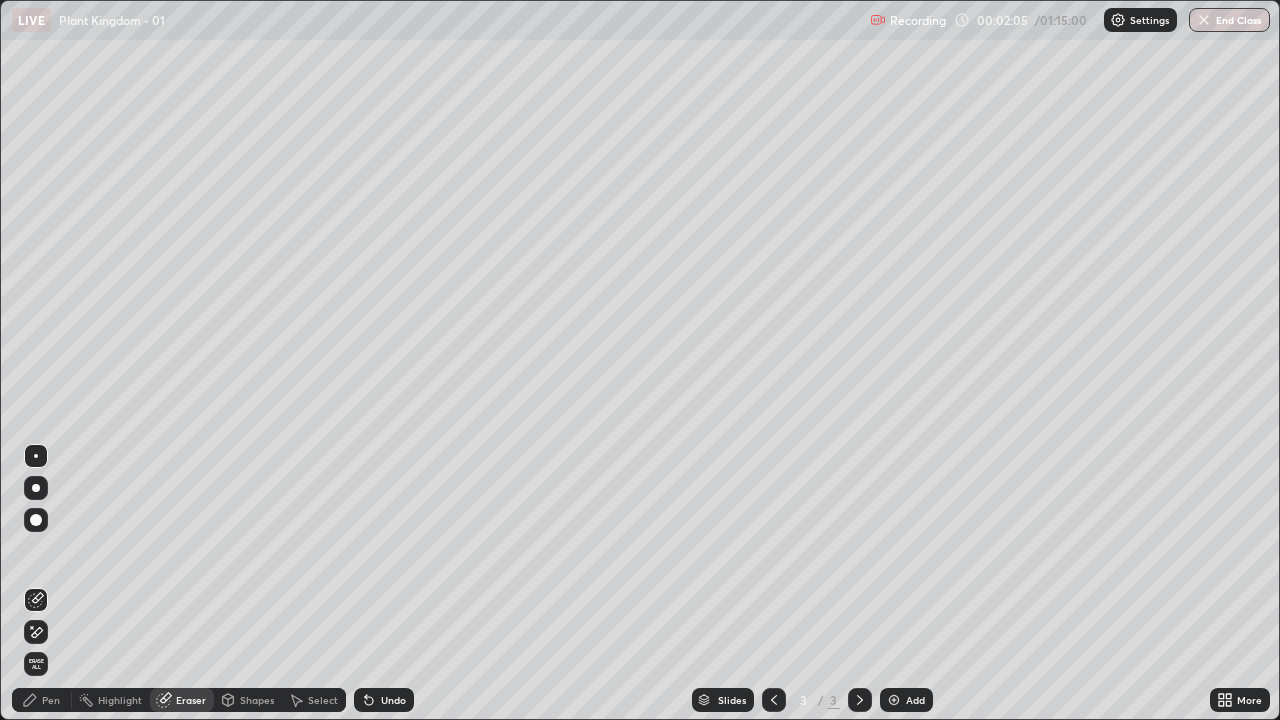 click on "Pen" at bounding box center (42, 700) 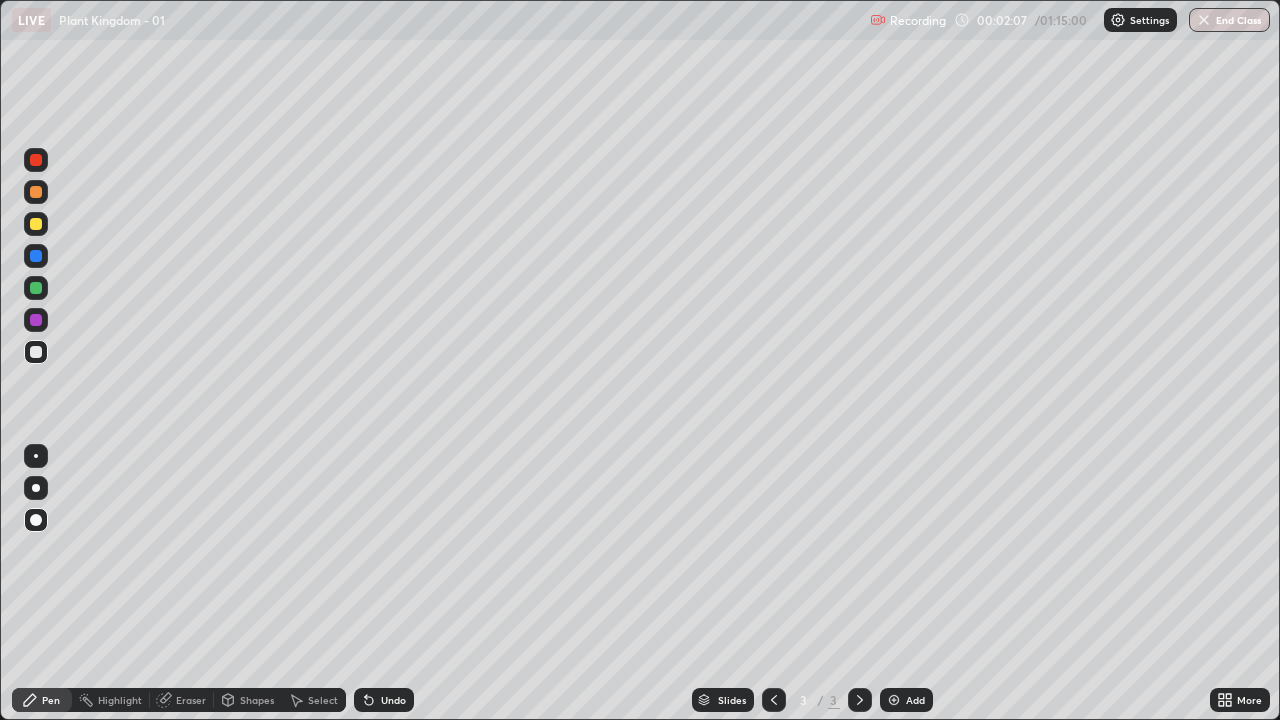 click 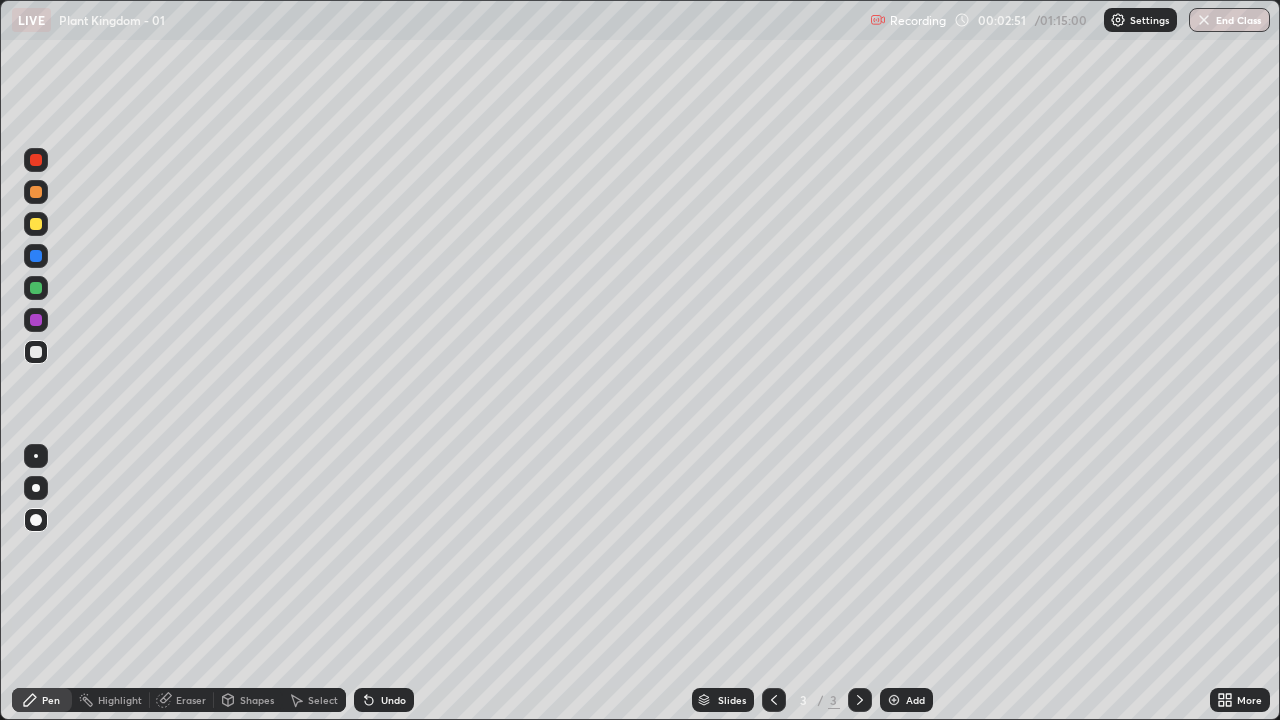 click at bounding box center [36, 224] 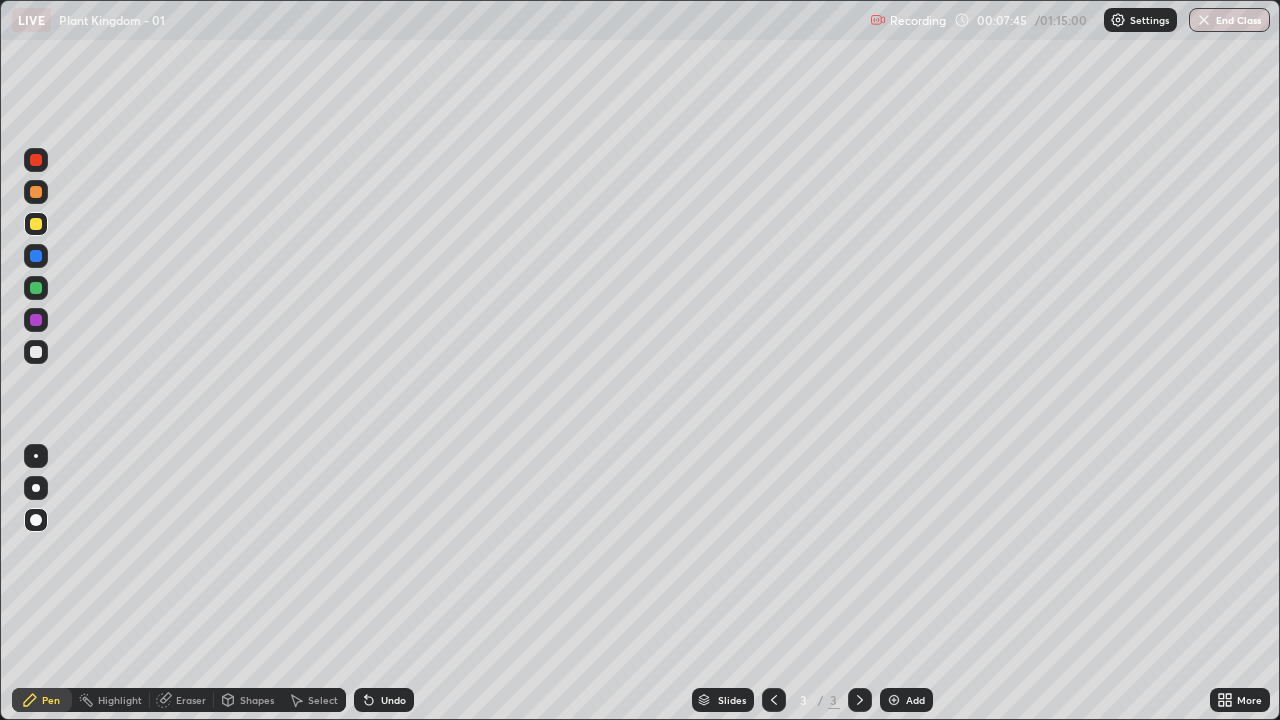 click at bounding box center [36, 352] 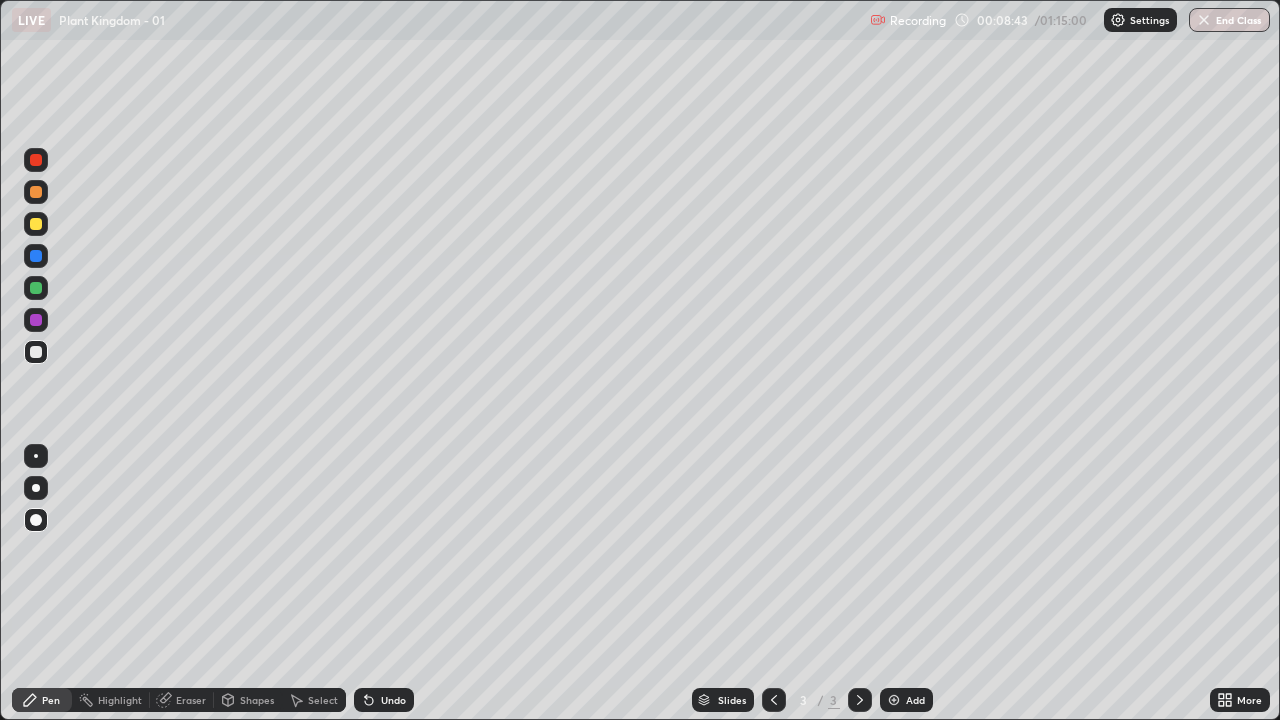 click 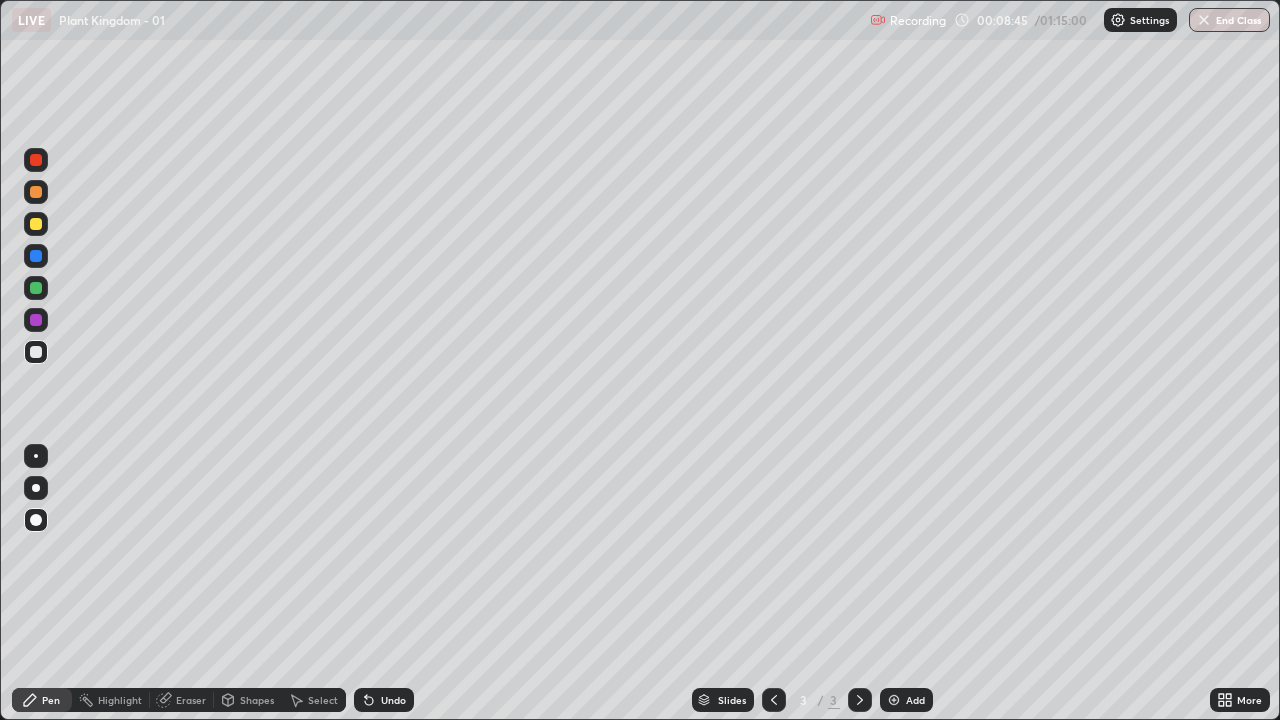click at bounding box center [36, 224] 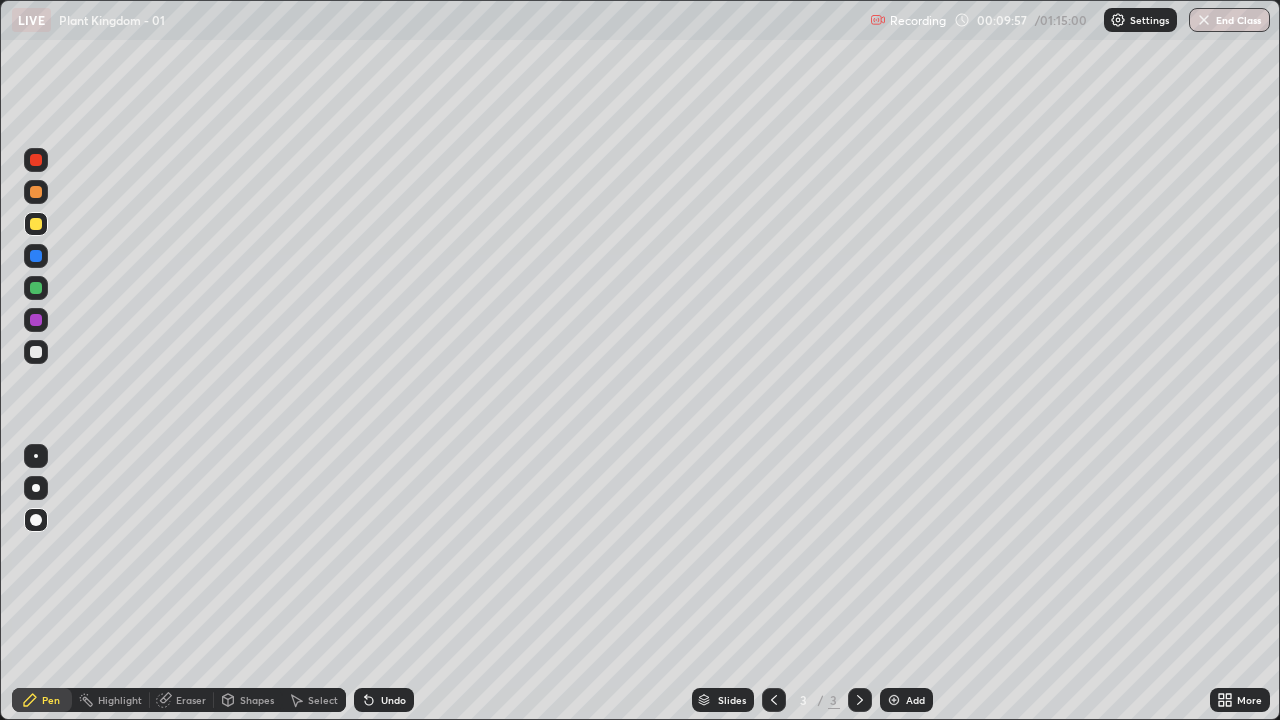click at bounding box center (36, 192) 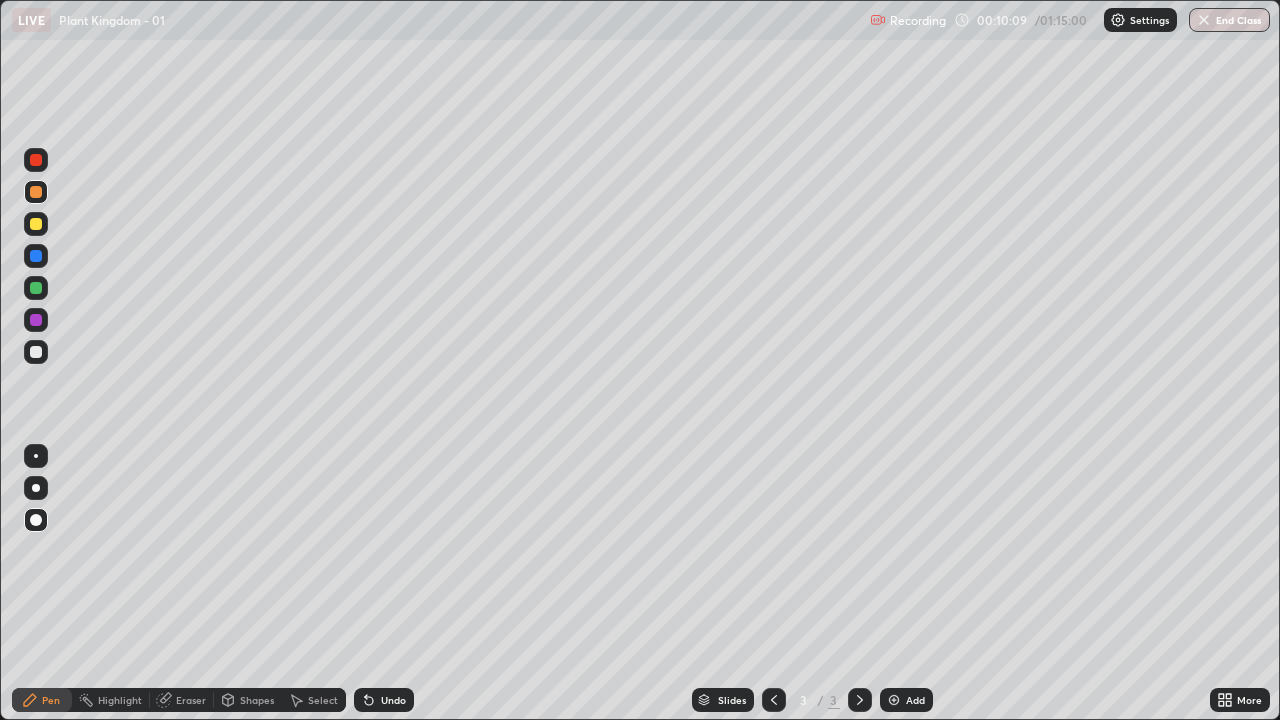 click at bounding box center (36, 352) 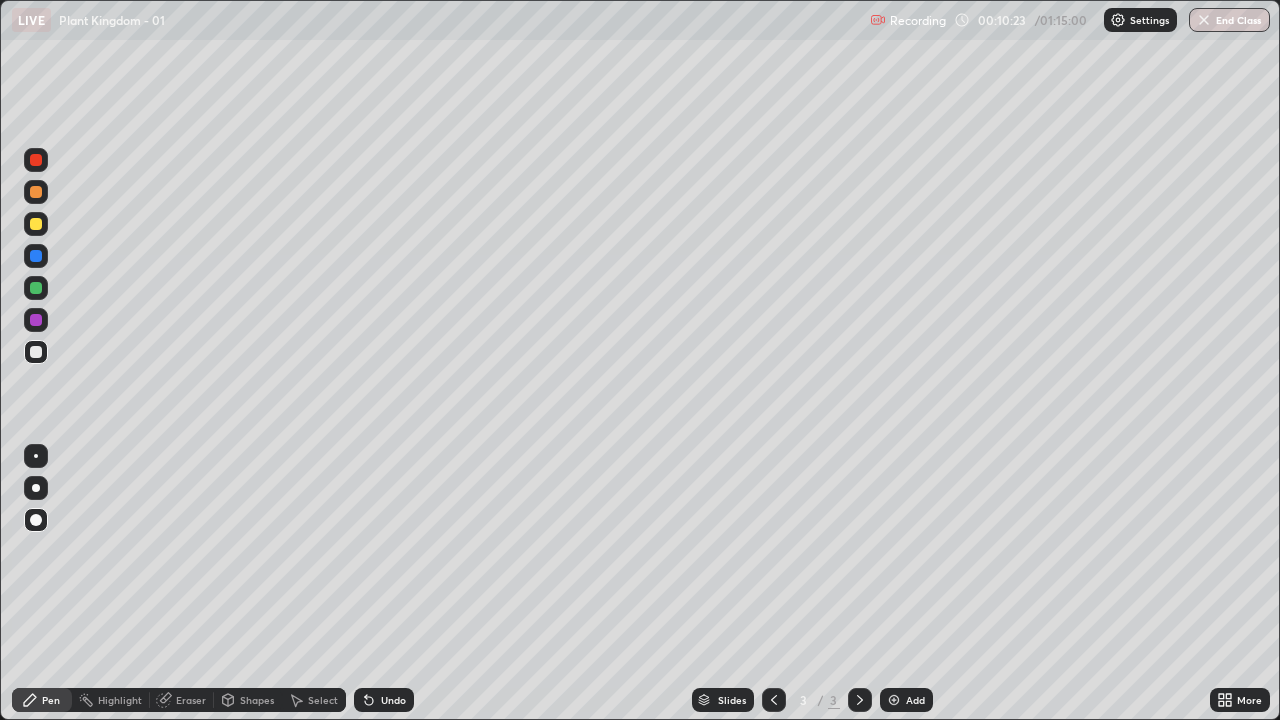 click at bounding box center (36, 256) 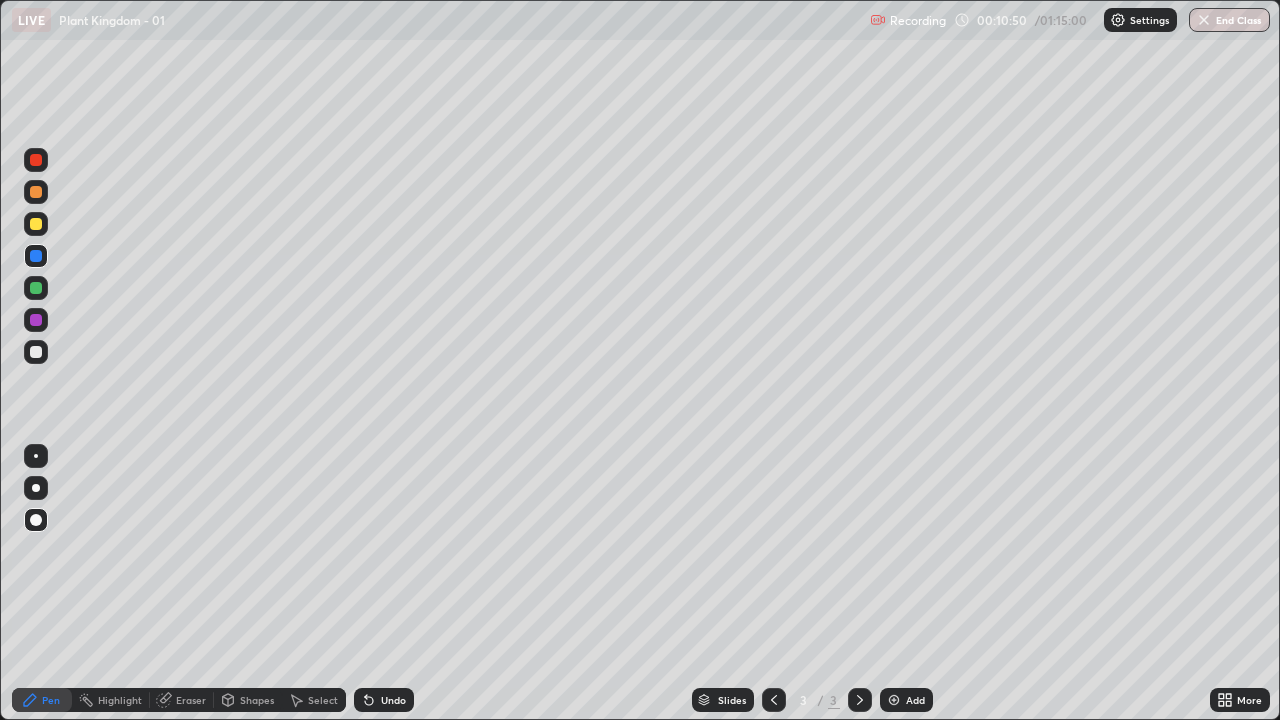 click on "Undo" at bounding box center (384, 700) 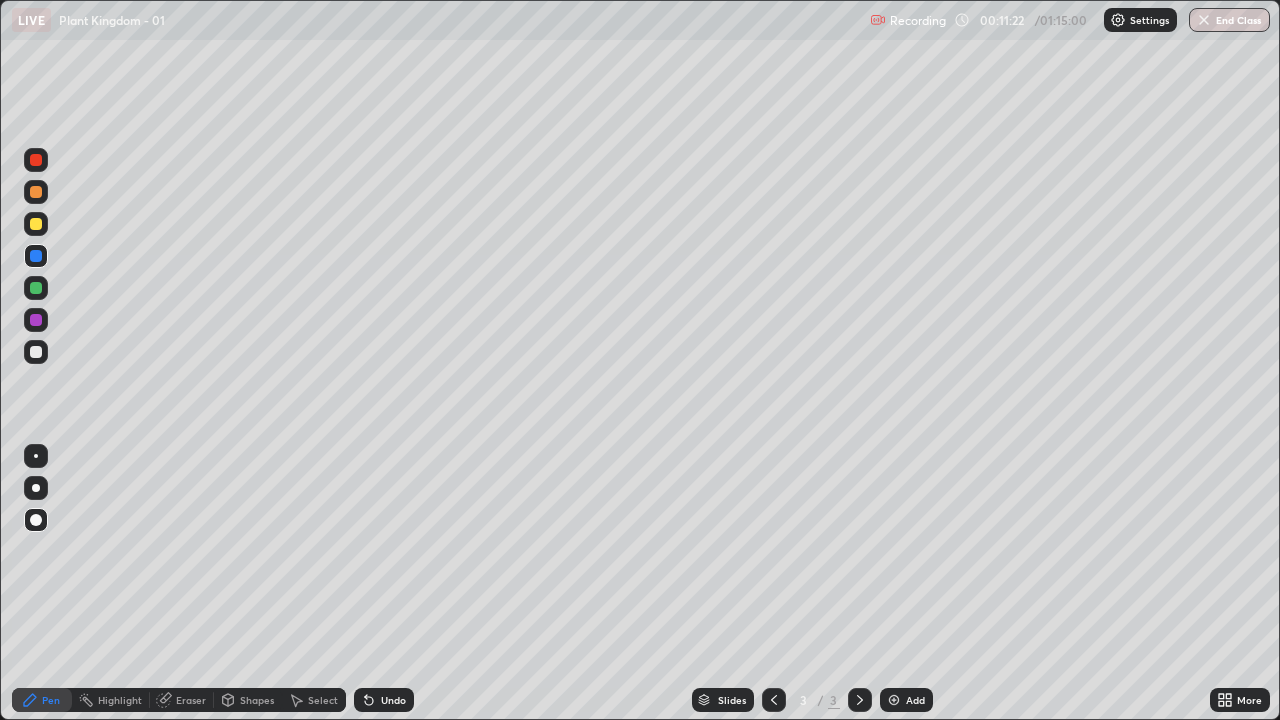 click on "Eraser" at bounding box center [191, 700] 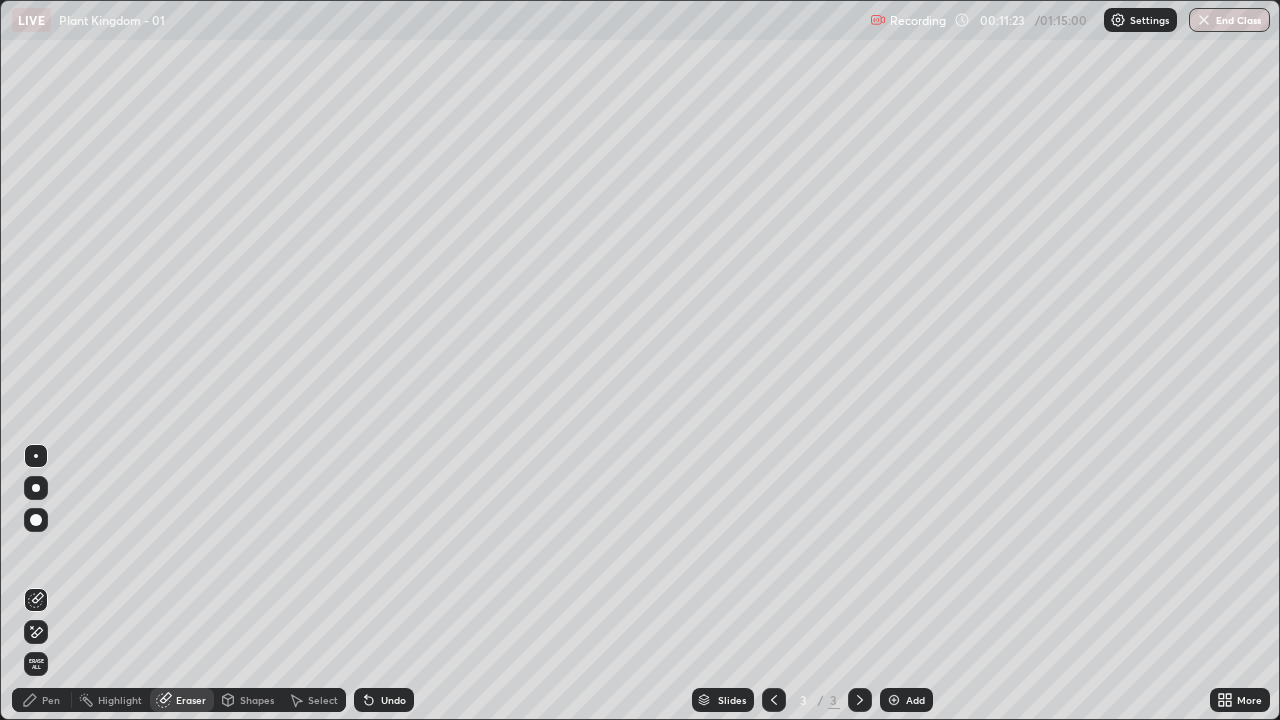 click 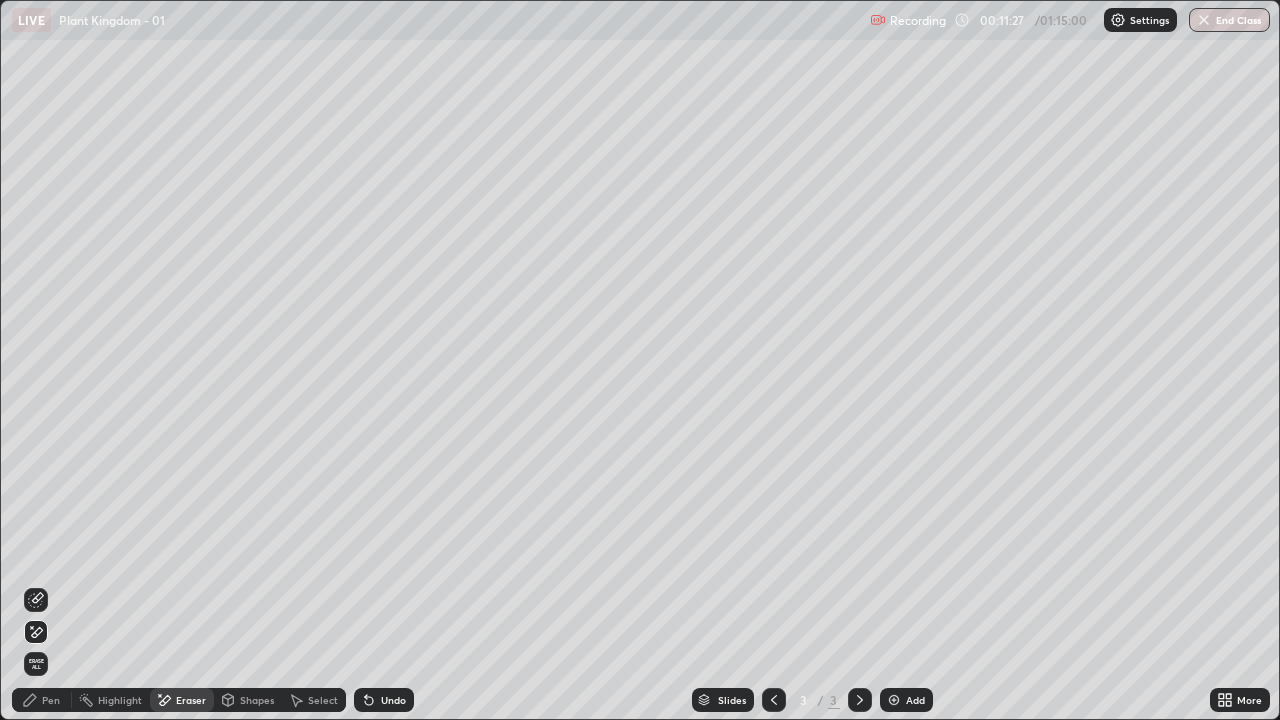 click on "Pen" at bounding box center [42, 700] 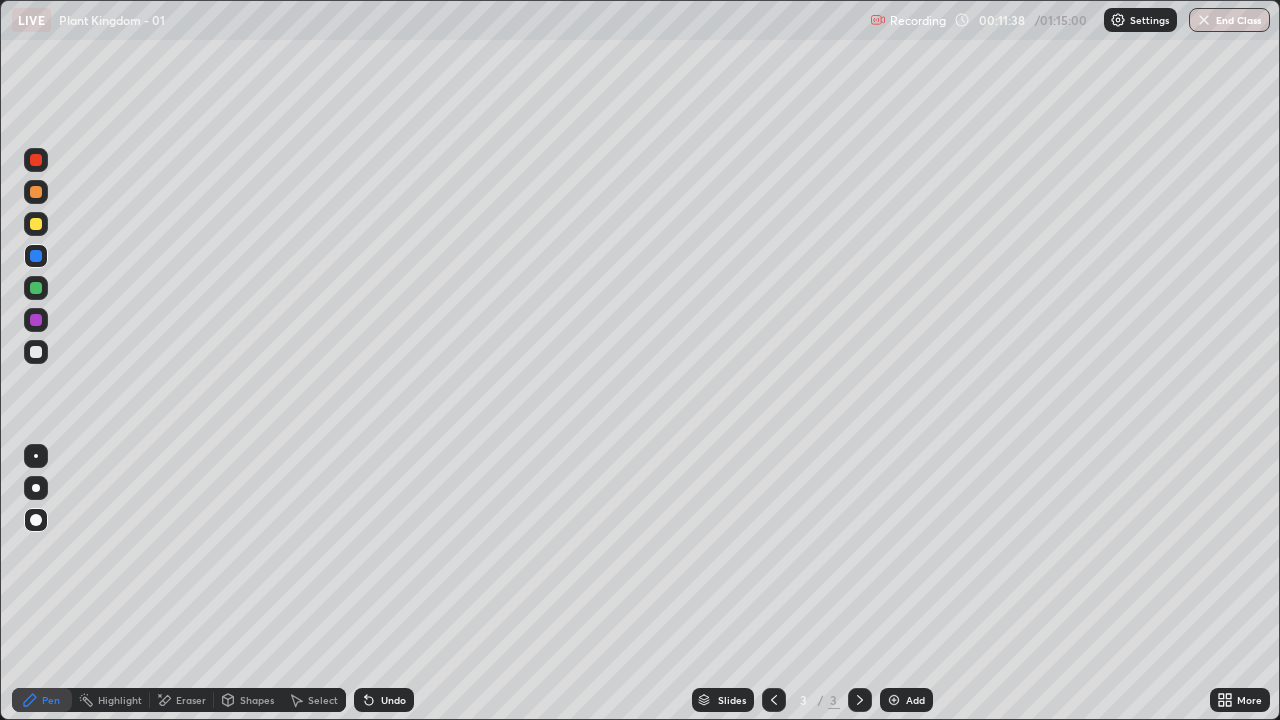 click at bounding box center [36, 352] 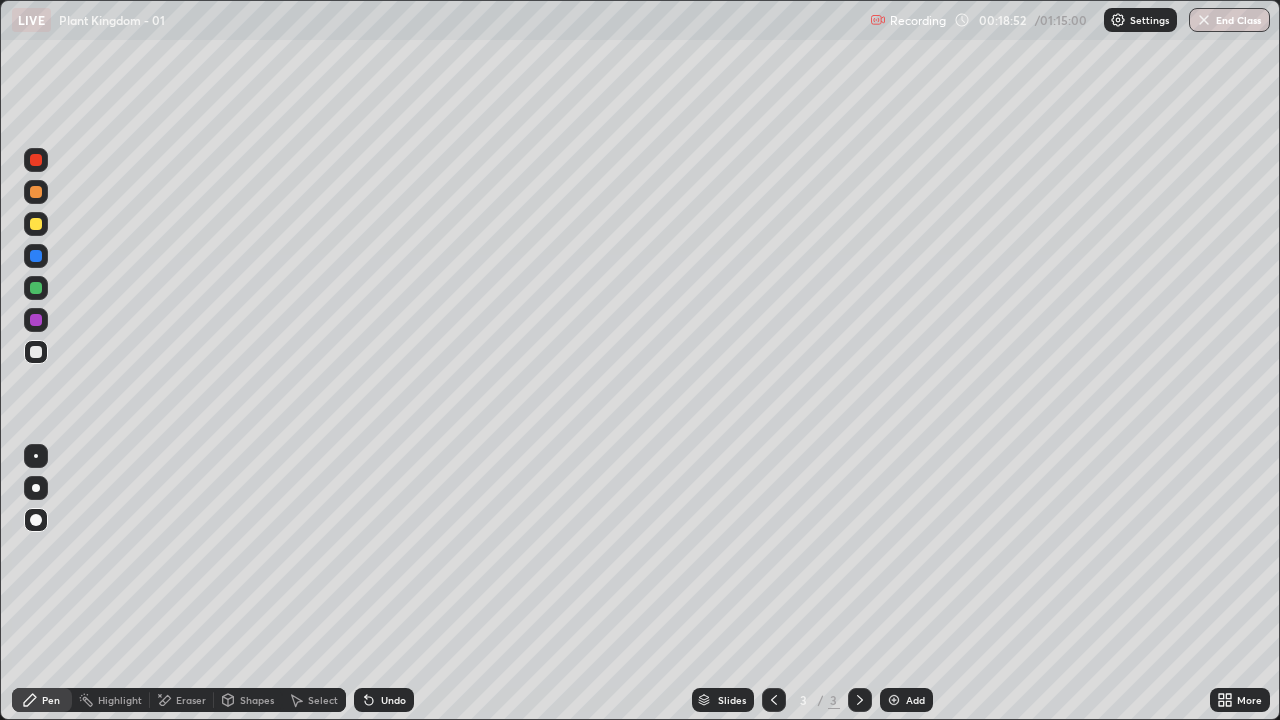 click on "Add" at bounding box center [906, 700] 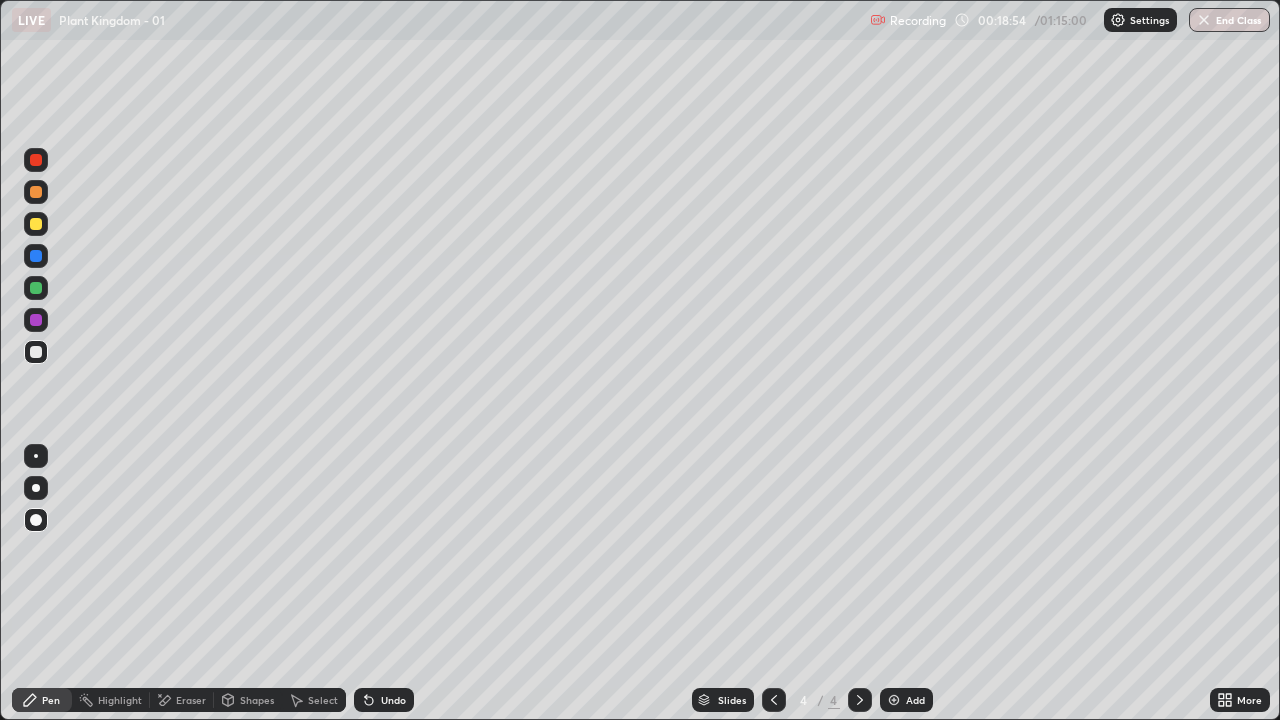 click at bounding box center (36, 192) 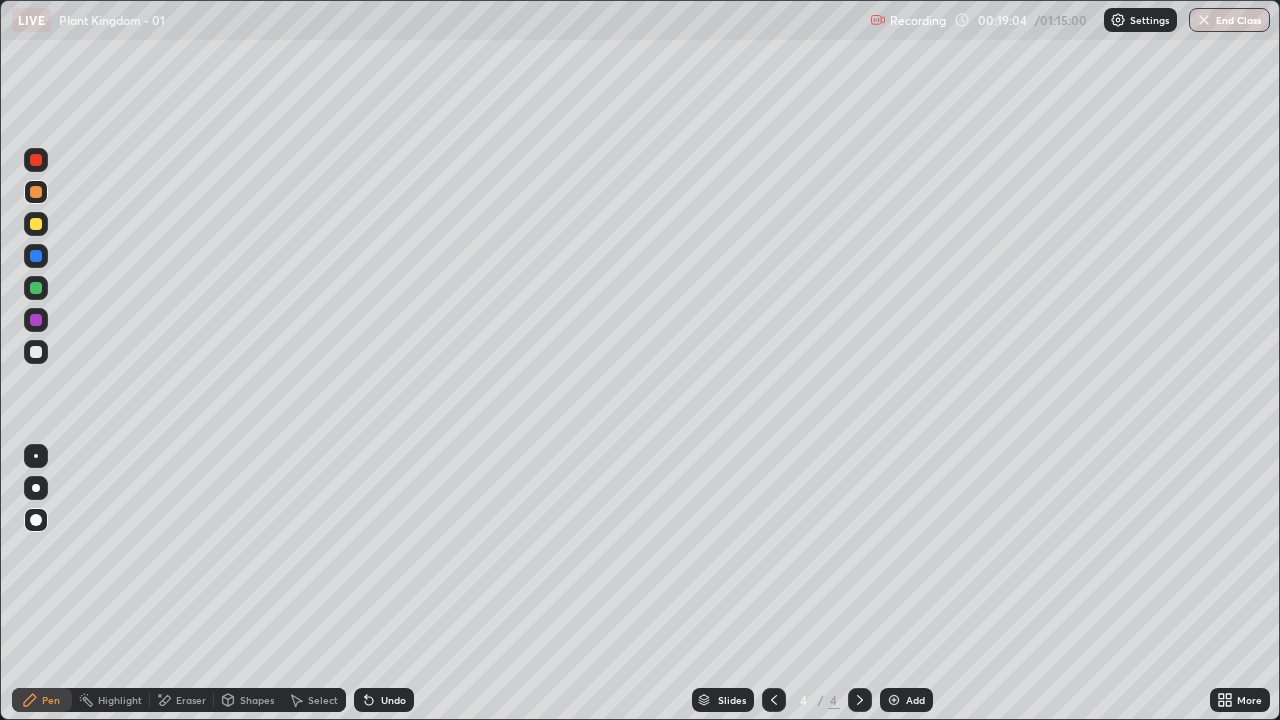 click at bounding box center [36, 224] 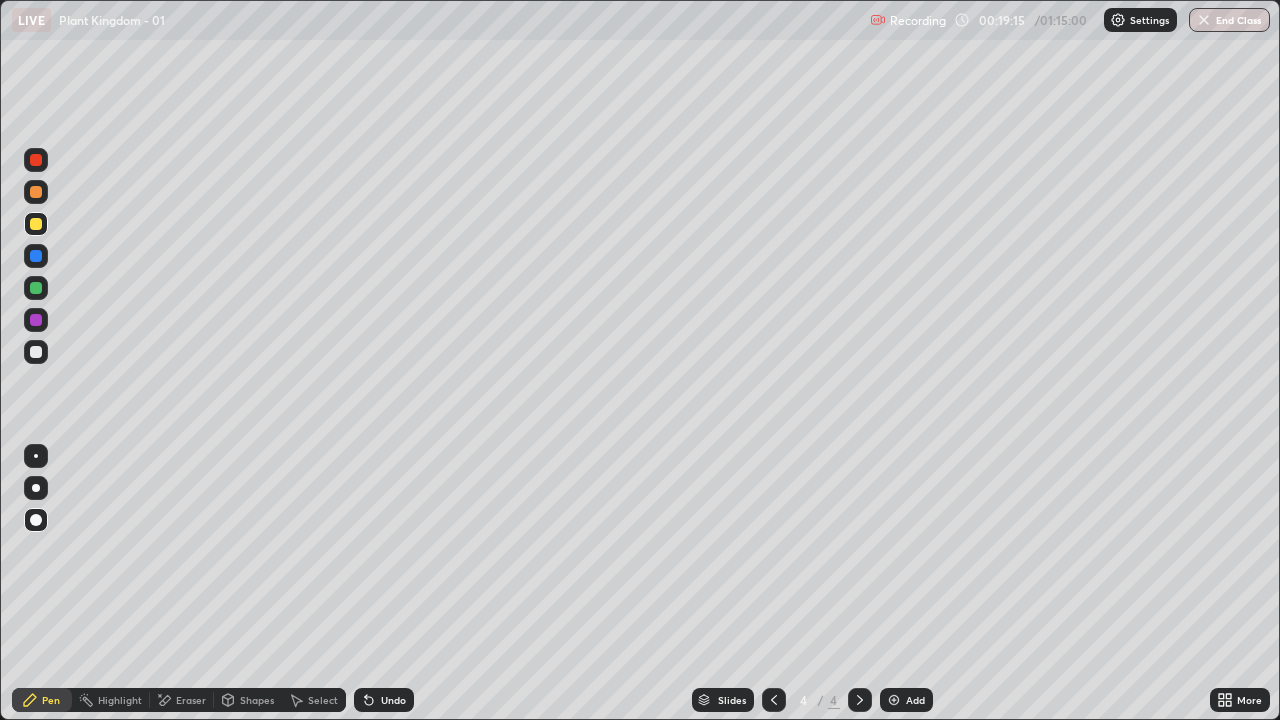 click at bounding box center (36, 352) 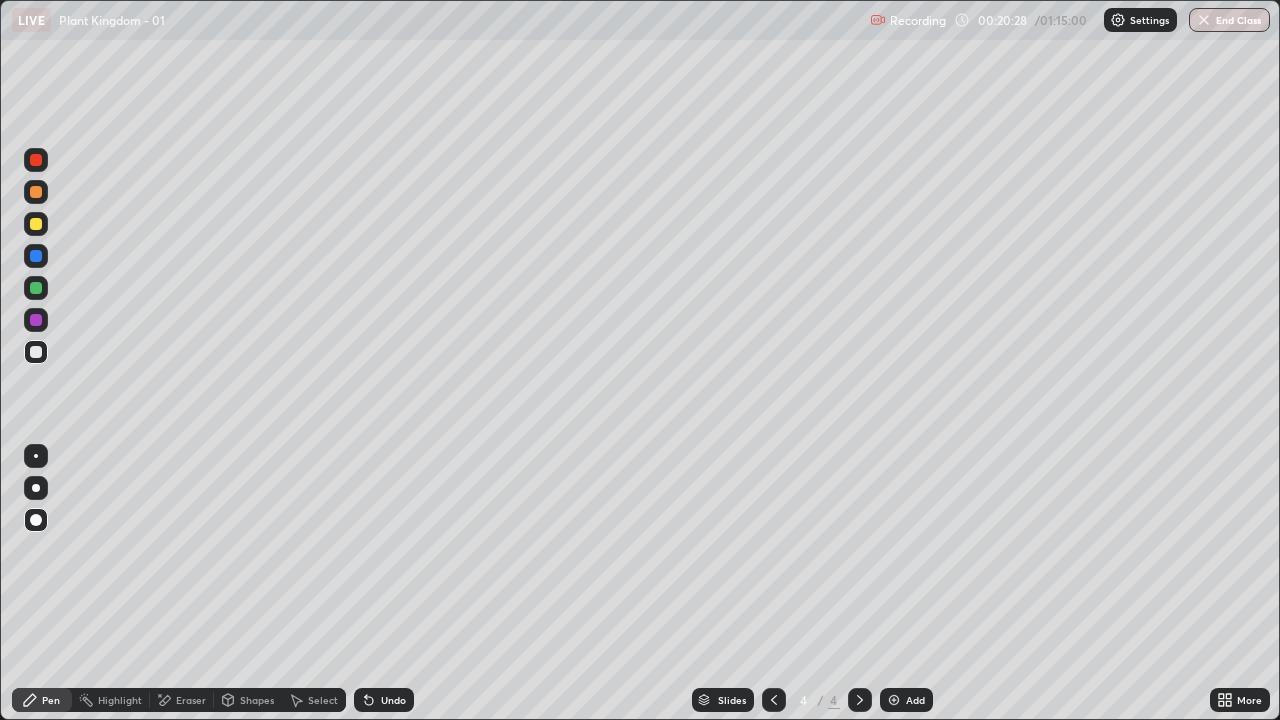 click at bounding box center [36, 224] 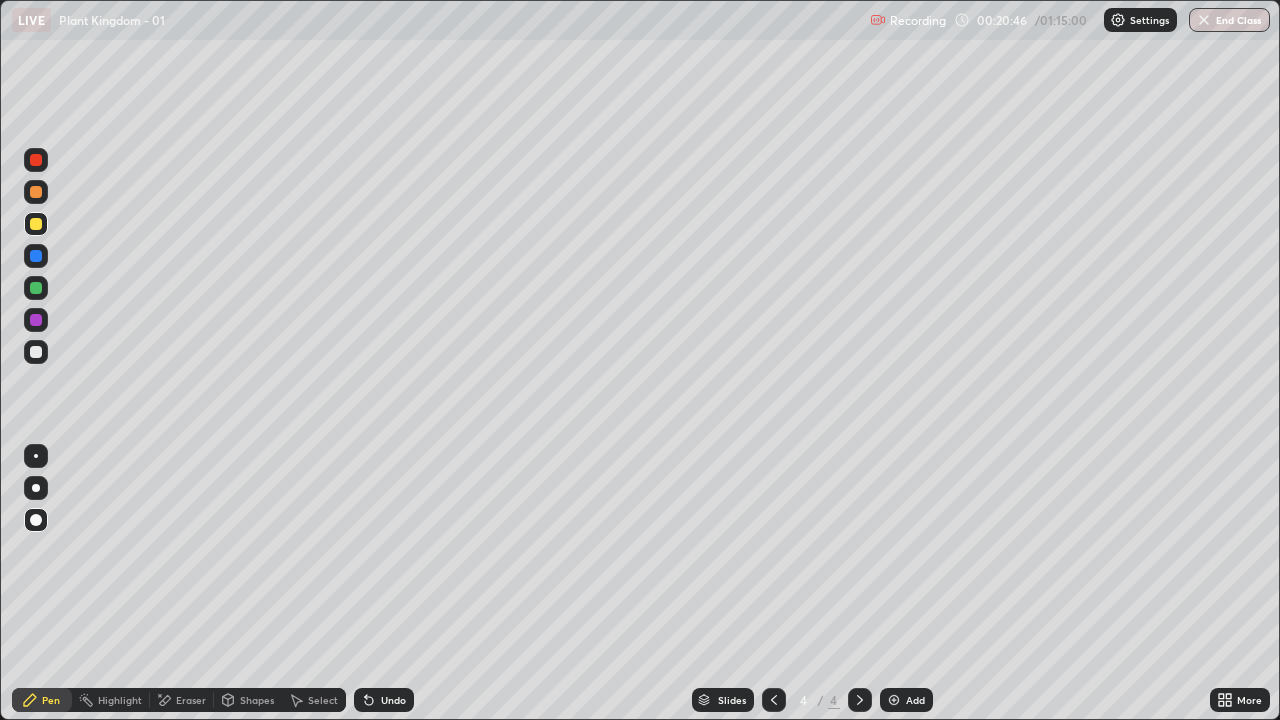 click at bounding box center [36, 352] 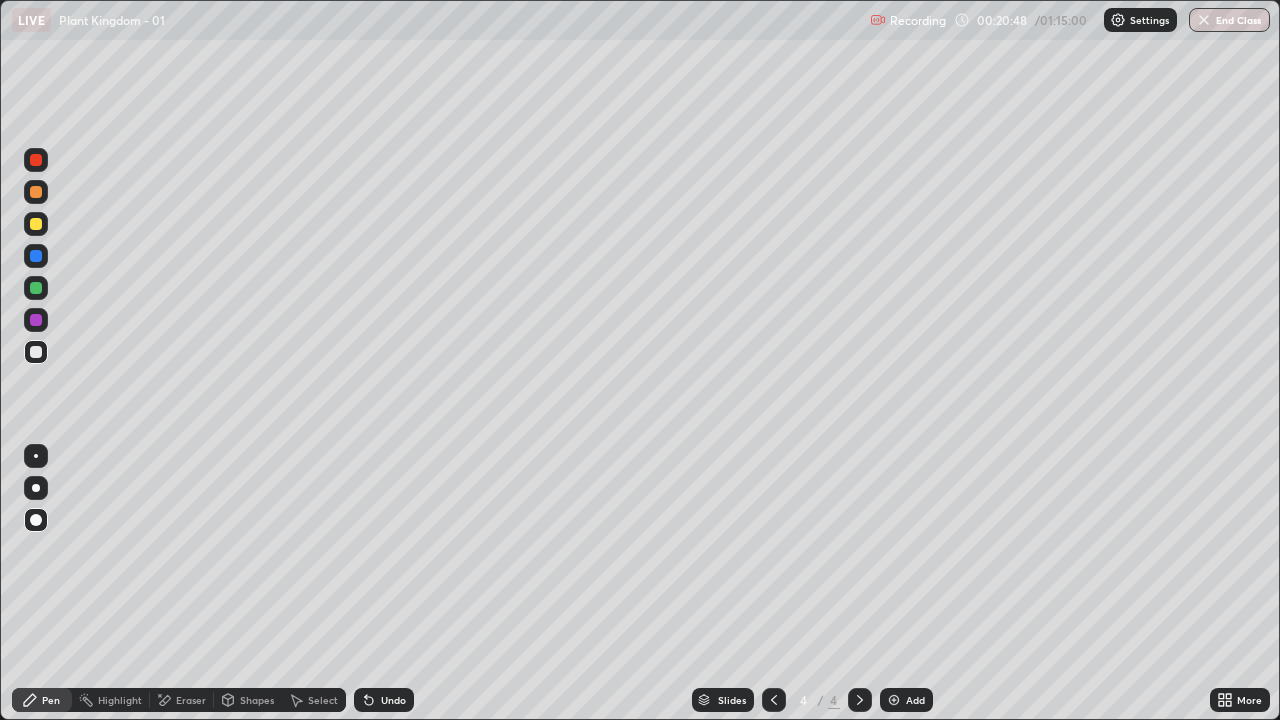click at bounding box center [36, 288] 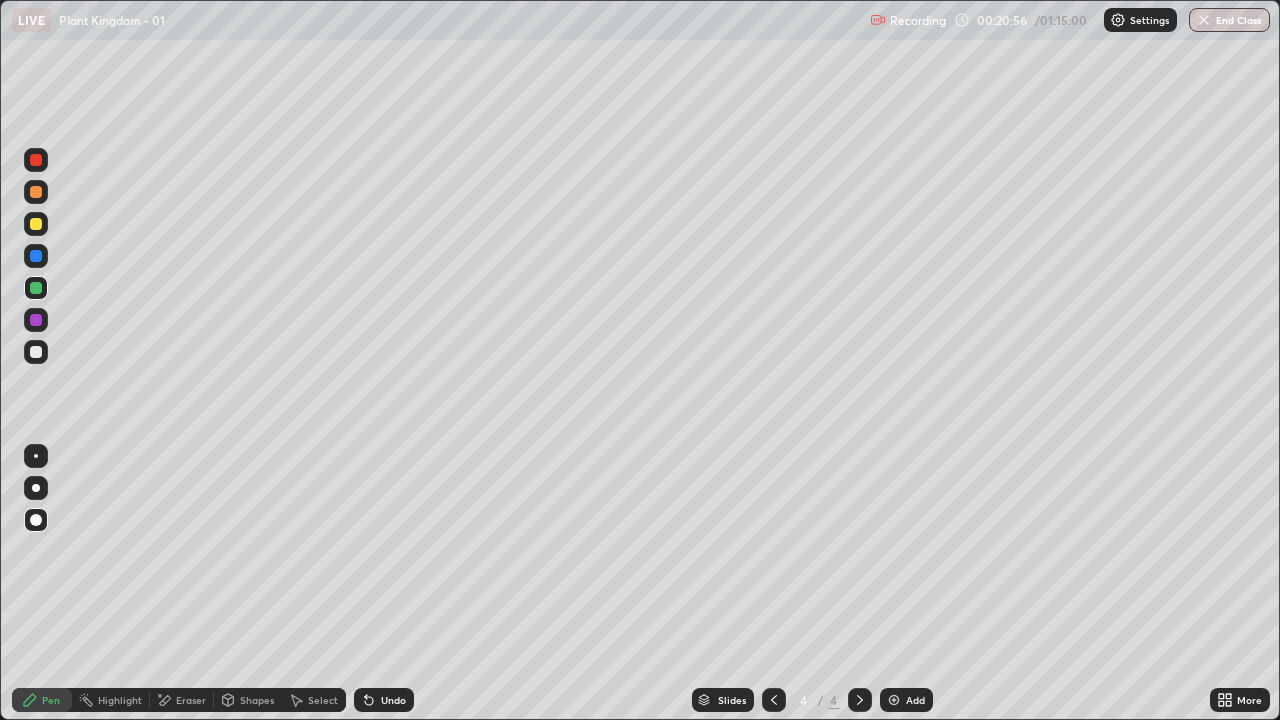 click at bounding box center (36, 352) 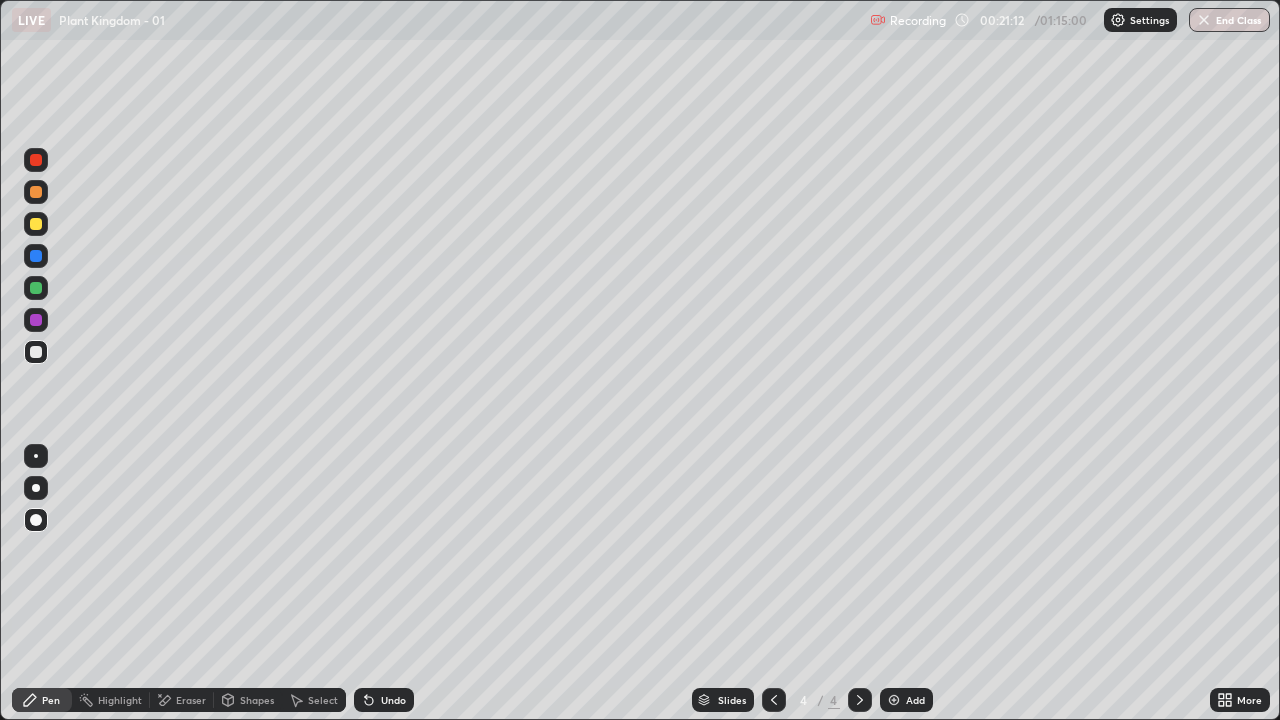 click at bounding box center [36, 192] 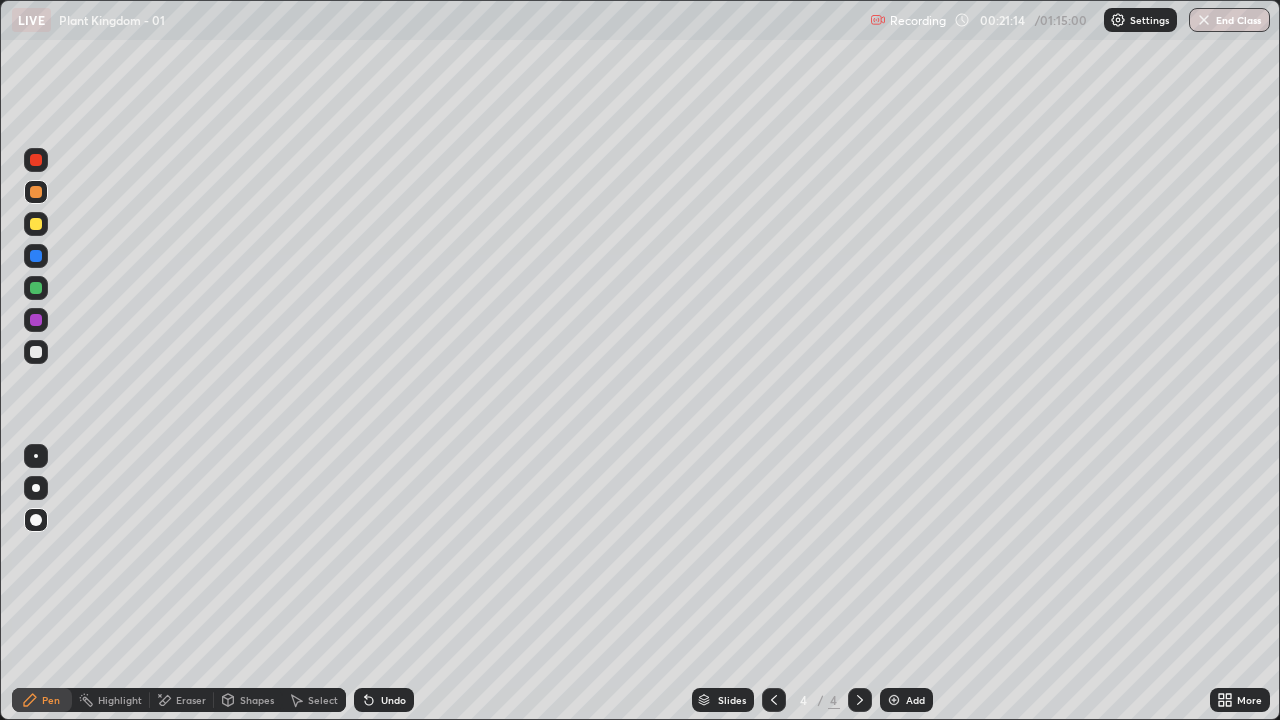click at bounding box center [36, 256] 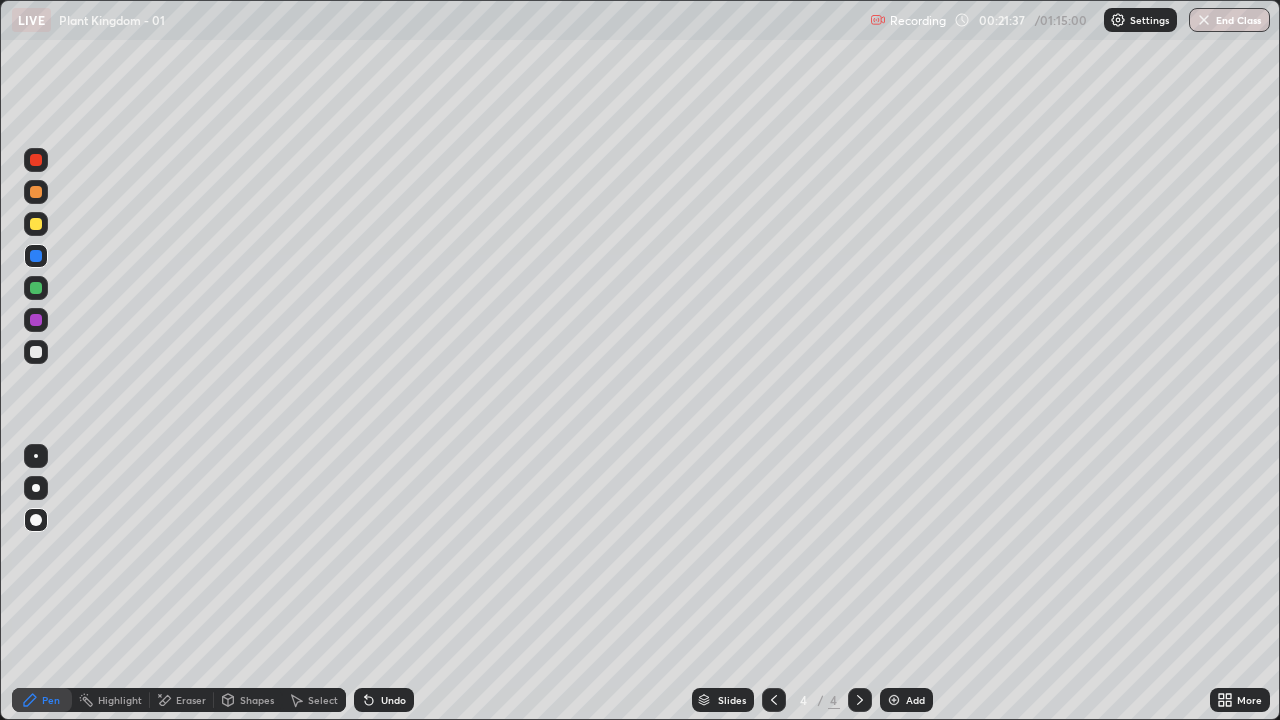 click at bounding box center [36, 352] 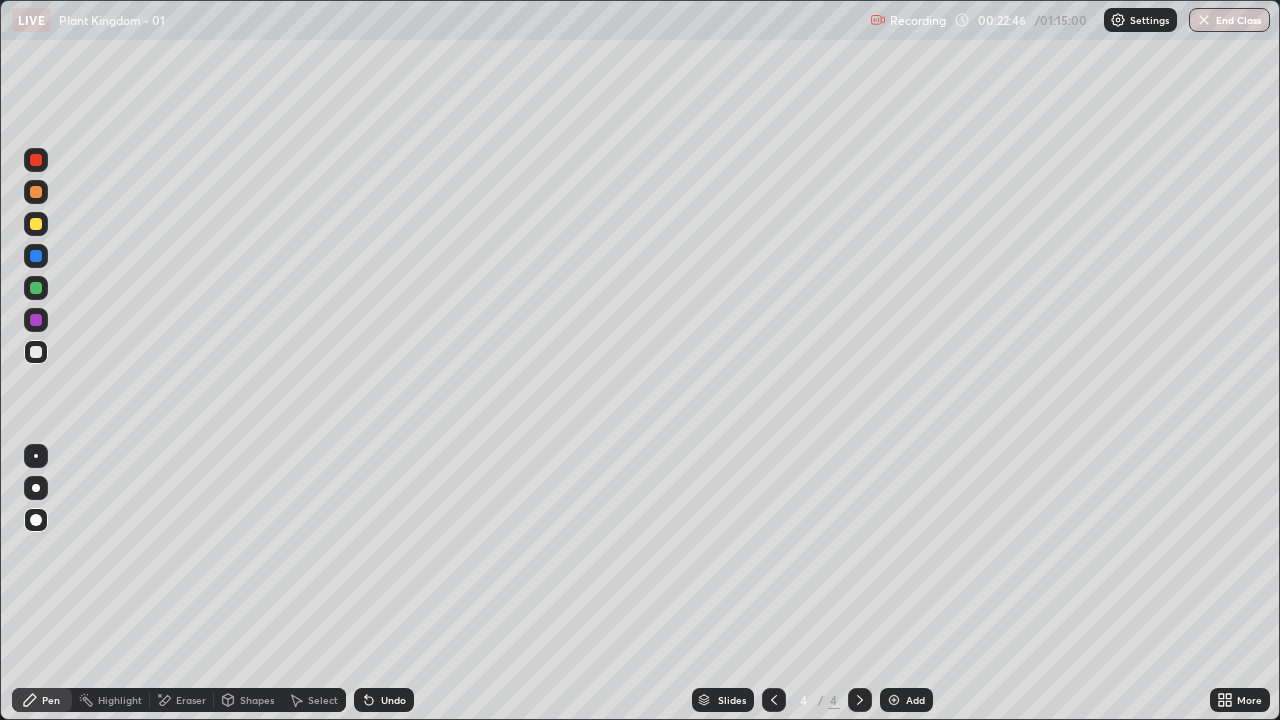 click at bounding box center [36, 224] 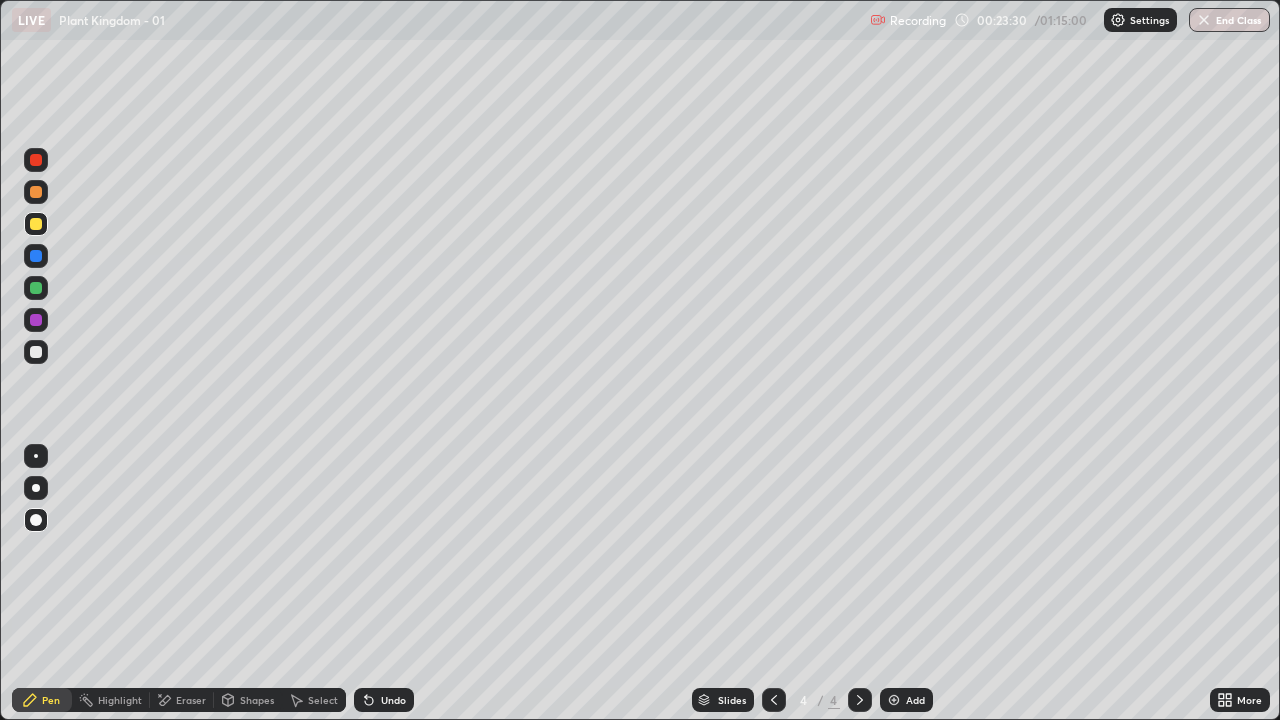 click at bounding box center [36, 320] 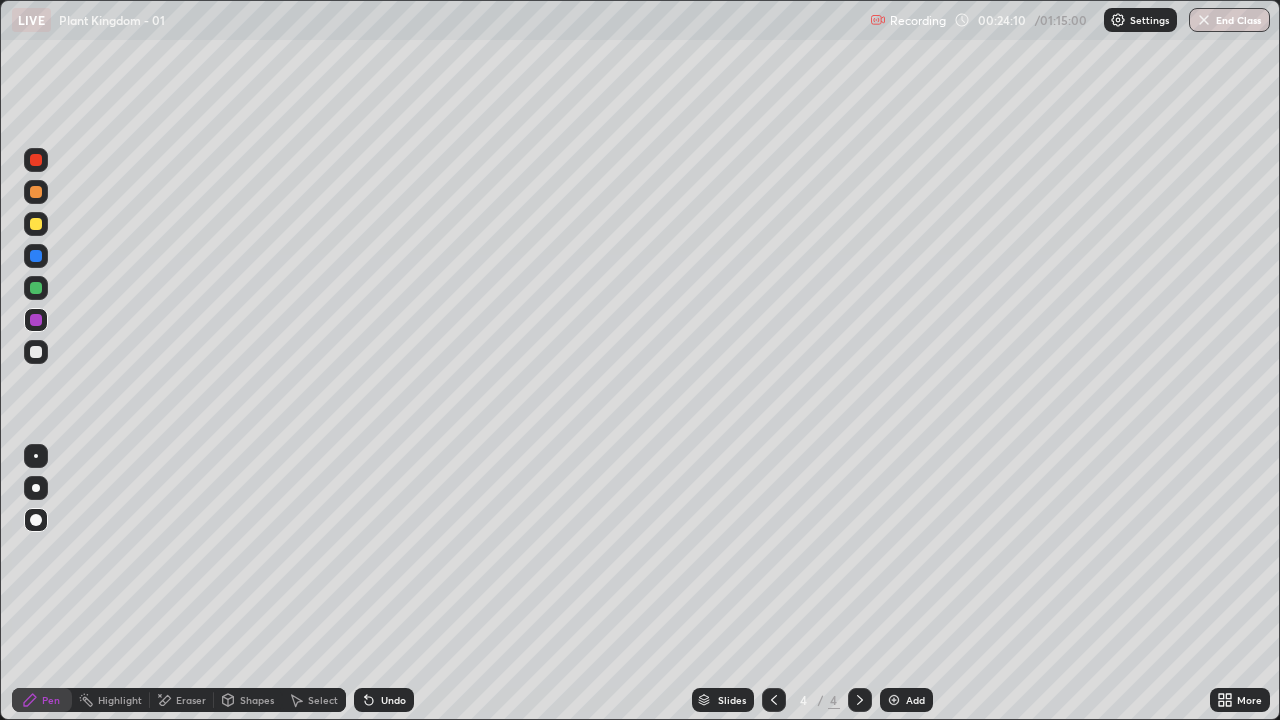 click at bounding box center (36, 352) 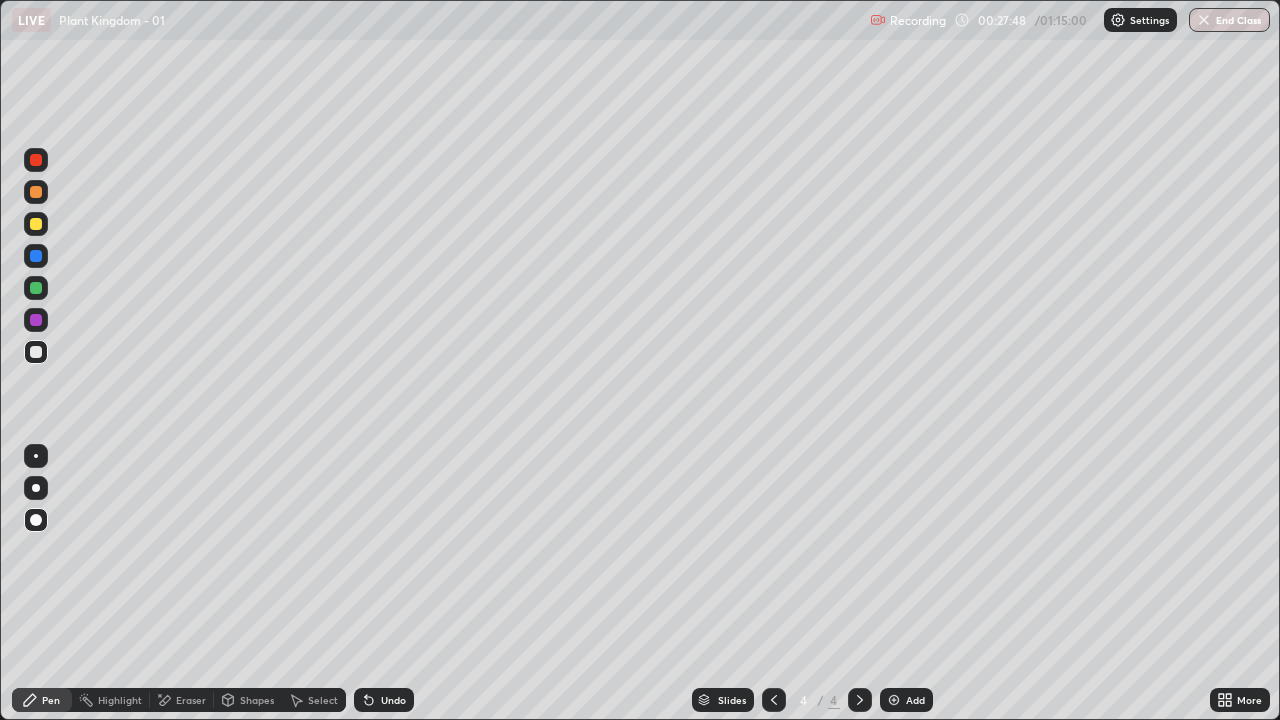 click at bounding box center [36, 224] 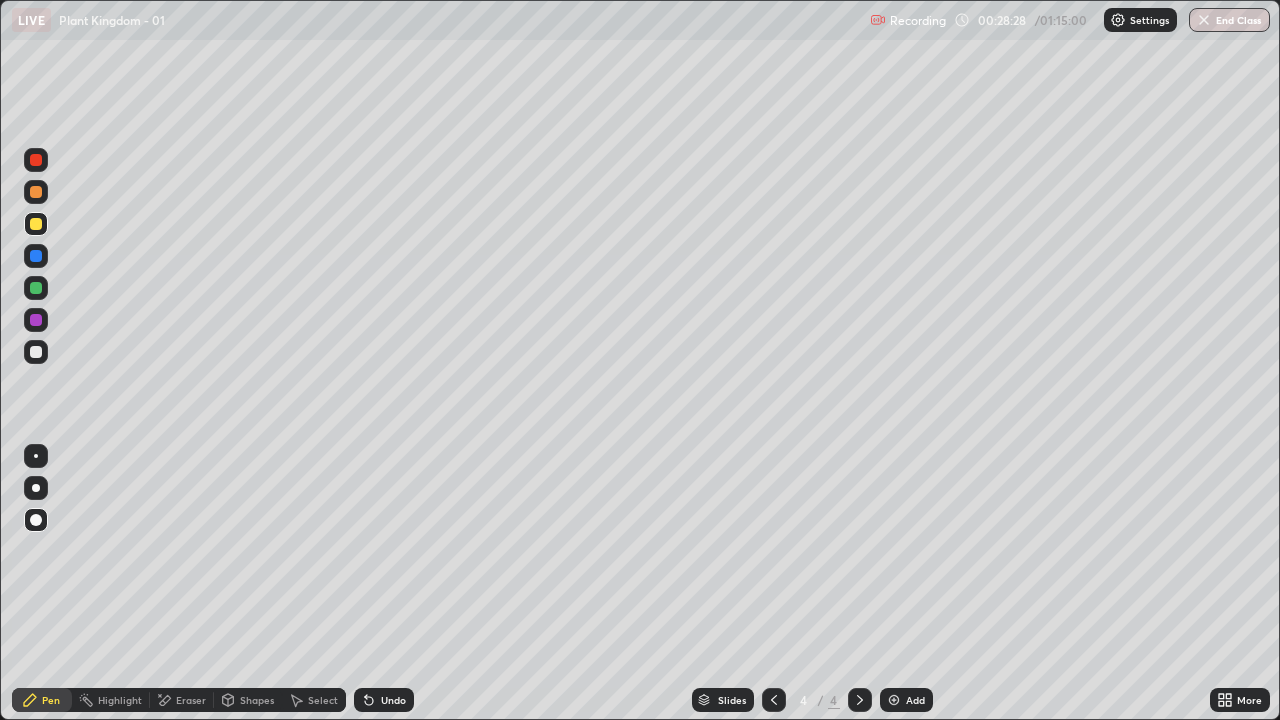 click at bounding box center [36, 352] 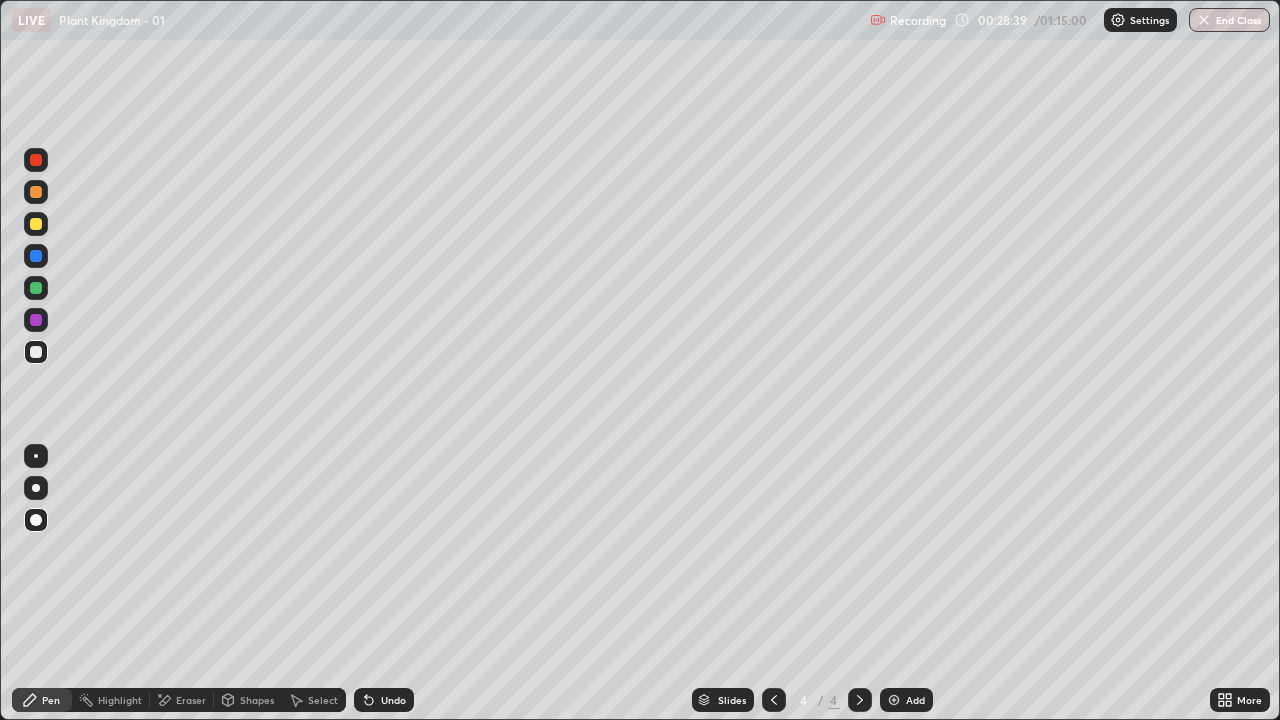 click at bounding box center (36, 224) 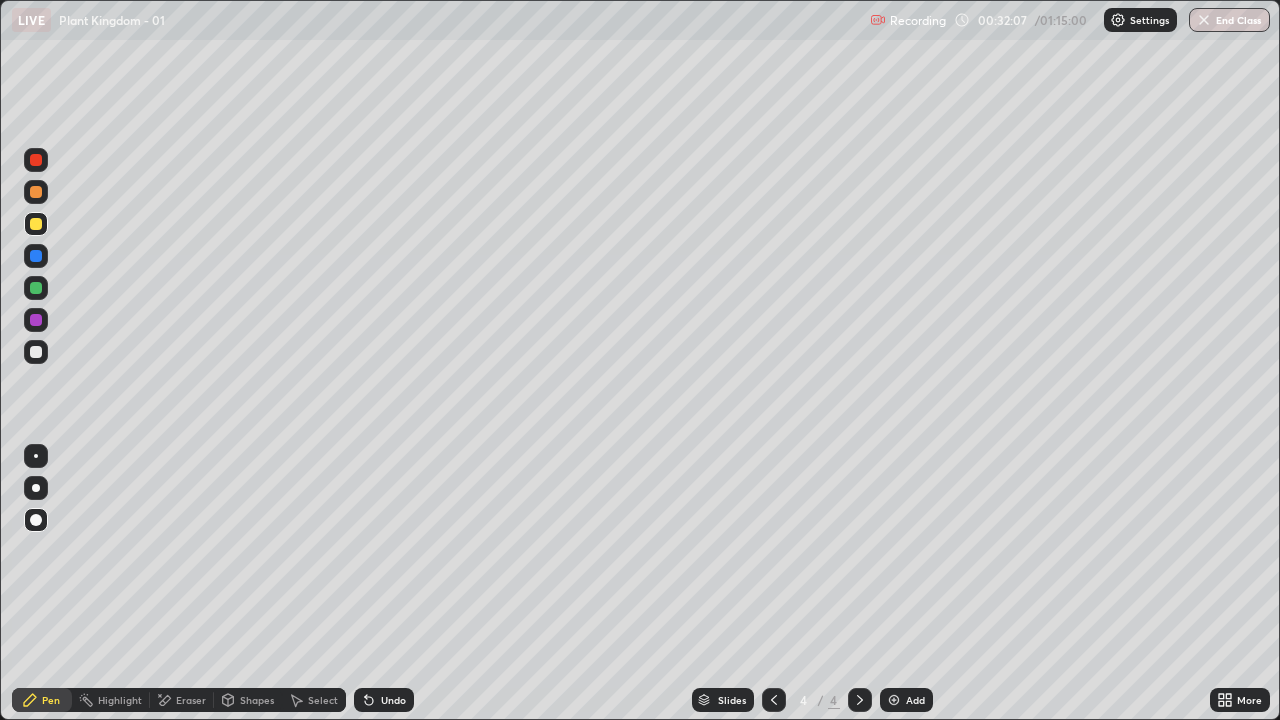 click on "Add" at bounding box center [906, 700] 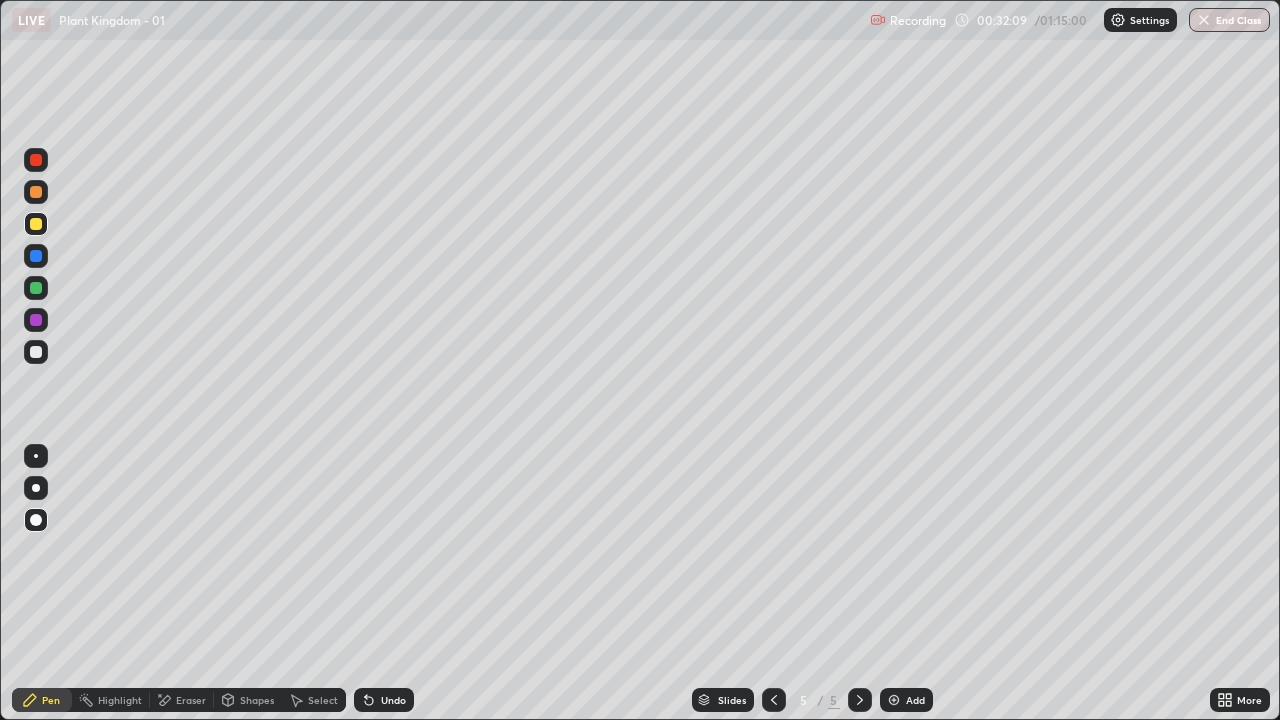 click at bounding box center (36, 352) 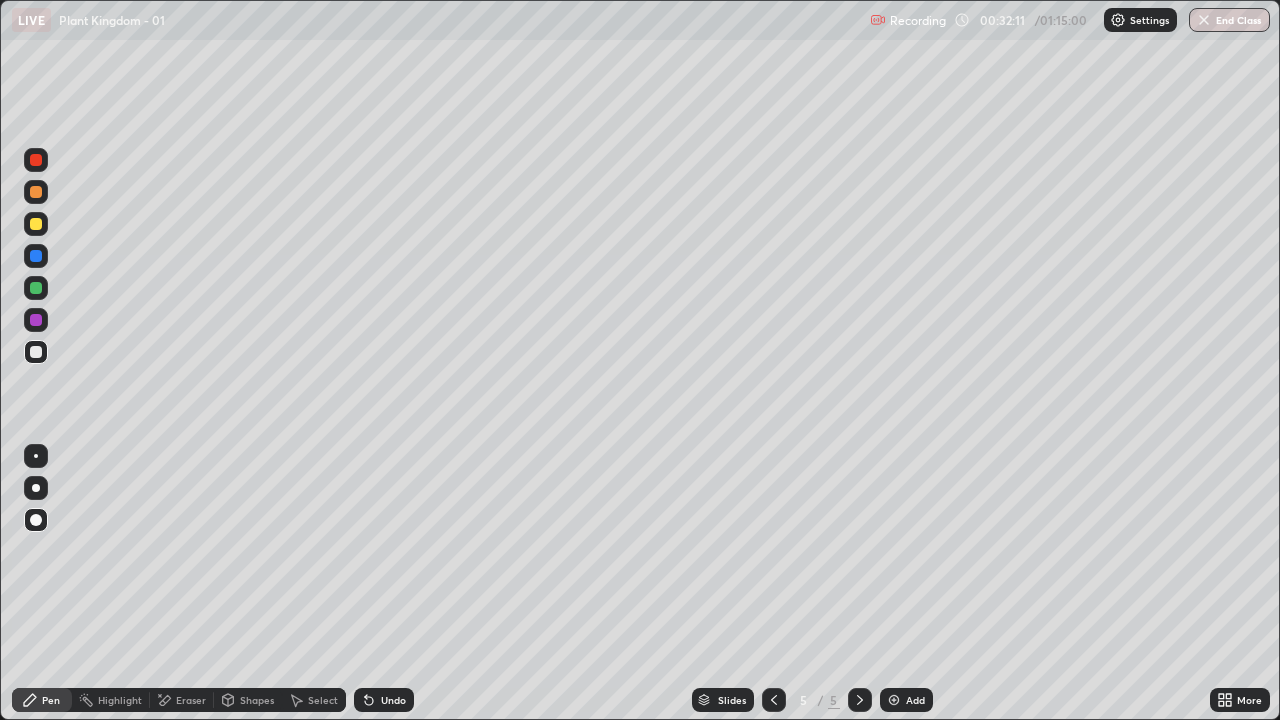click at bounding box center [36, 192] 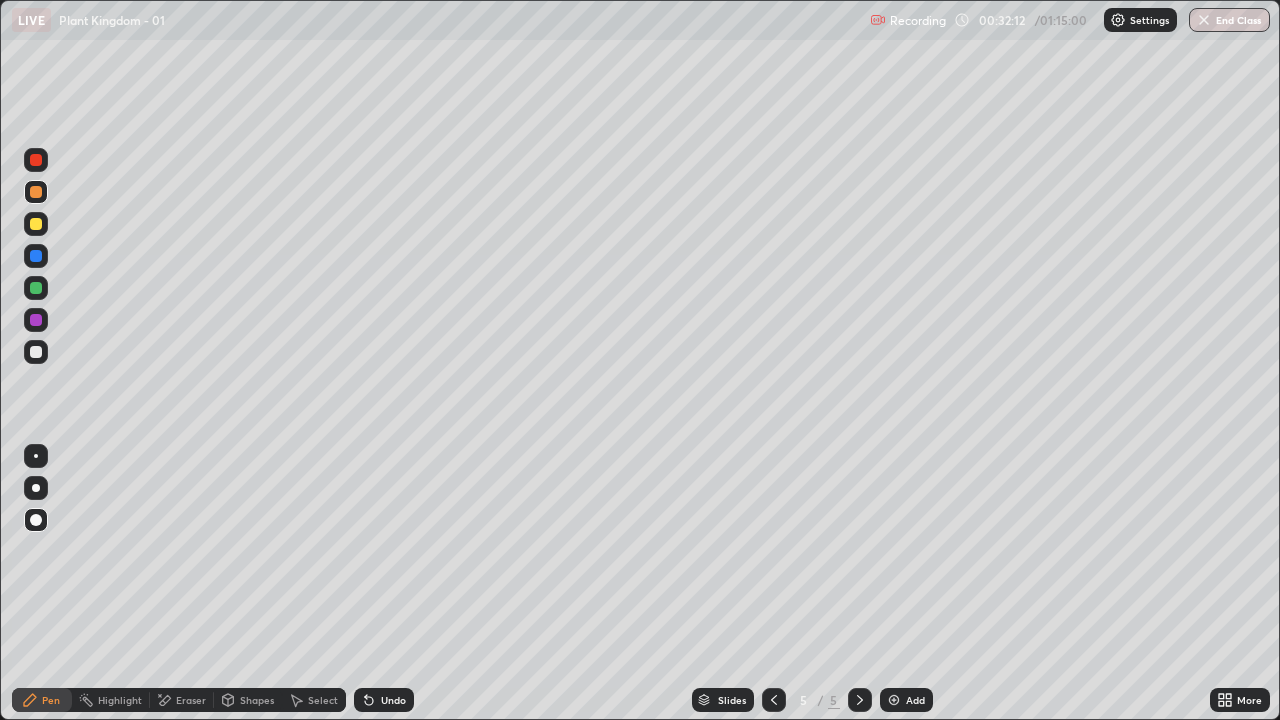 click at bounding box center (36, 352) 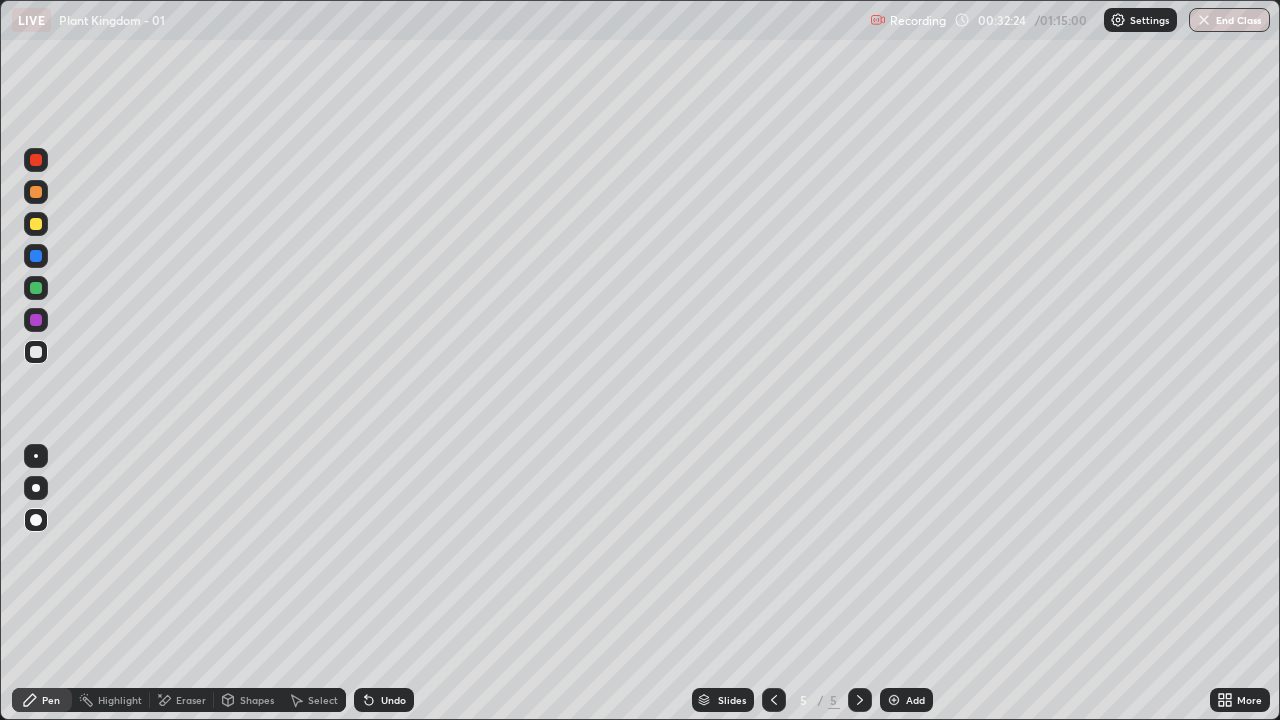 click at bounding box center (36, 224) 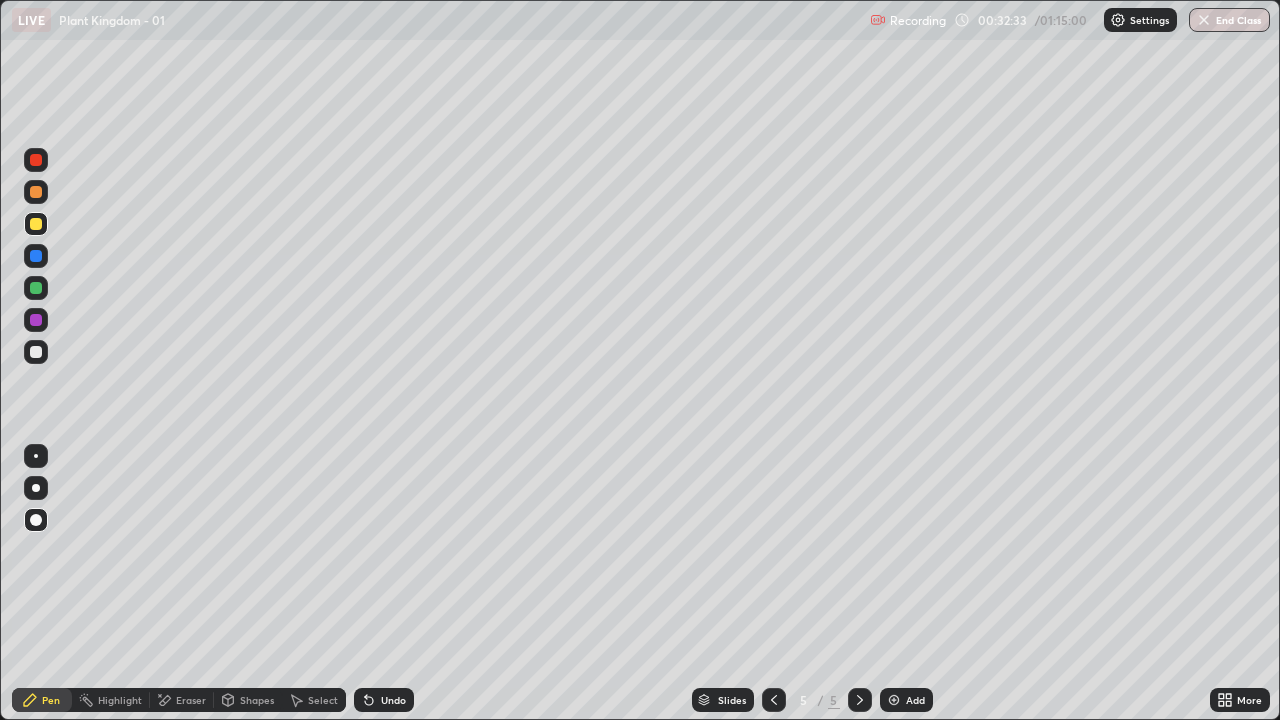 click at bounding box center [36, 352] 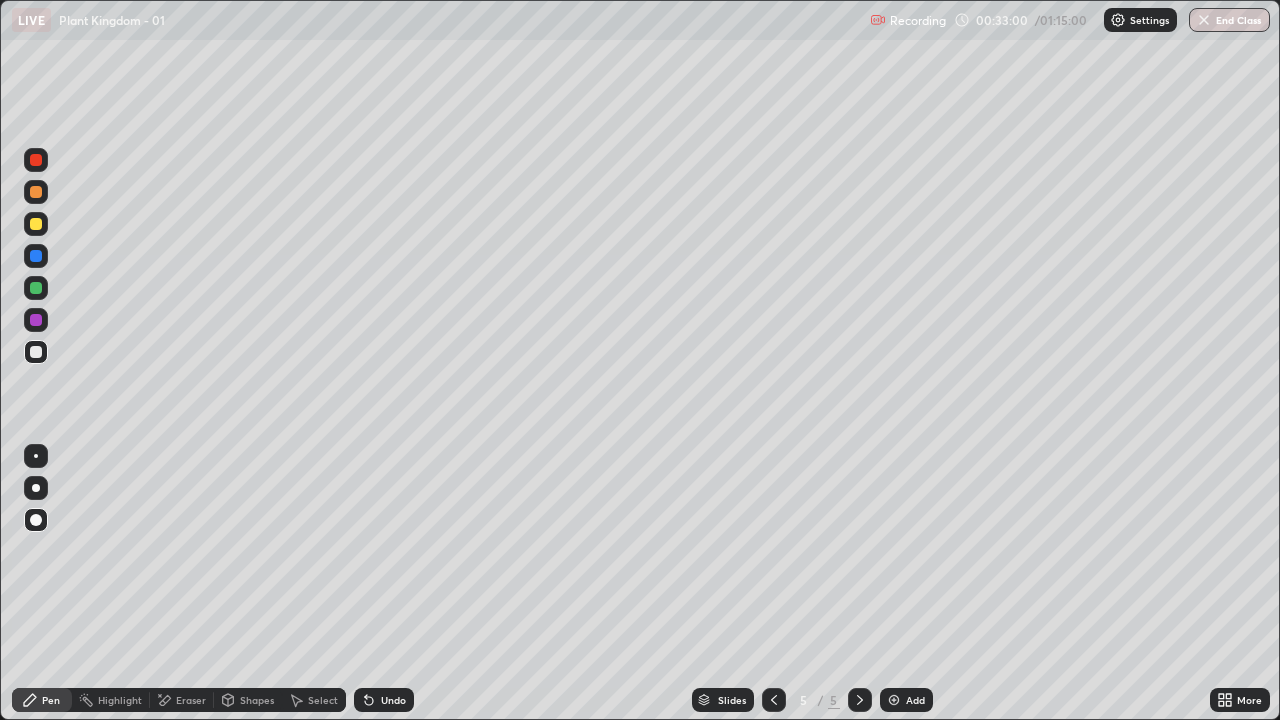 click at bounding box center (36, 352) 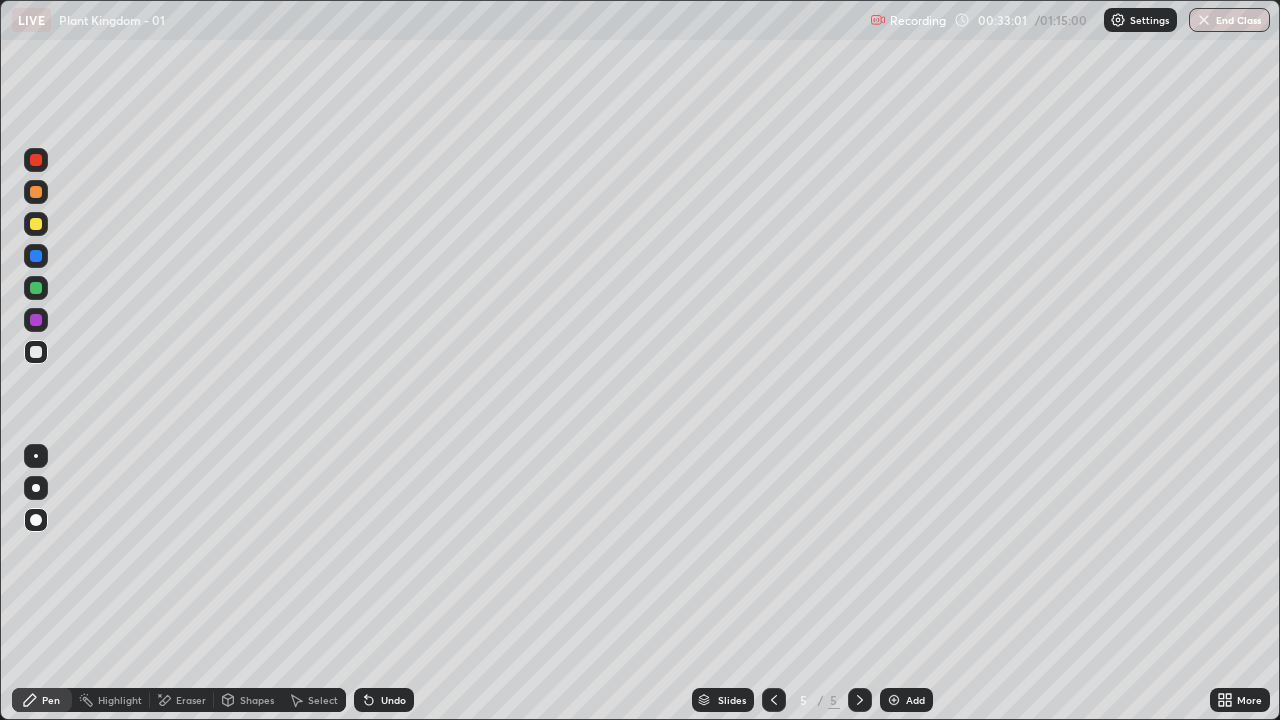 click at bounding box center (36, 288) 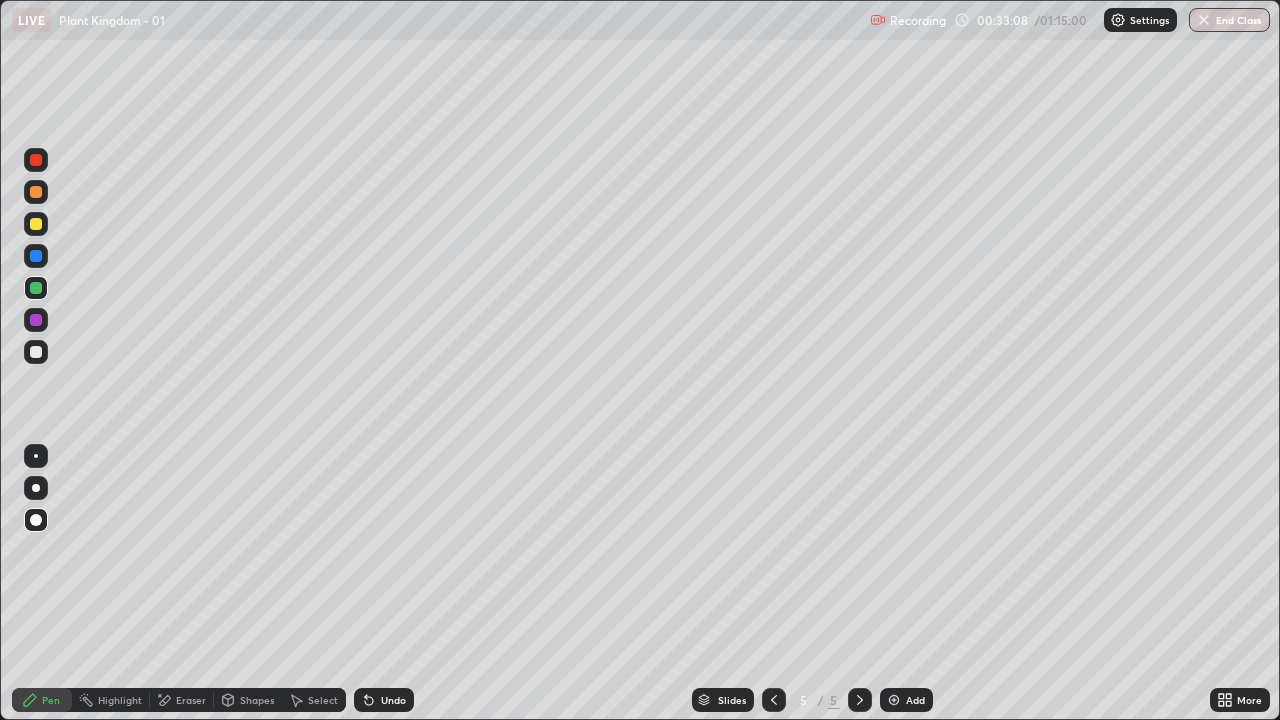 click on "Undo" at bounding box center [384, 700] 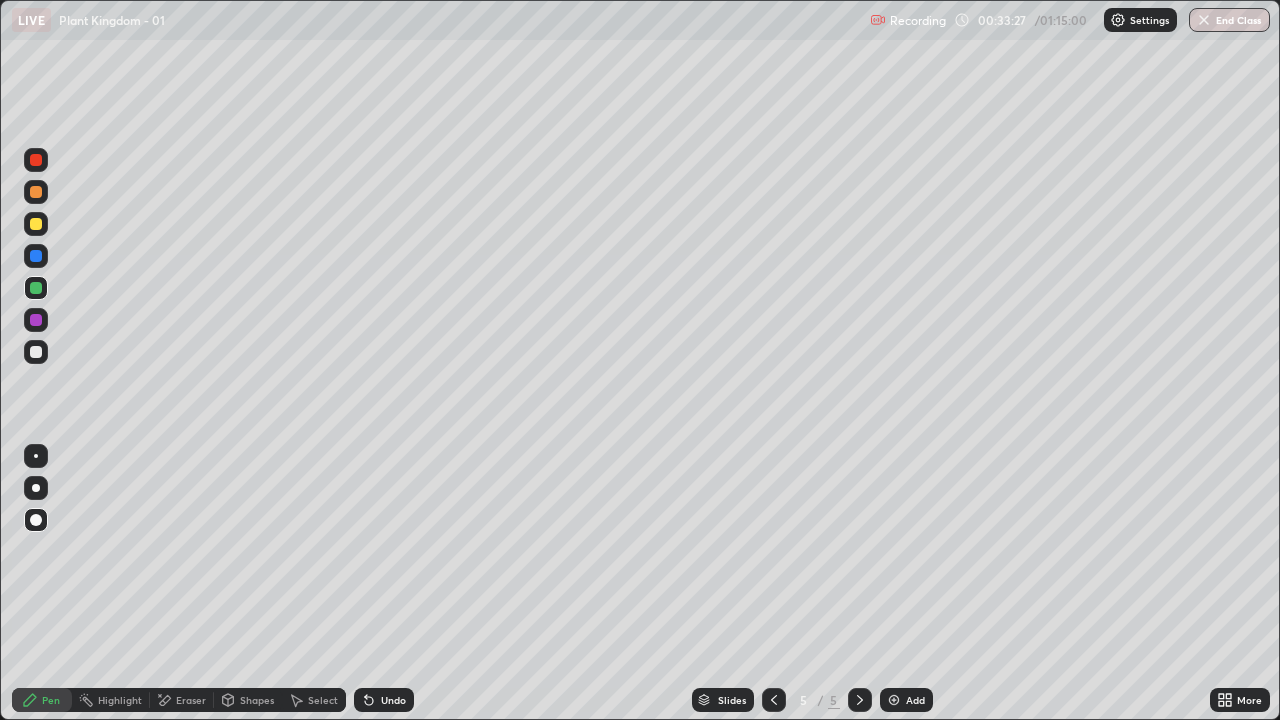 click at bounding box center [36, 256] 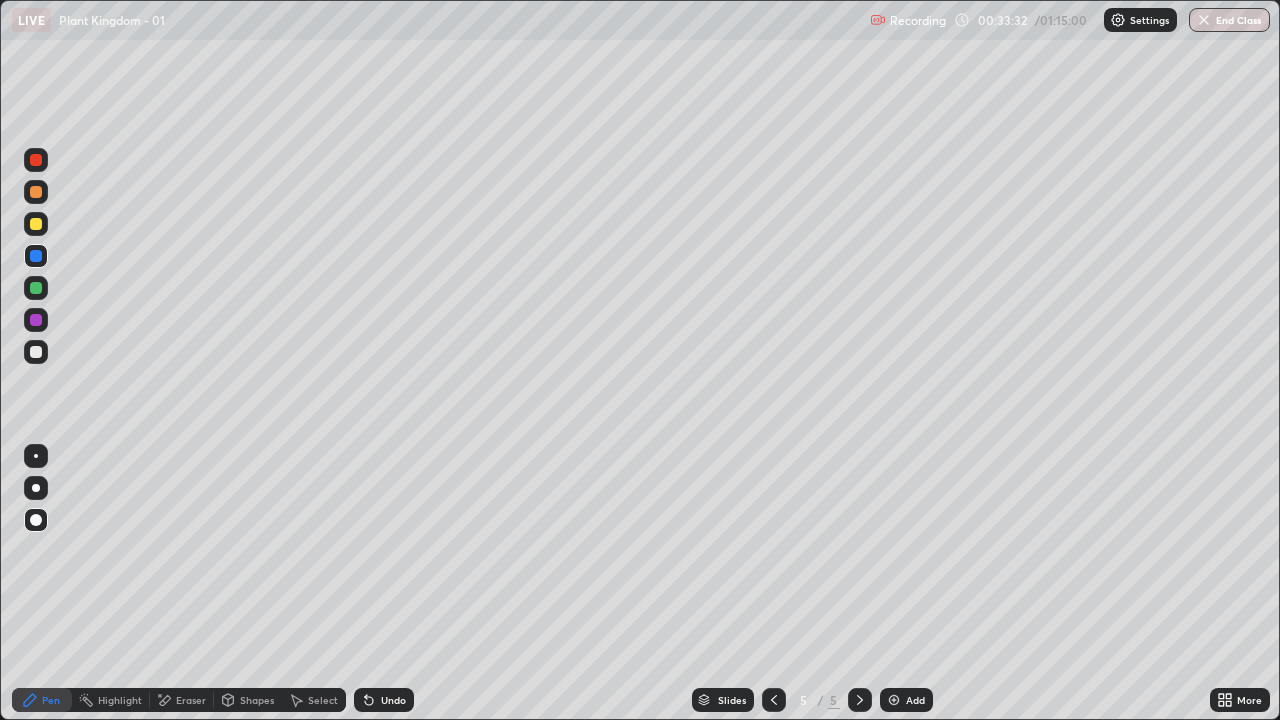 click at bounding box center [36, 352] 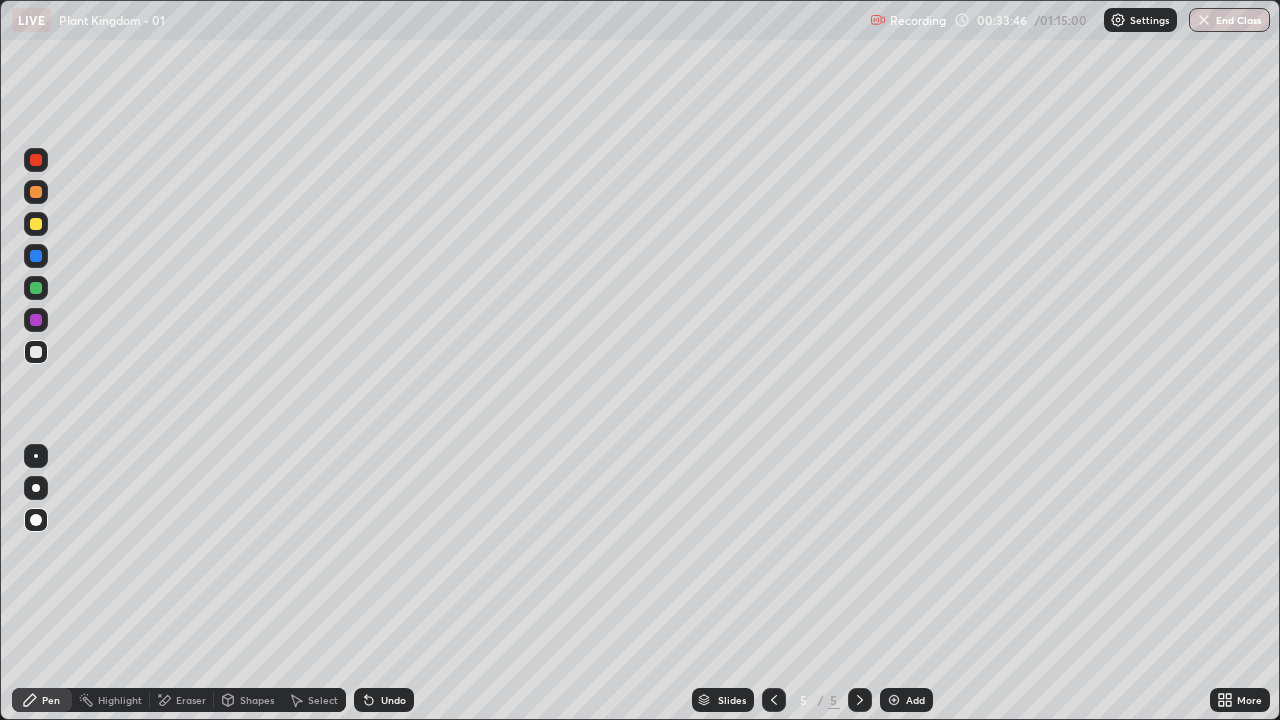 click at bounding box center [36, 256] 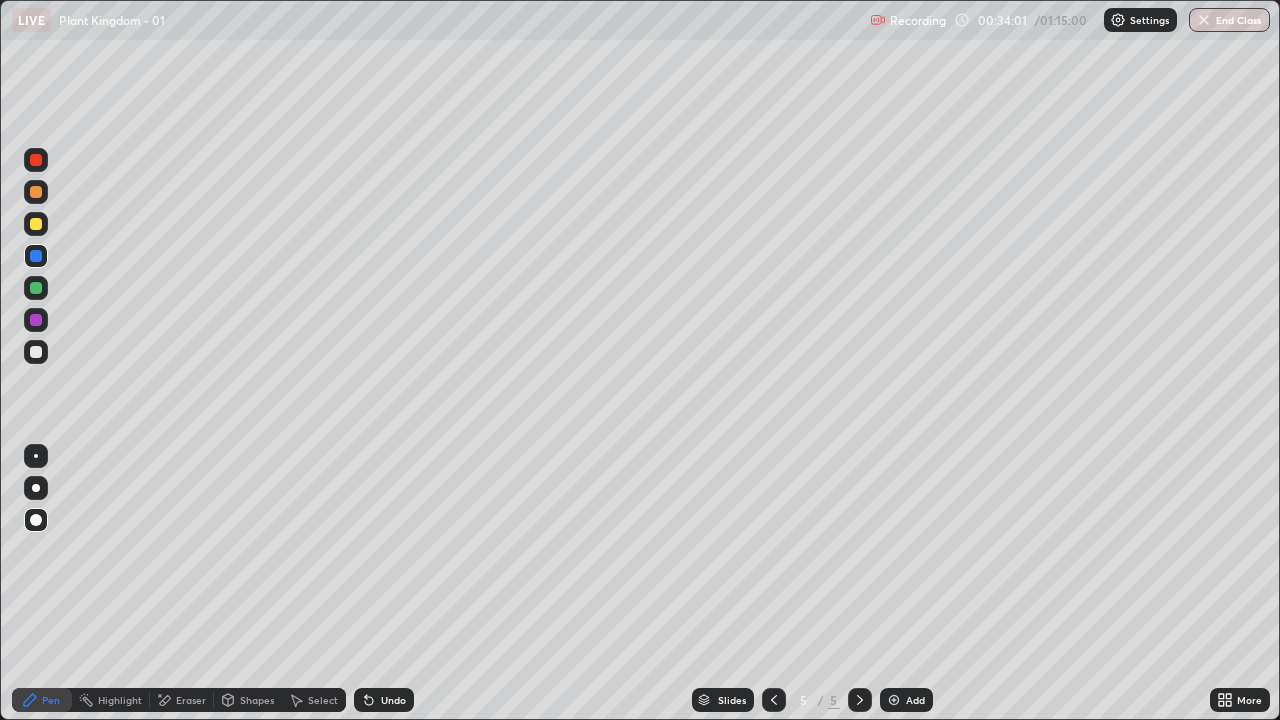 click 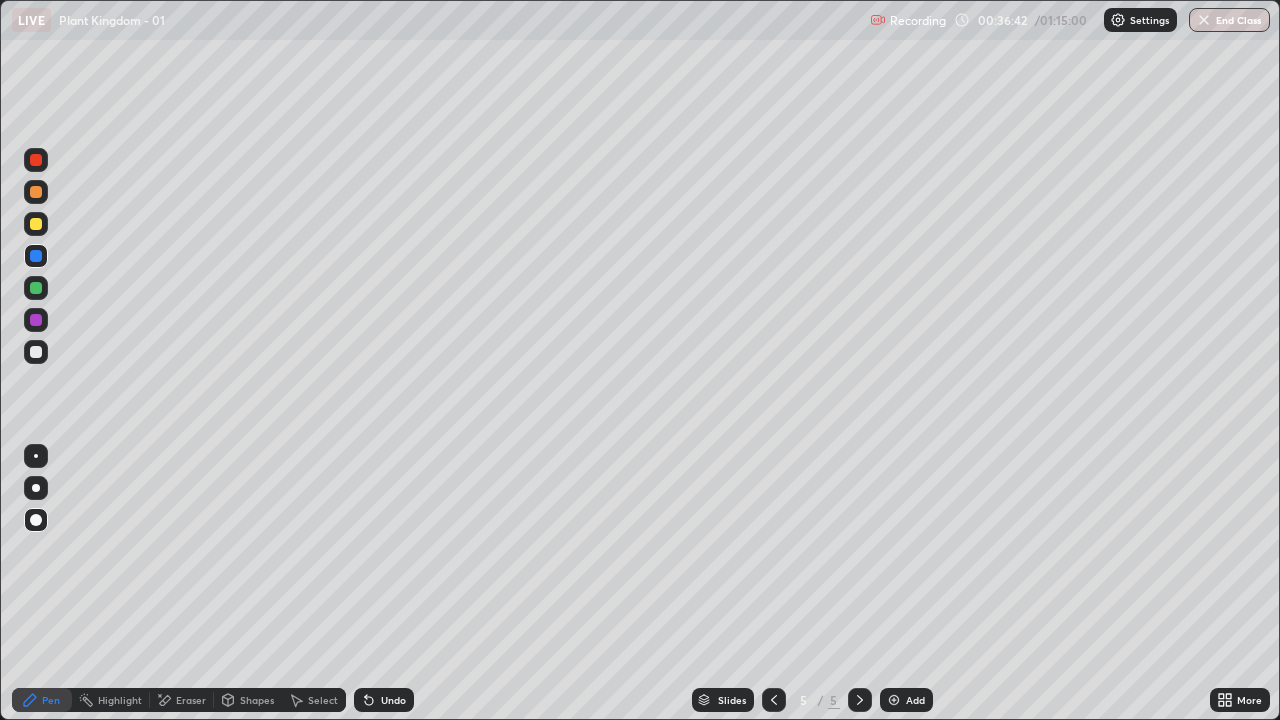 click at bounding box center [36, 288] 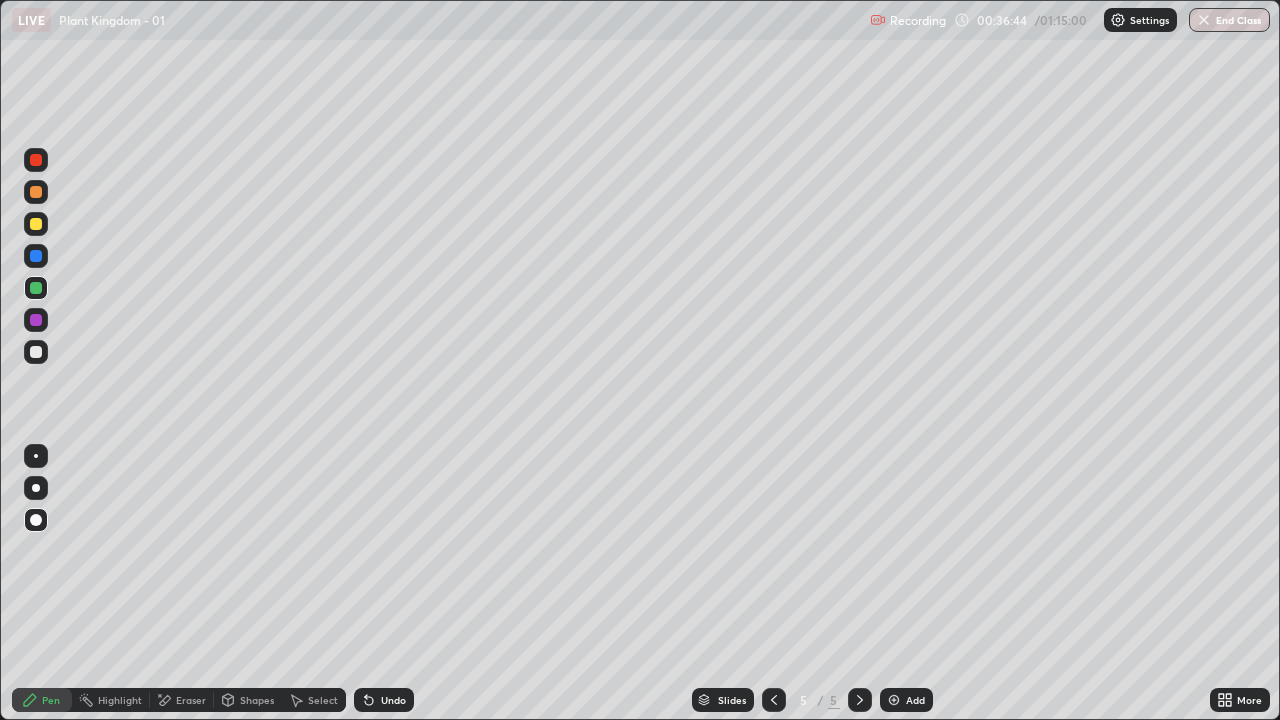 click at bounding box center (36, 224) 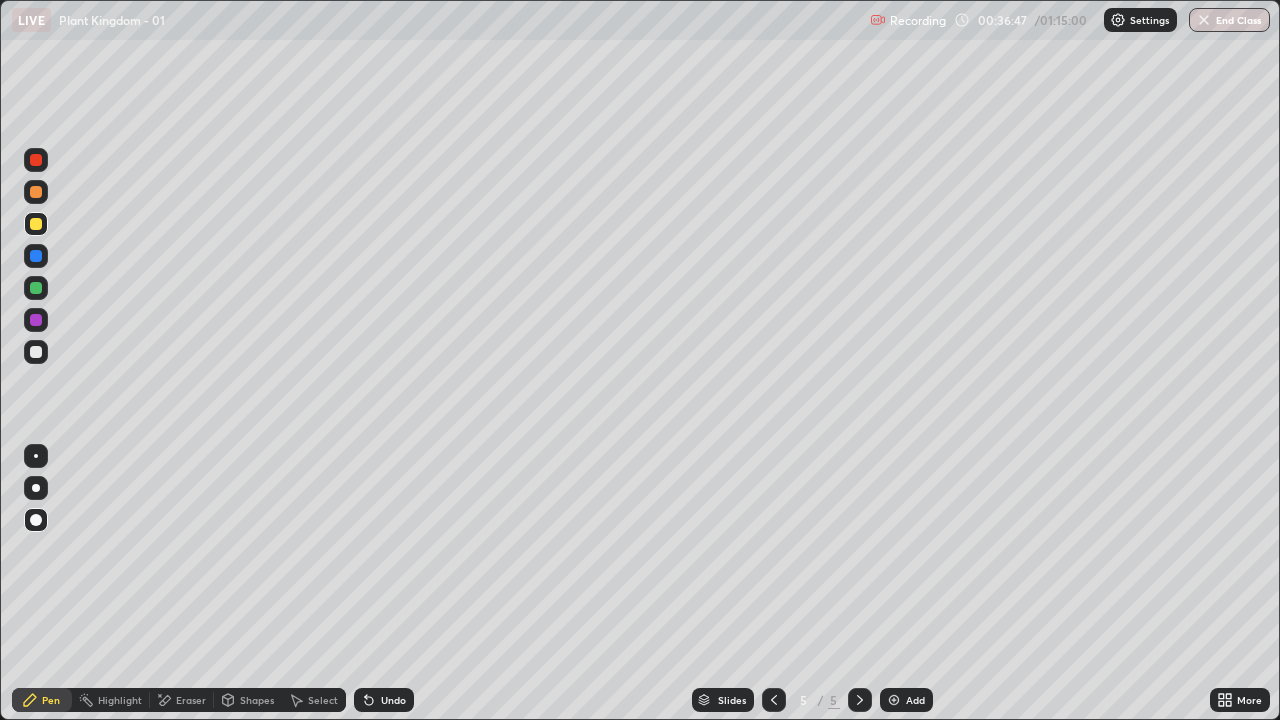 click 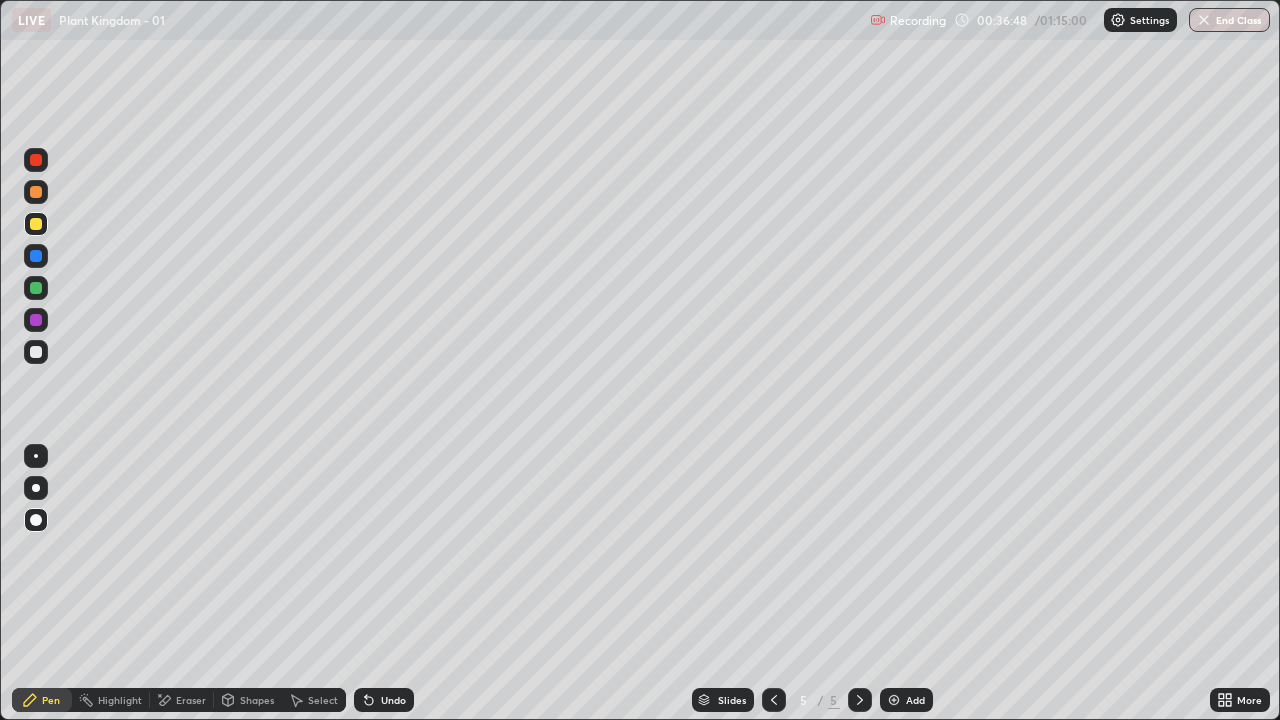 click 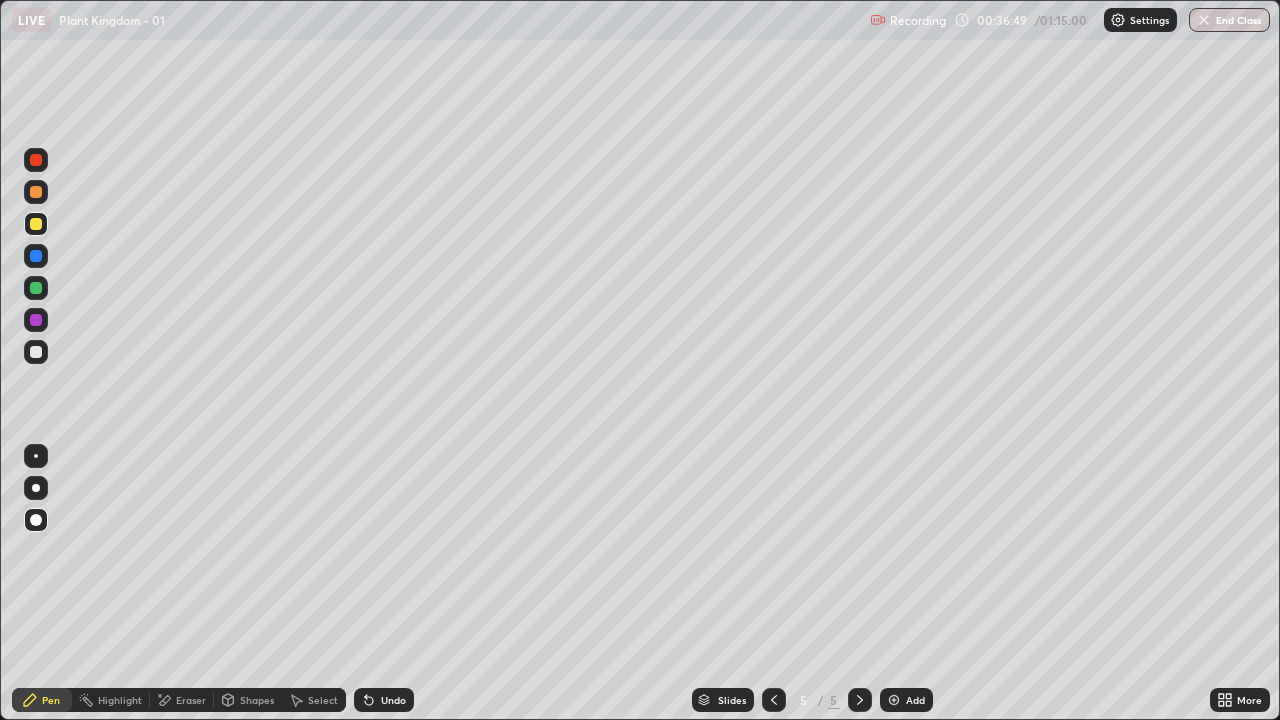 click at bounding box center [36, 288] 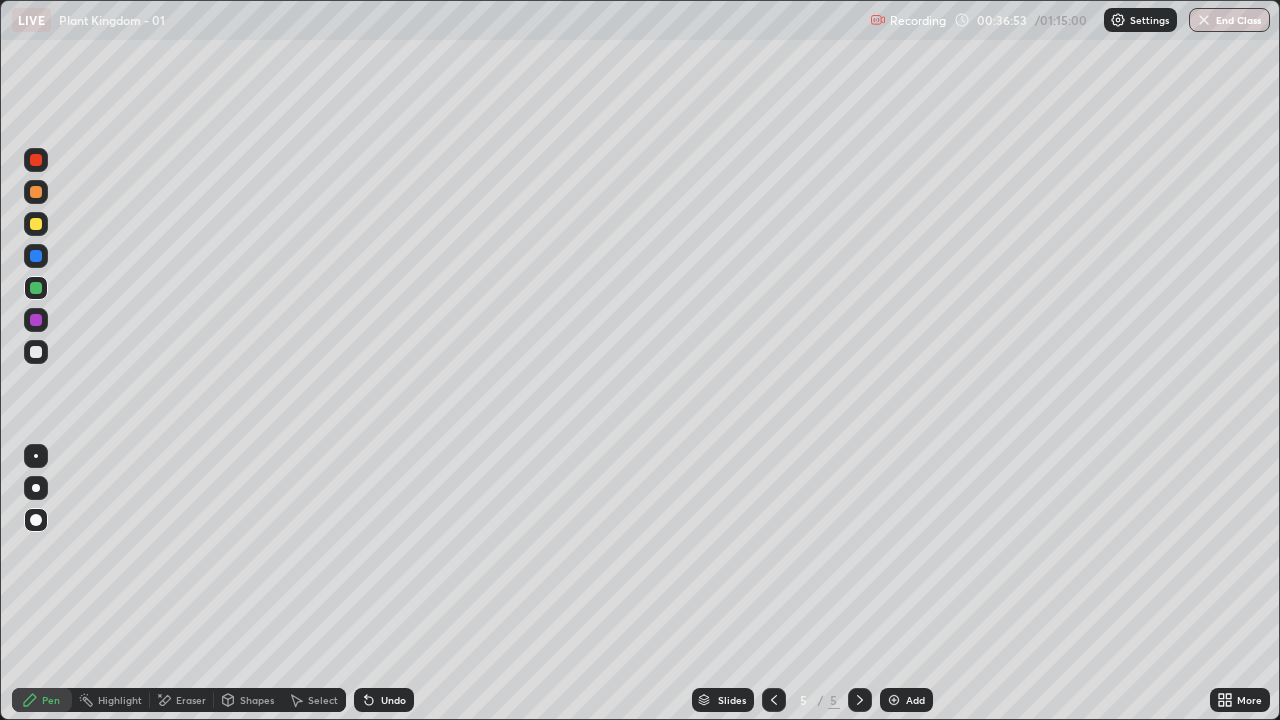 click at bounding box center (36, 352) 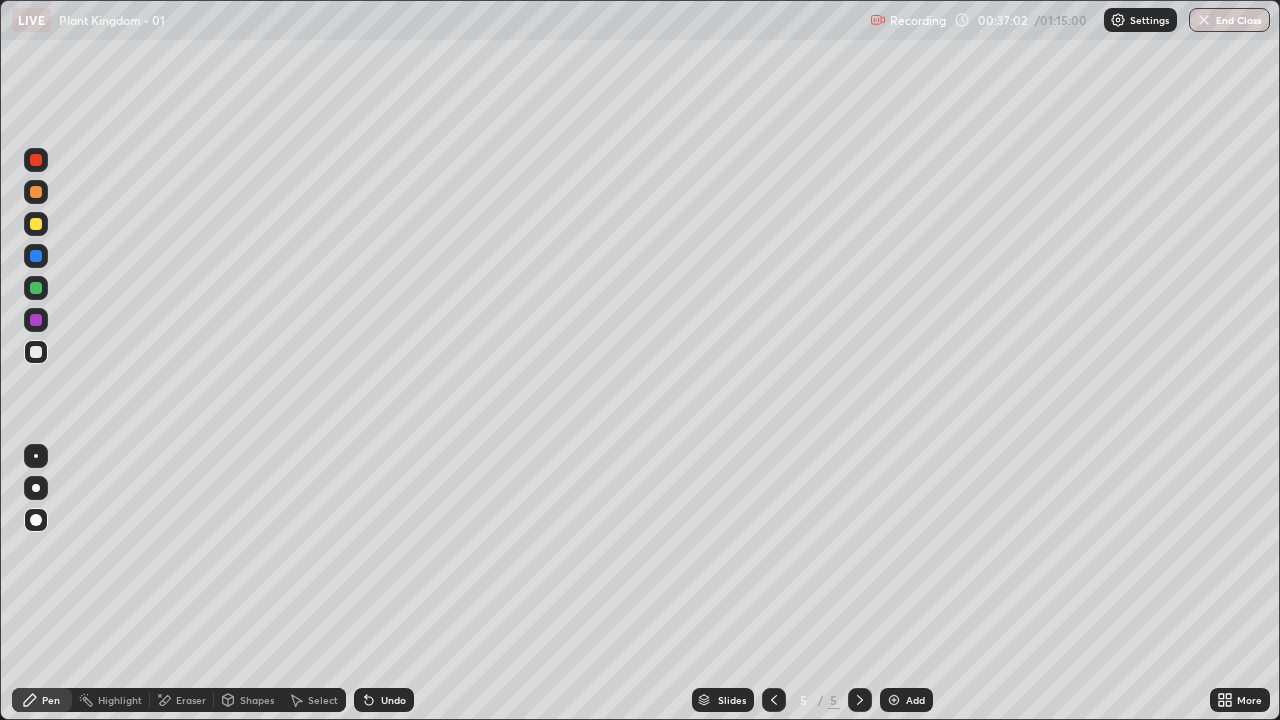 click at bounding box center (36, 352) 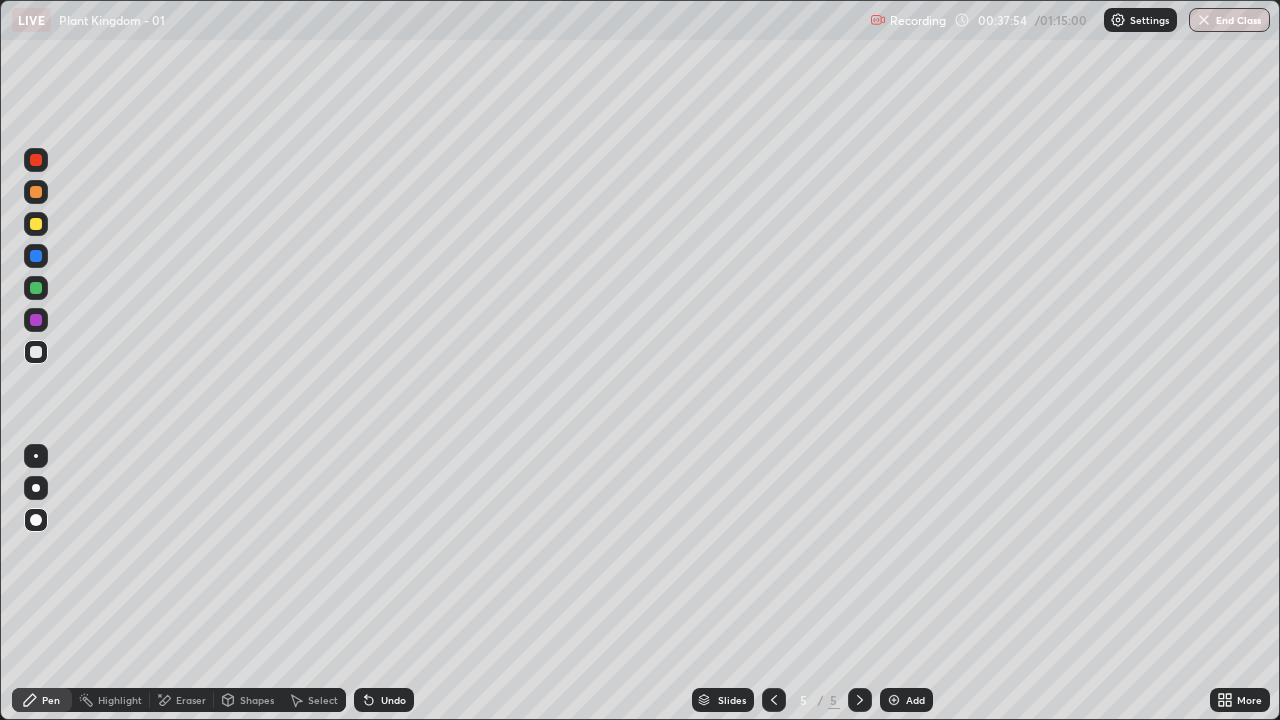 click at bounding box center (36, 224) 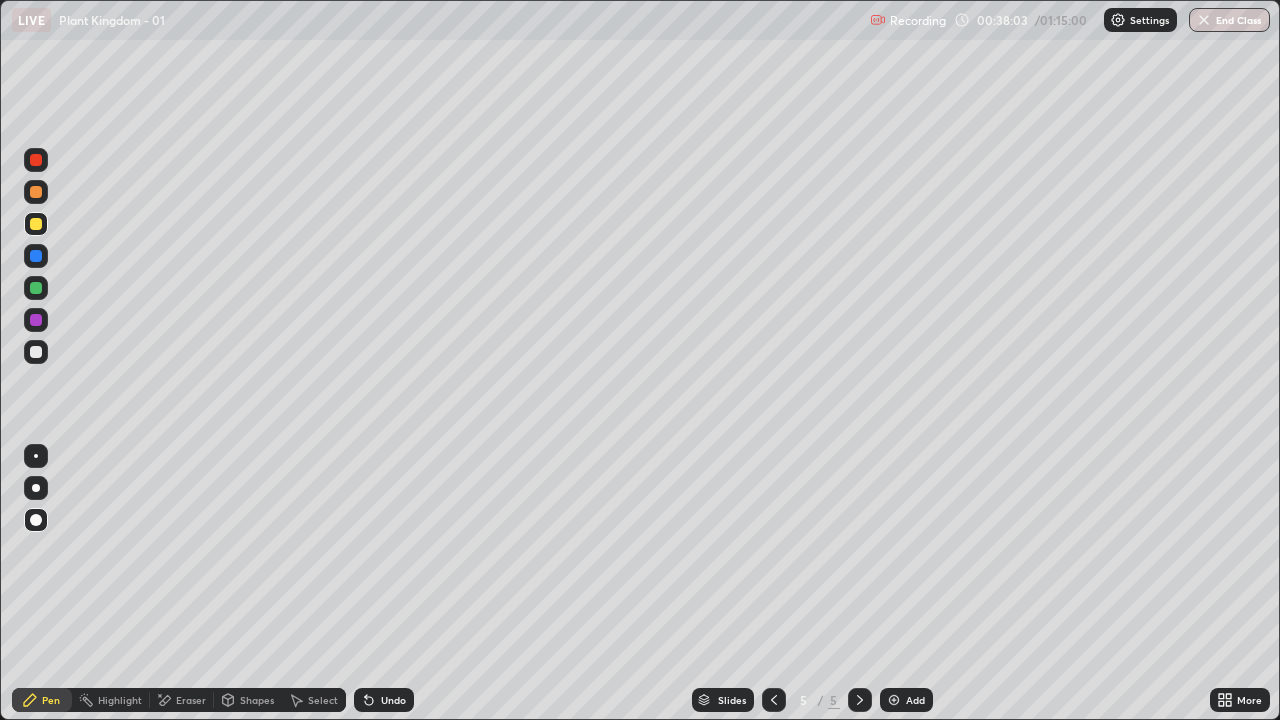 click at bounding box center [36, 352] 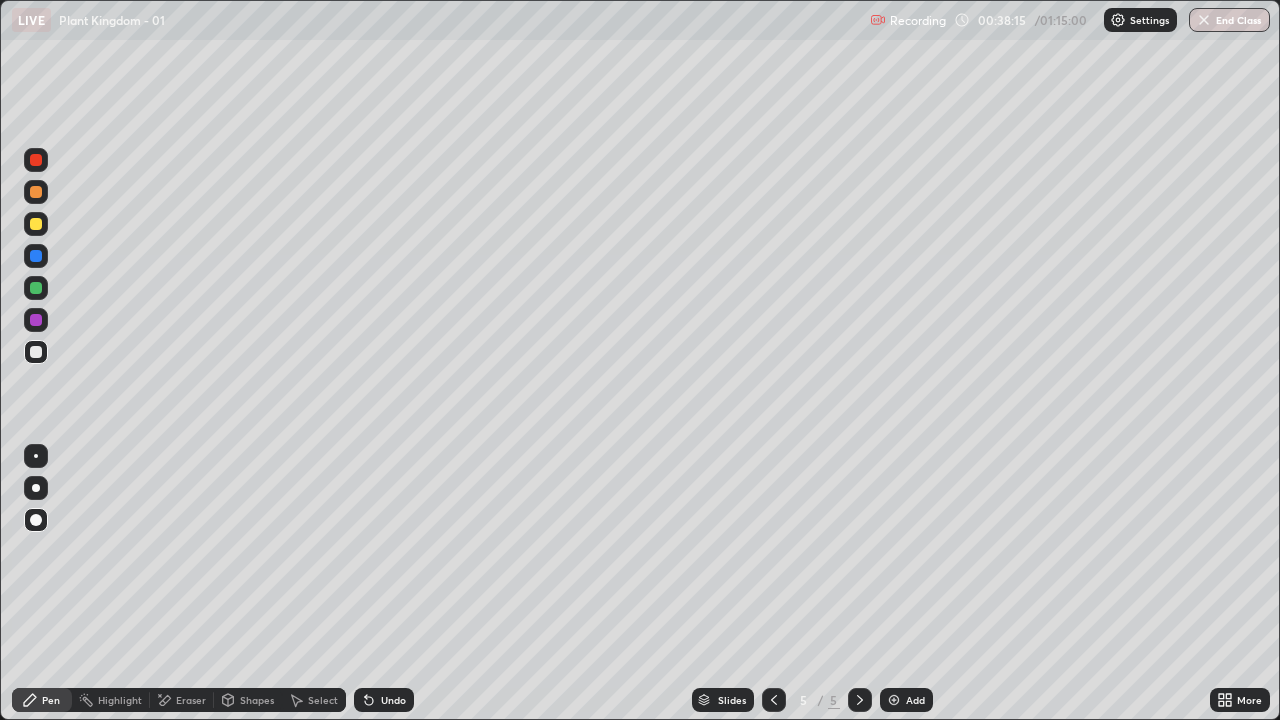 click at bounding box center (36, 192) 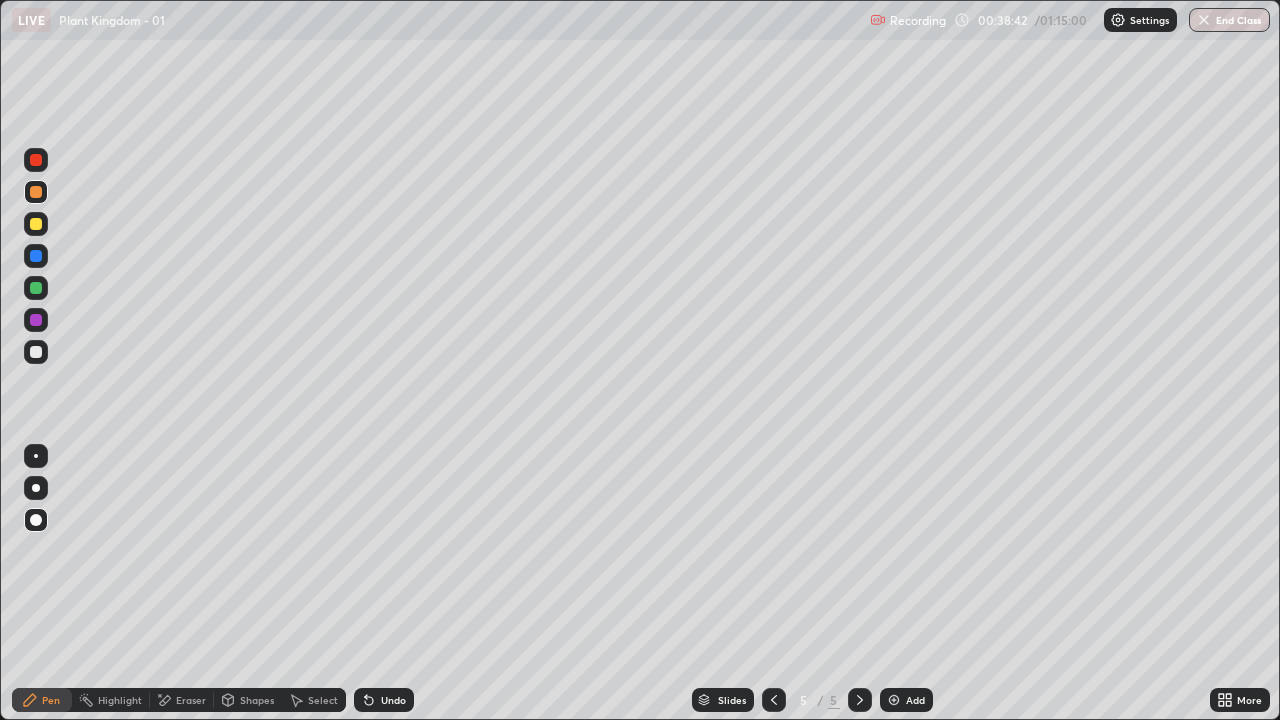 click at bounding box center (36, 352) 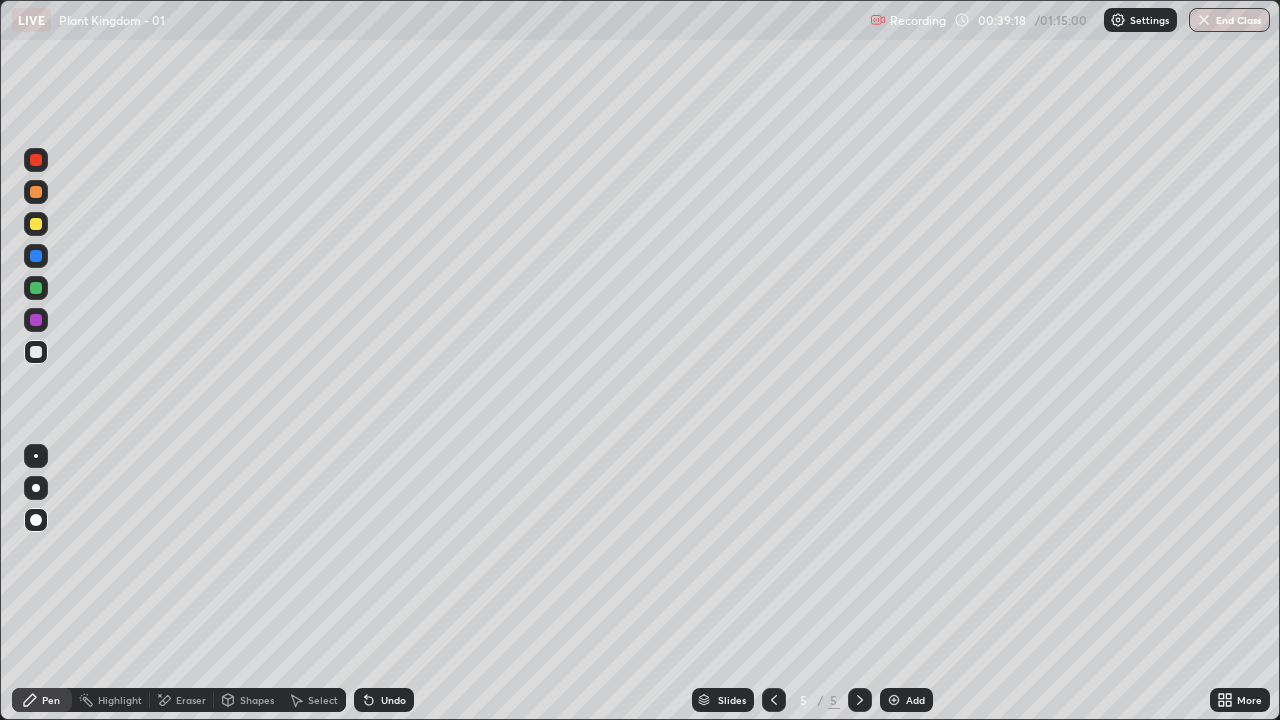 click at bounding box center [36, 192] 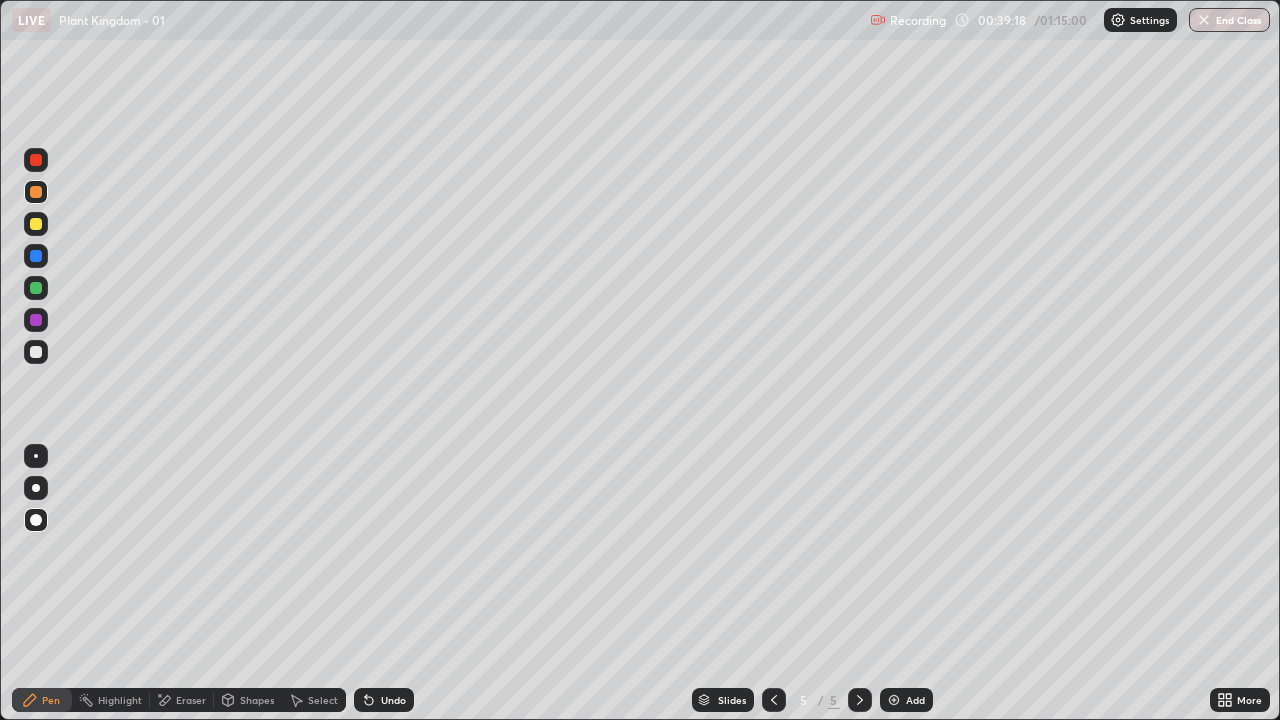 click at bounding box center (36, 352) 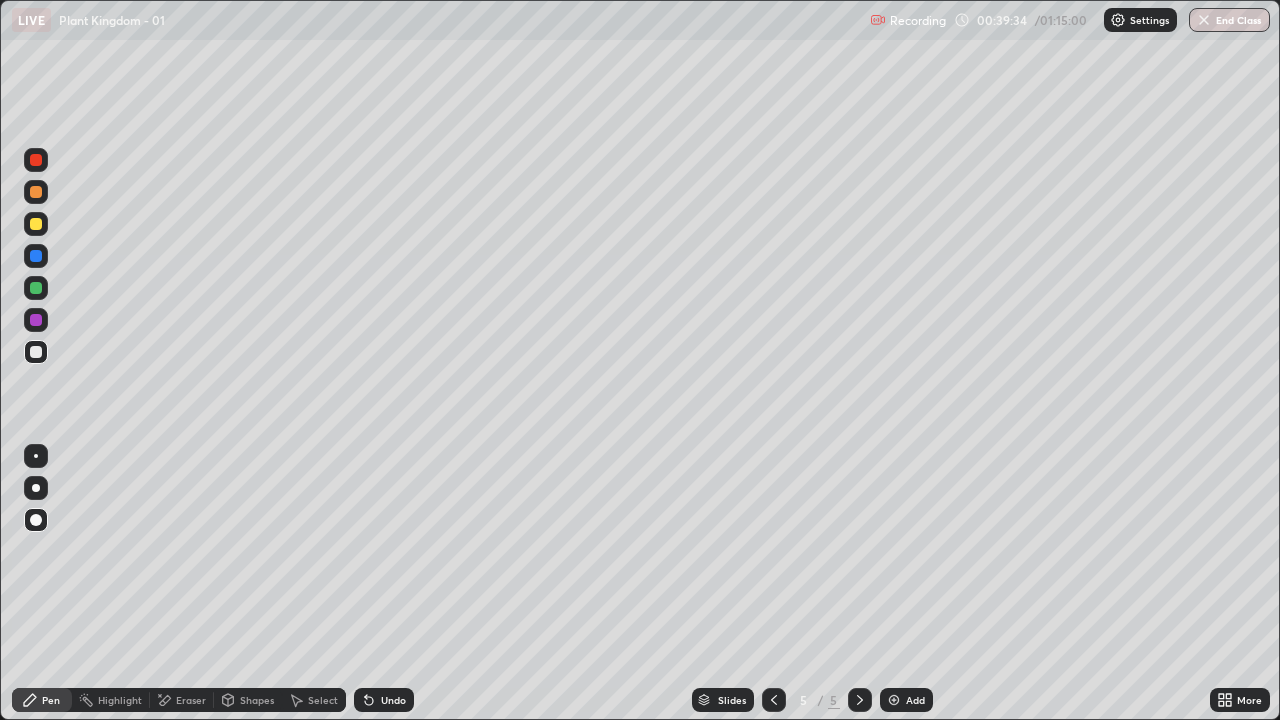 click at bounding box center [36, 320] 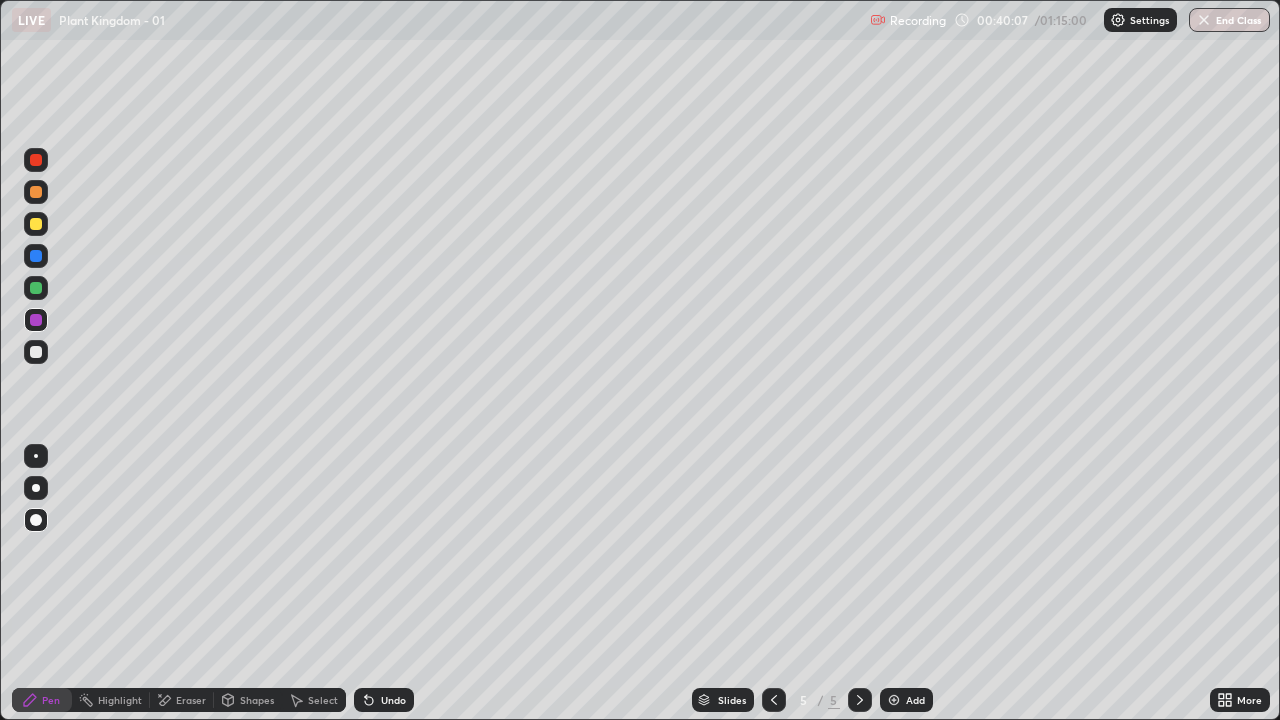 click at bounding box center (36, 352) 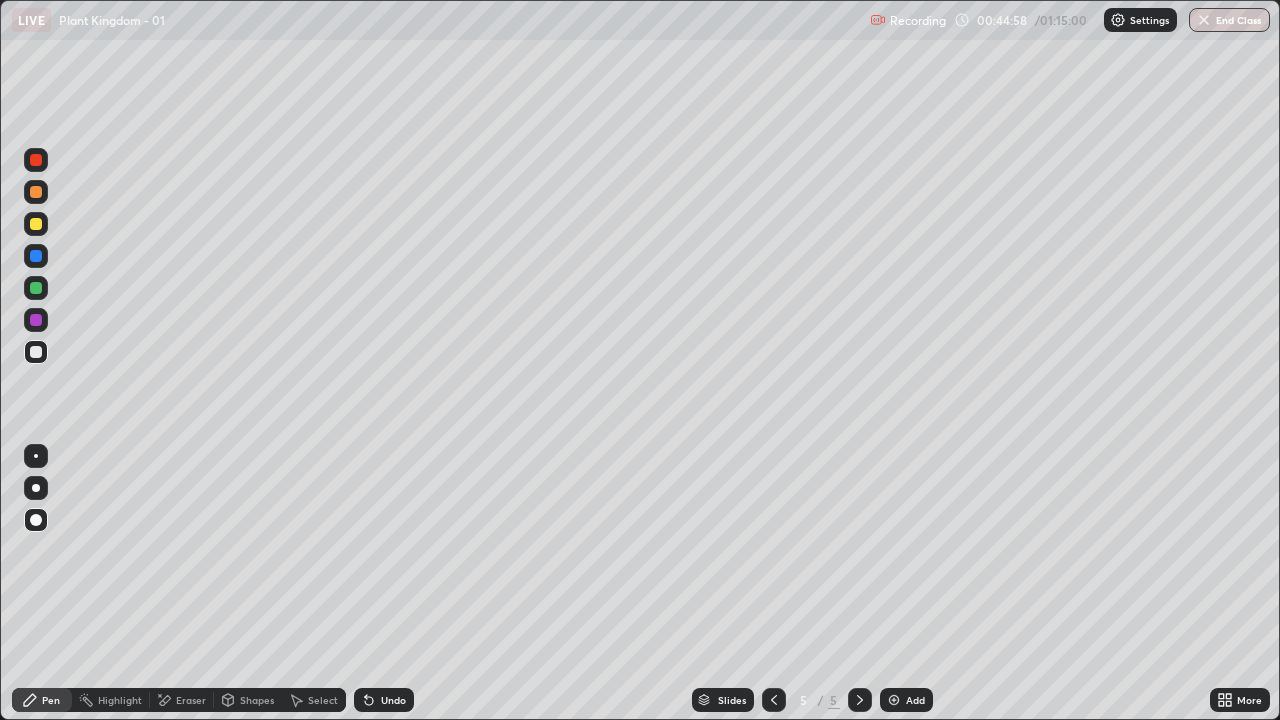 click at bounding box center (36, 352) 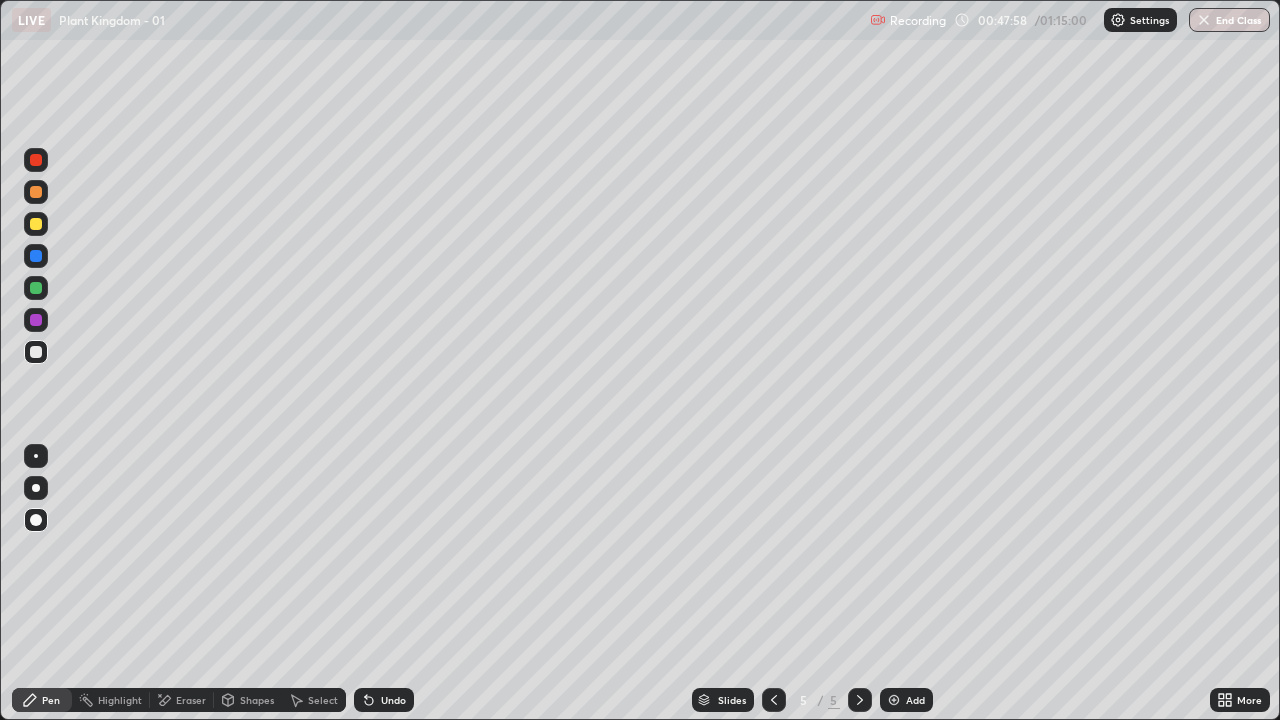 click at bounding box center (894, 700) 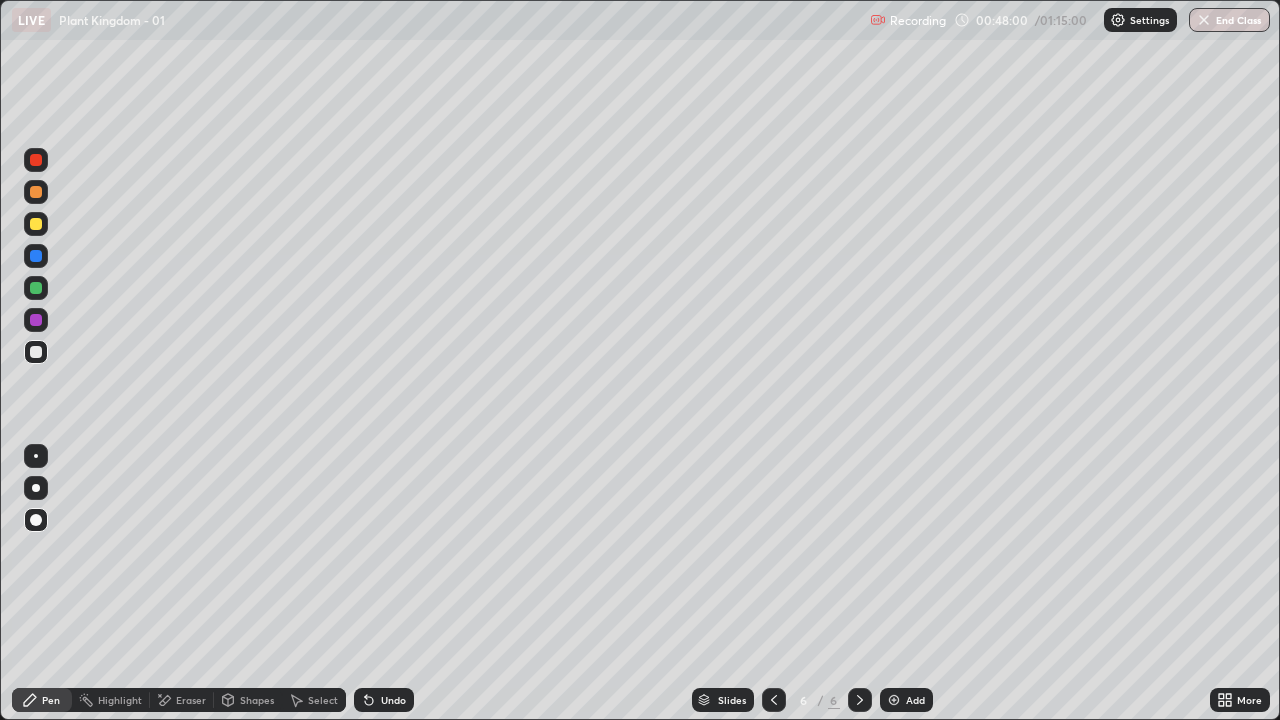 click at bounding box center (36, 192) 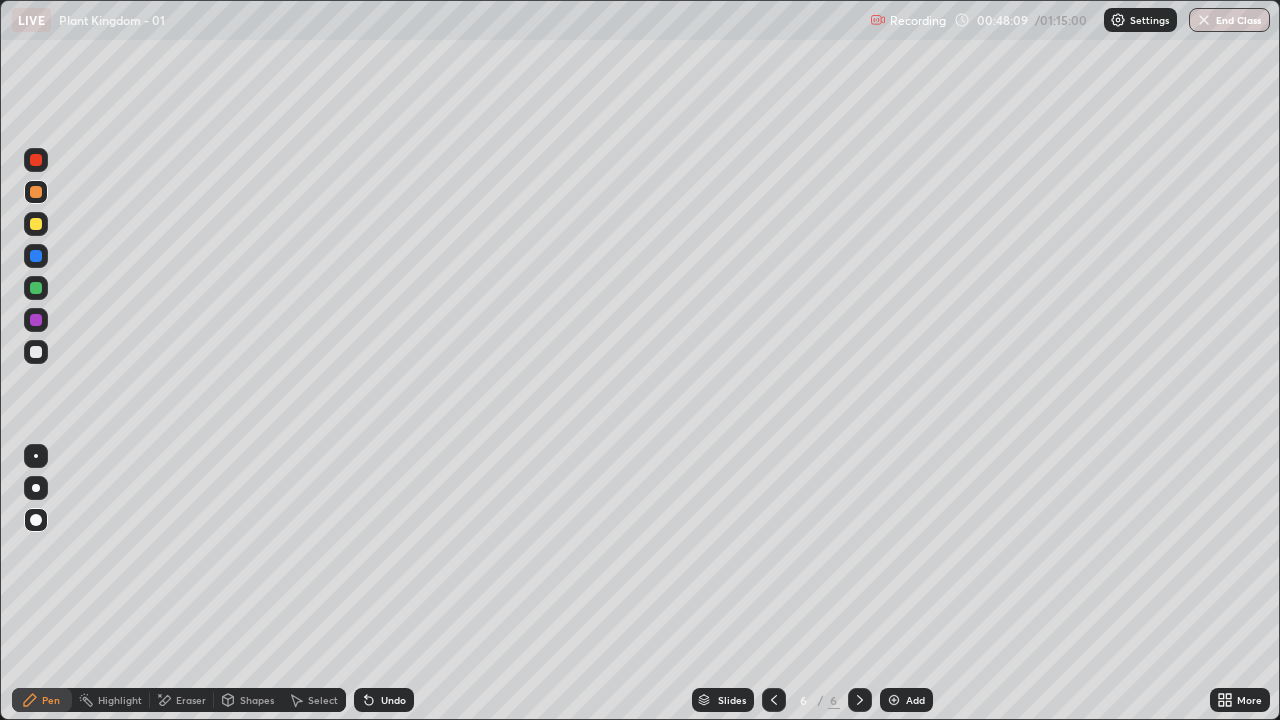 click 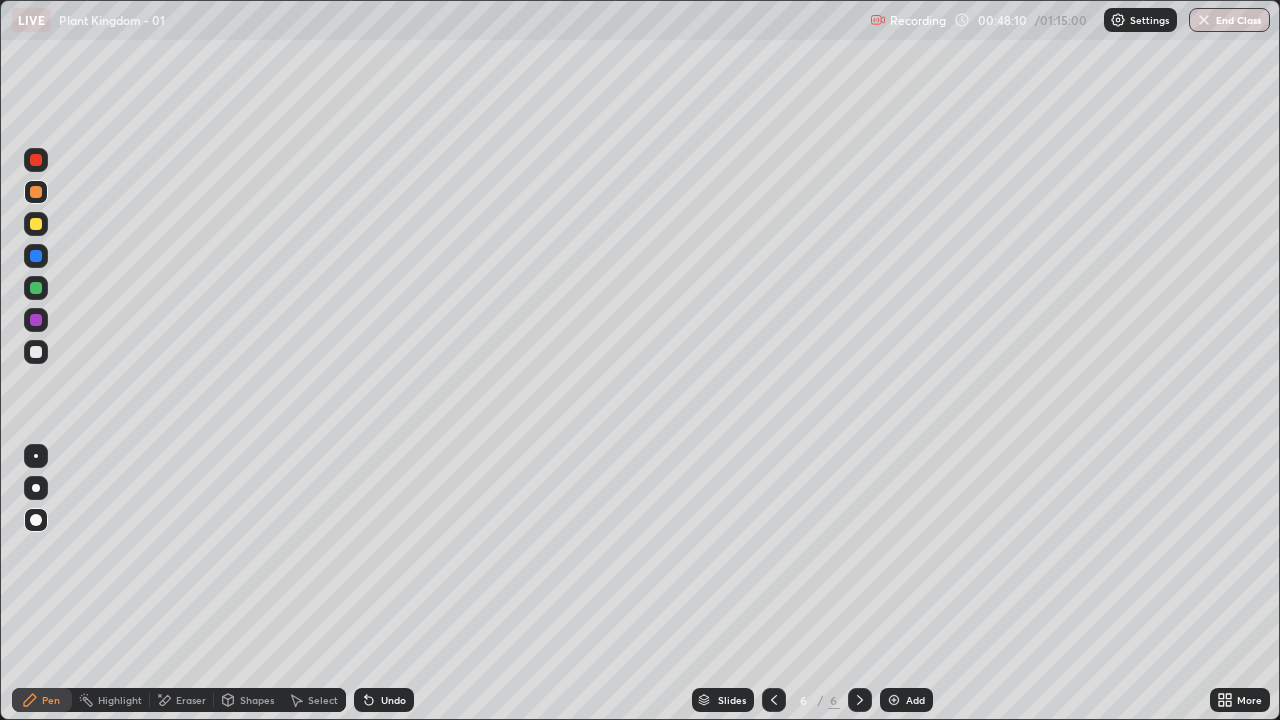 click on "Undo" at bounding box center [384, 700] 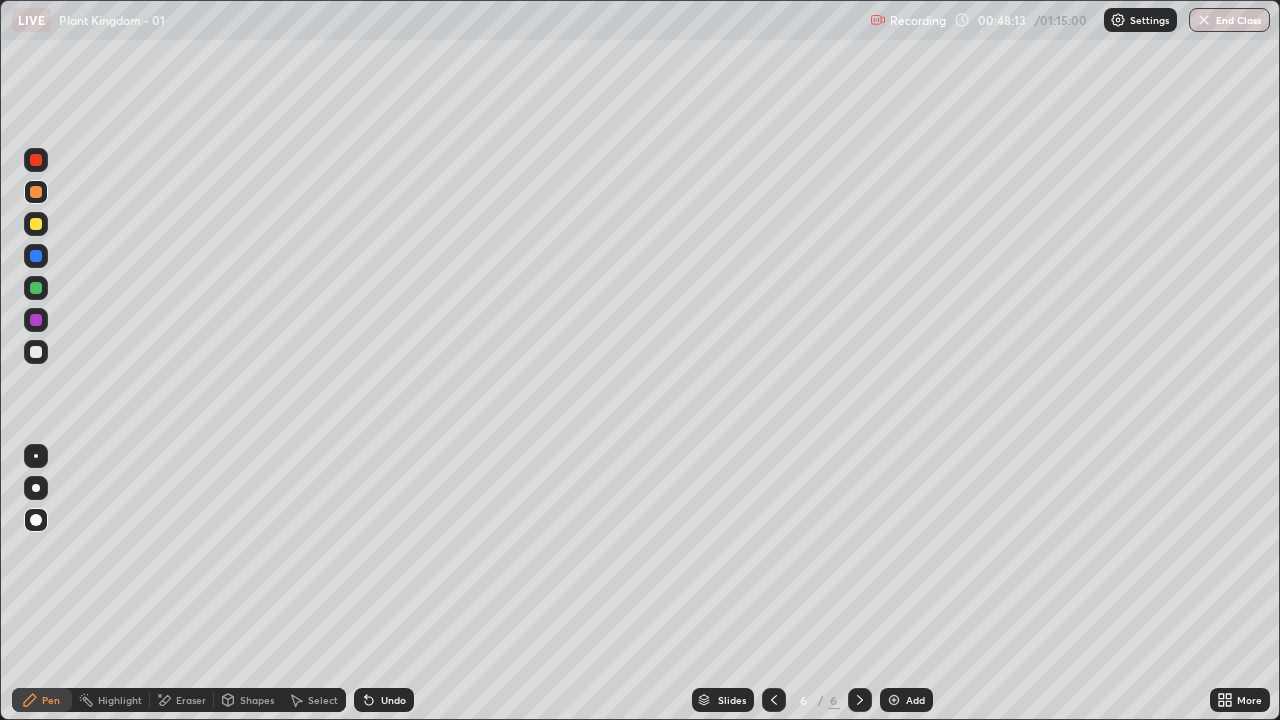 click at bounding box center (36, 224) 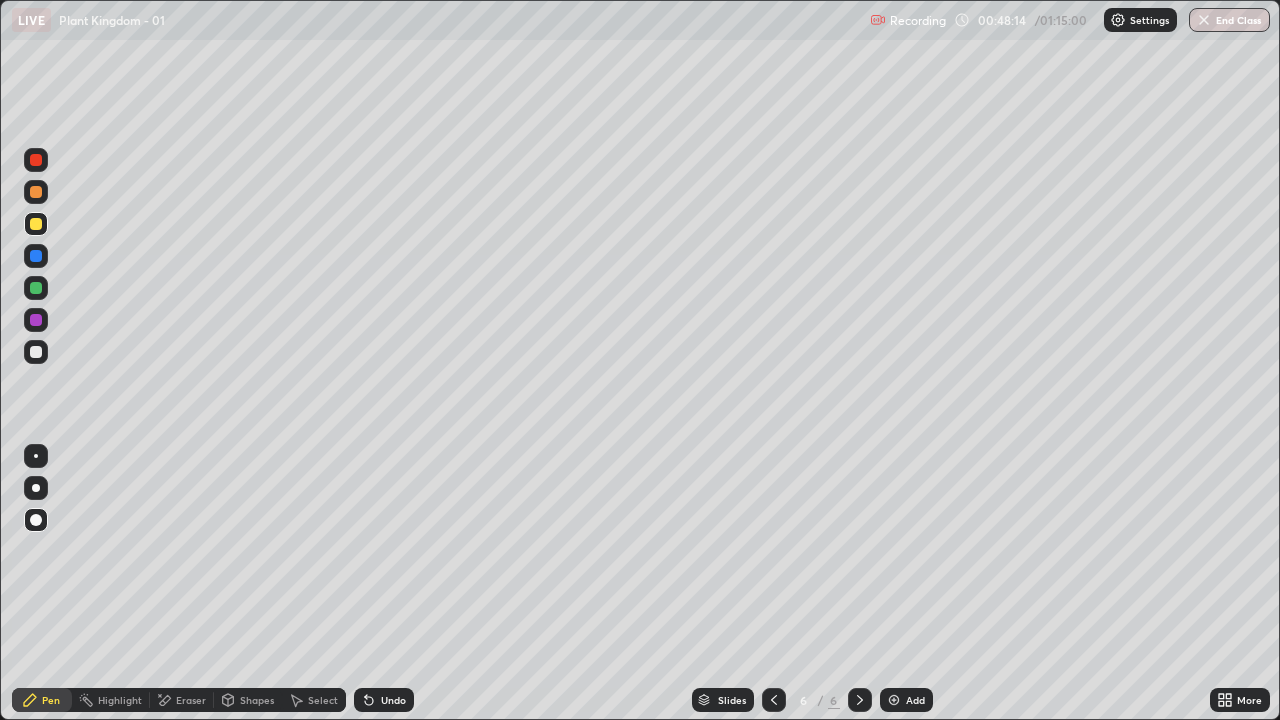 click at bounding box center [36, 256] 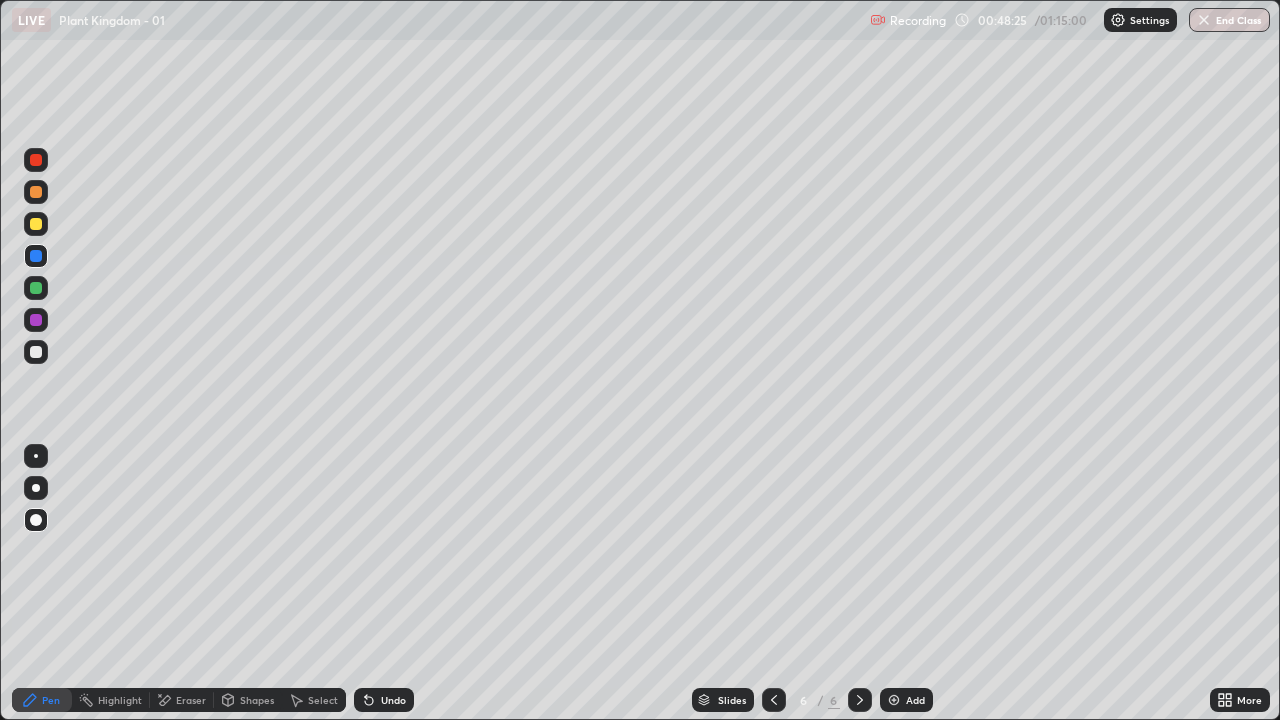 click at bounding box center [36, 352] 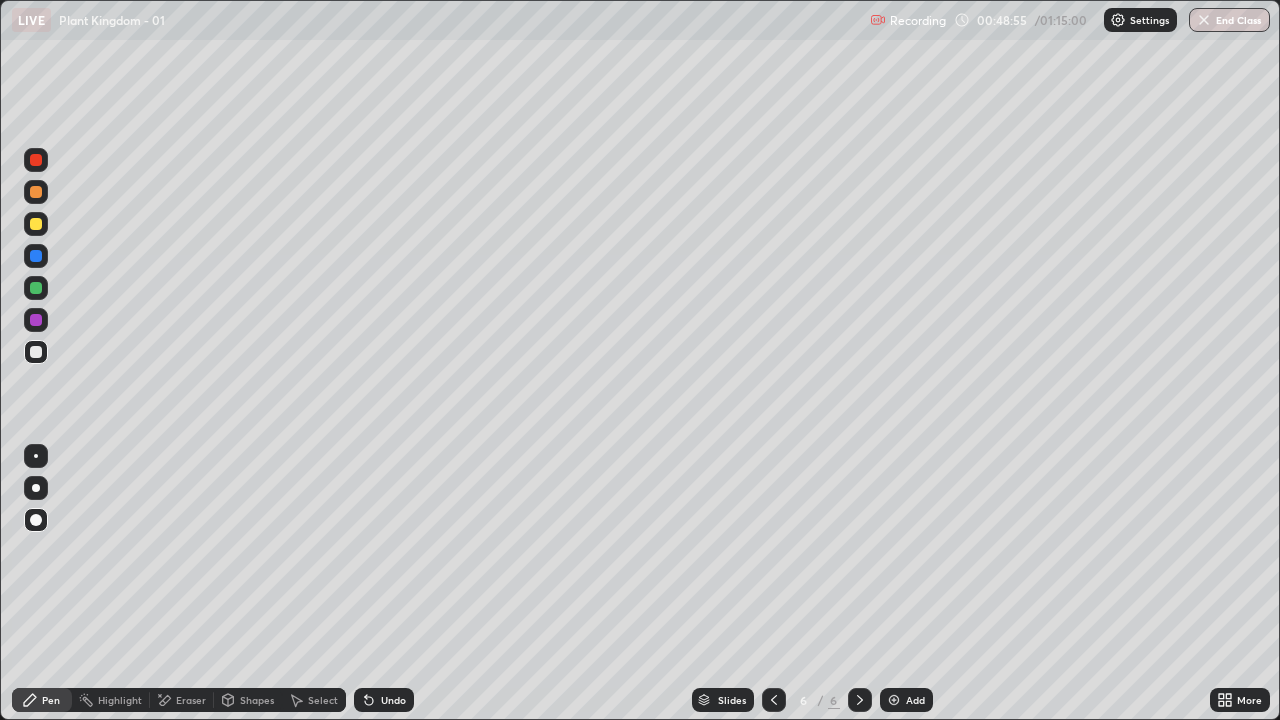click at bounding box center [36, 288] 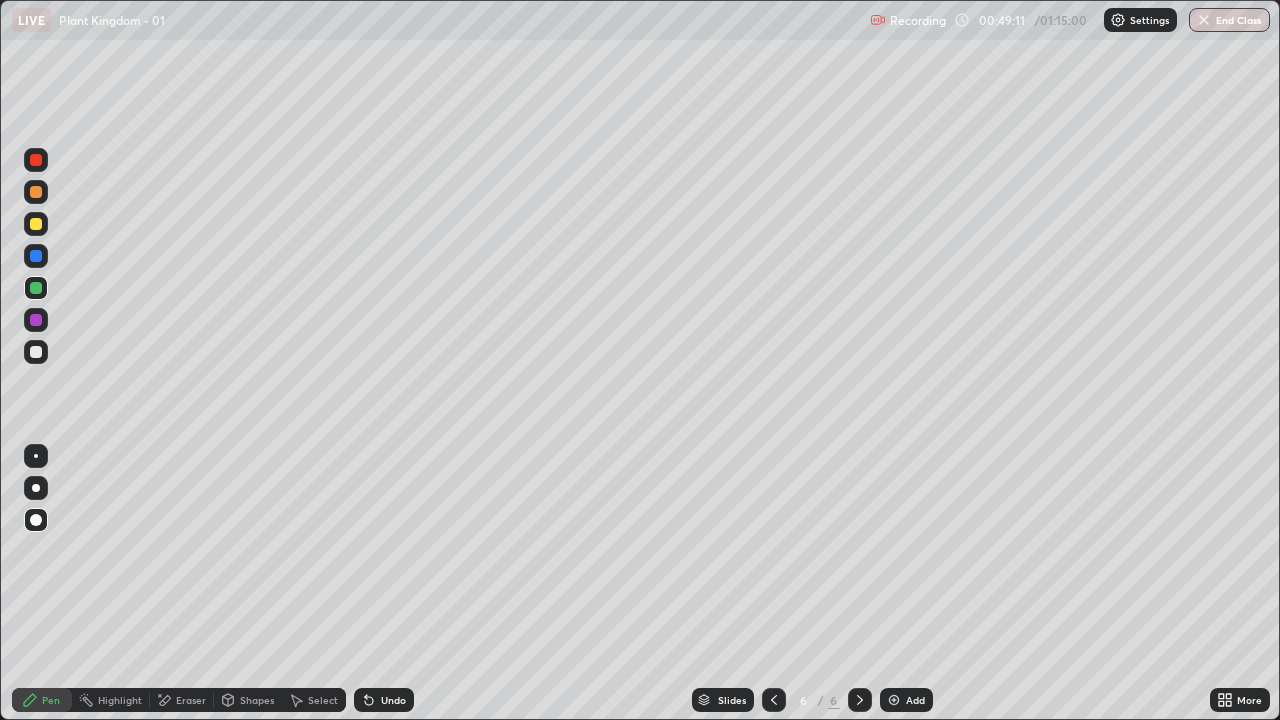 click at bounding box center [36, 192] 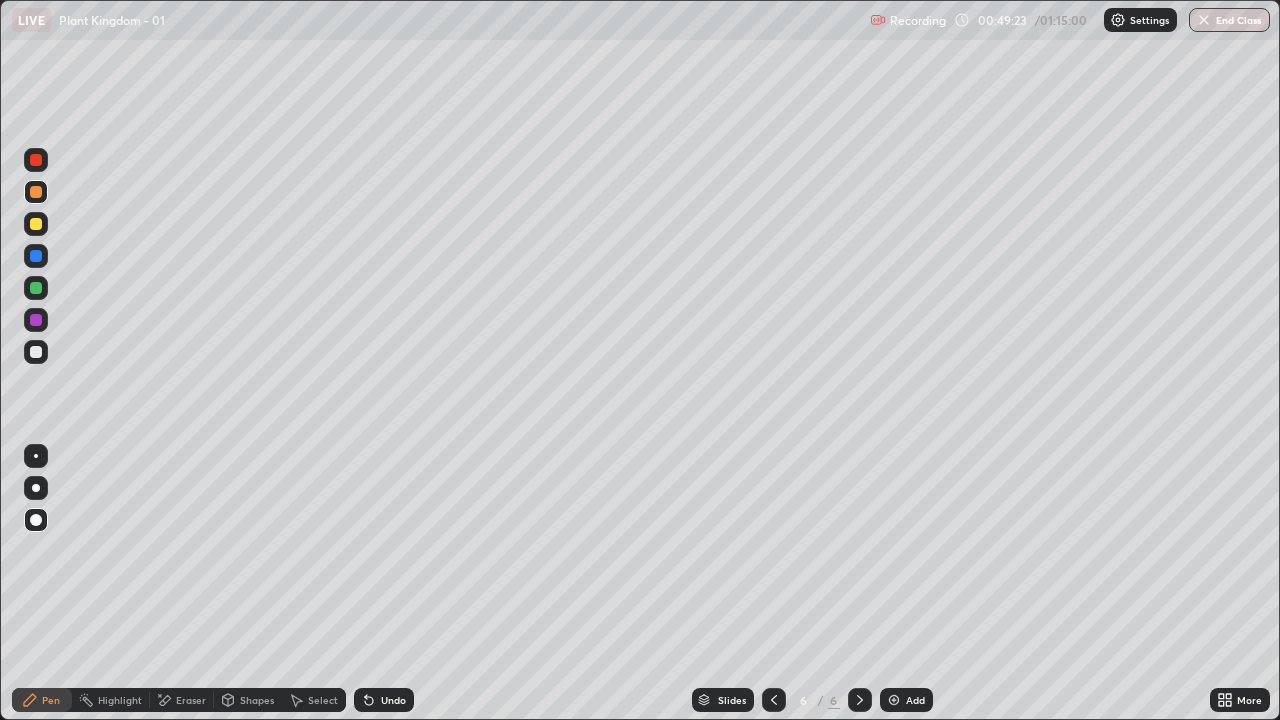 click at bounding box center (36, 160) 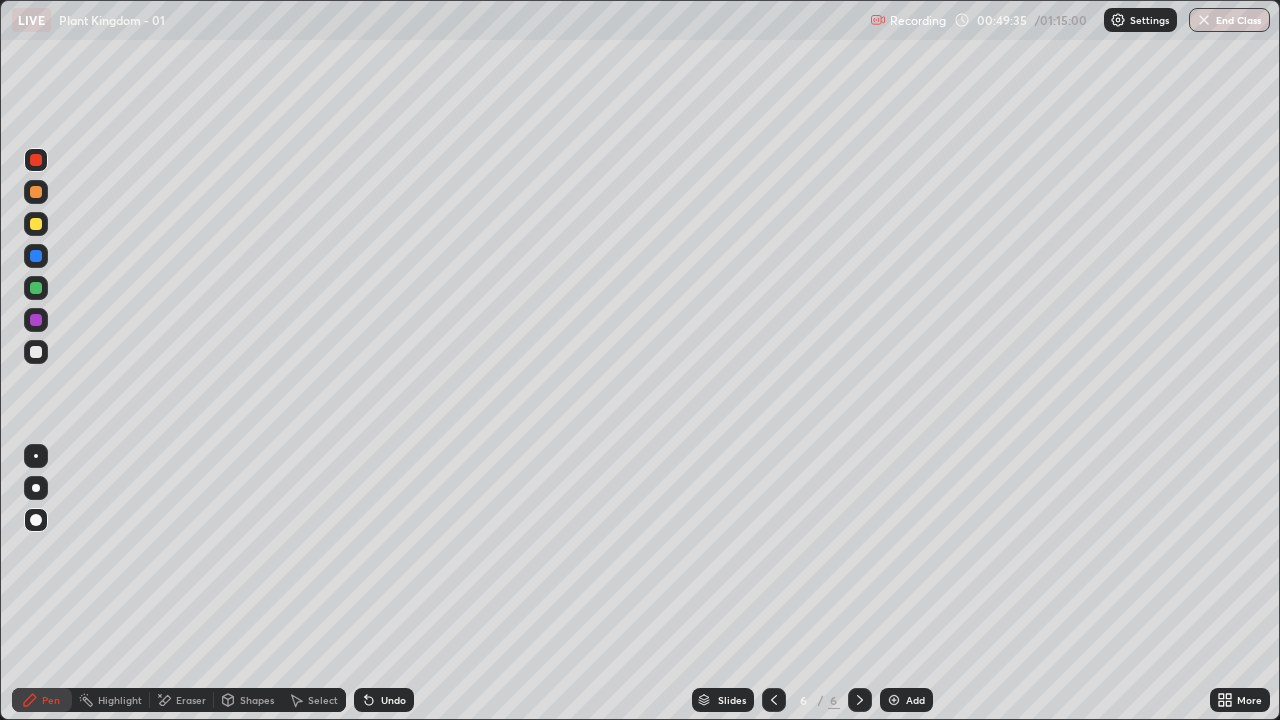 click at bounding box center (36, 352) 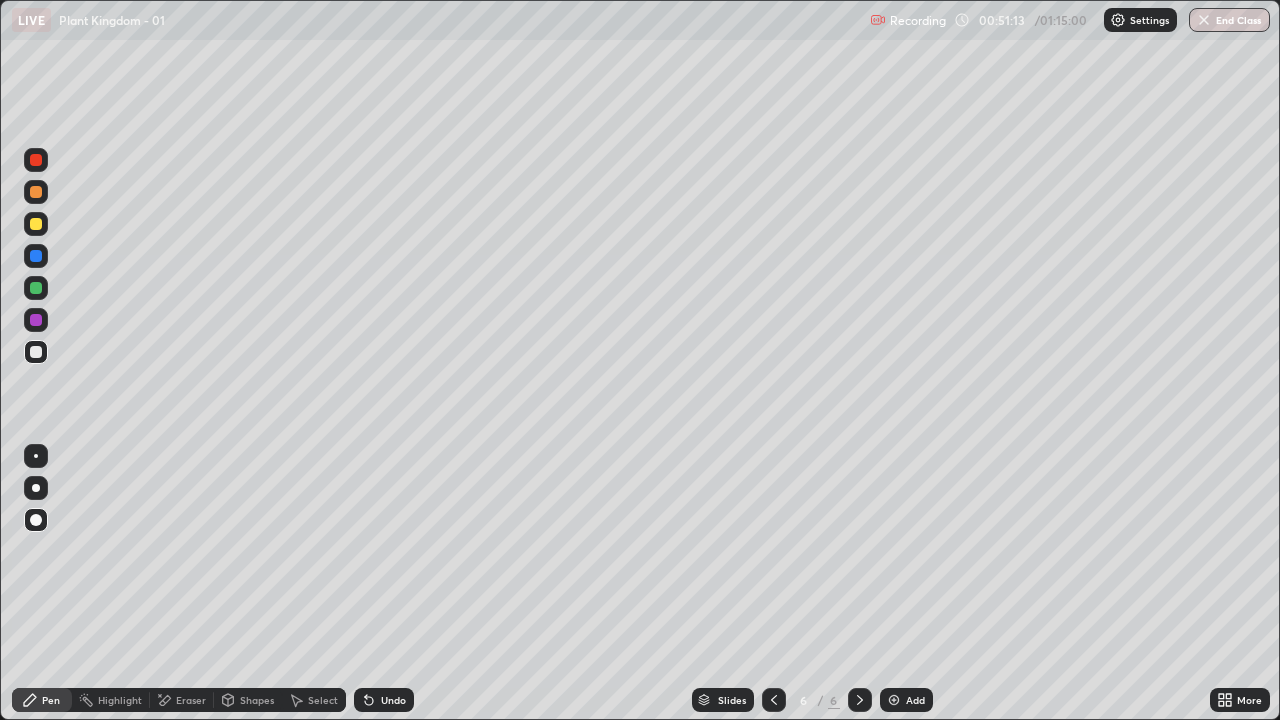 click at bounding box center (36, 288) 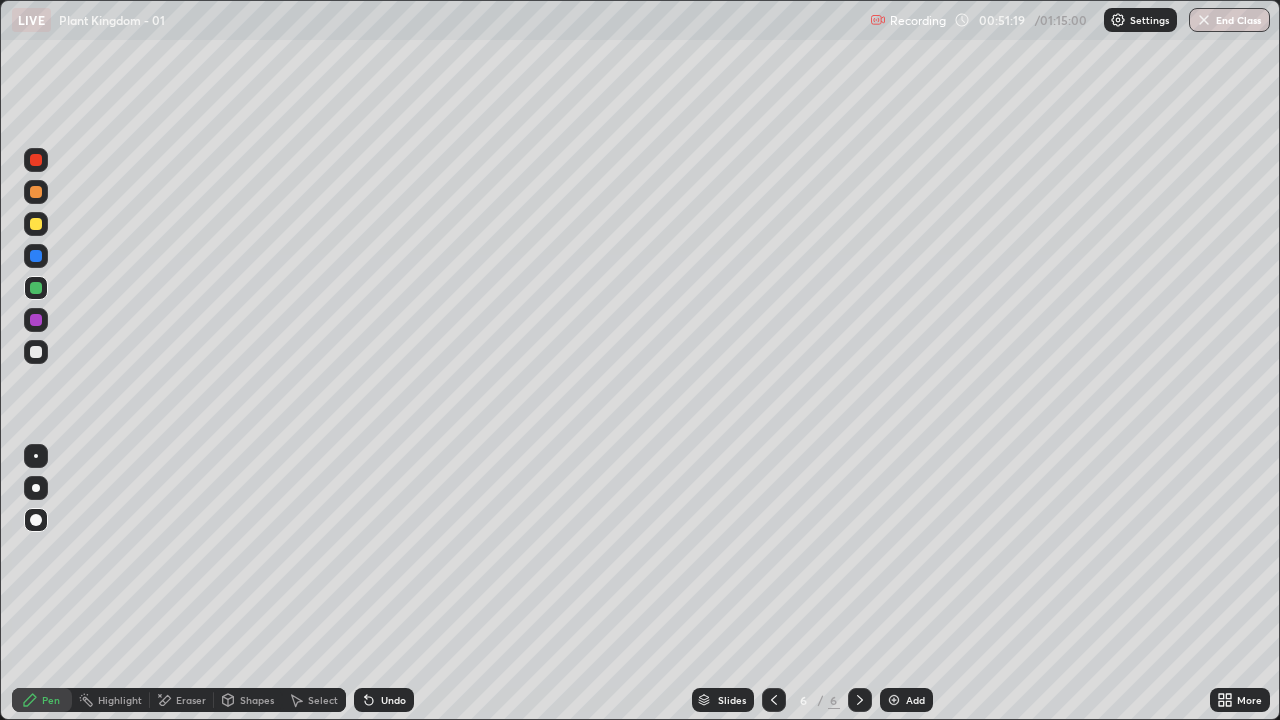 click on "Undo" at bounding box center (384, 700) 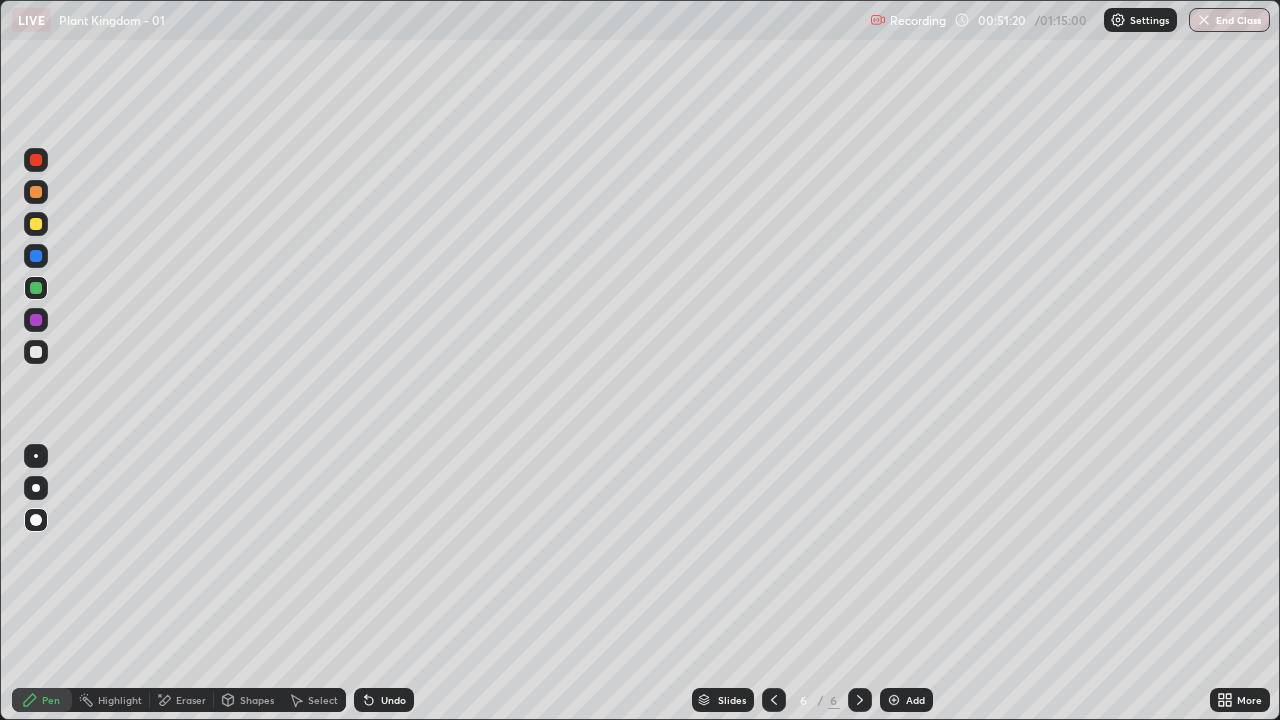 click 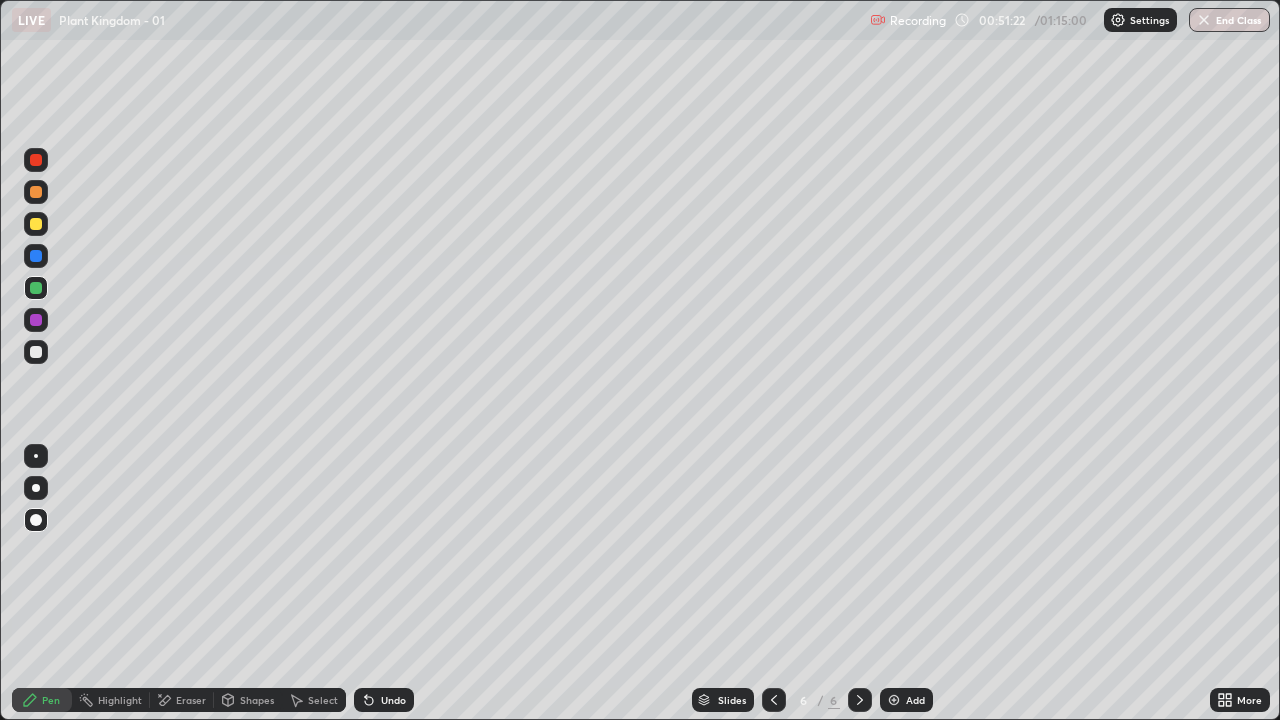 click 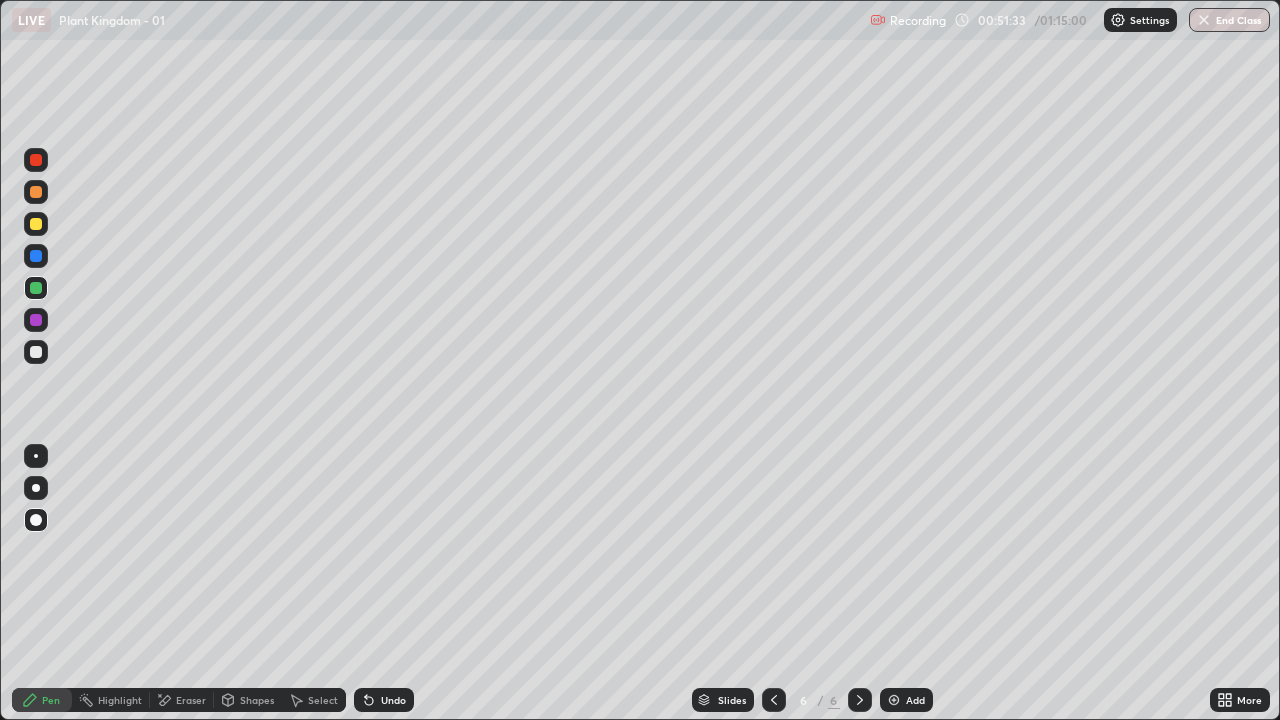 click at bounding box center [36, 352] 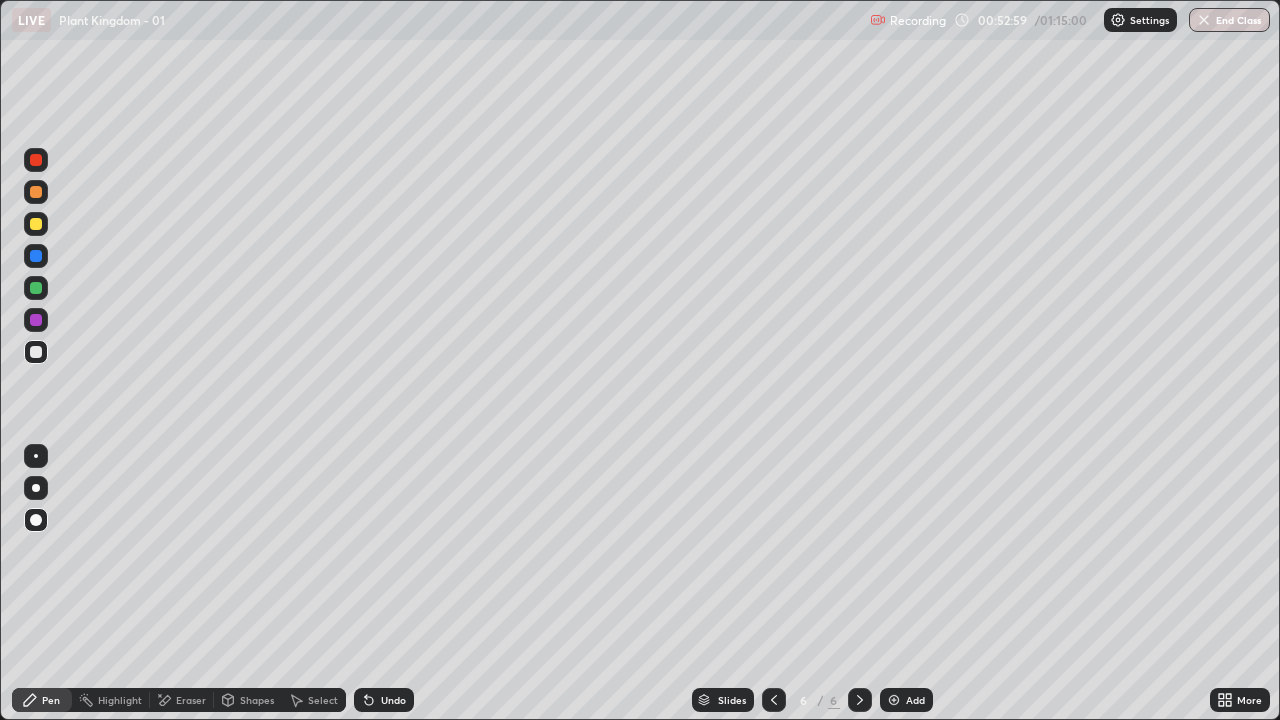 click at bounding box center [36, 224] 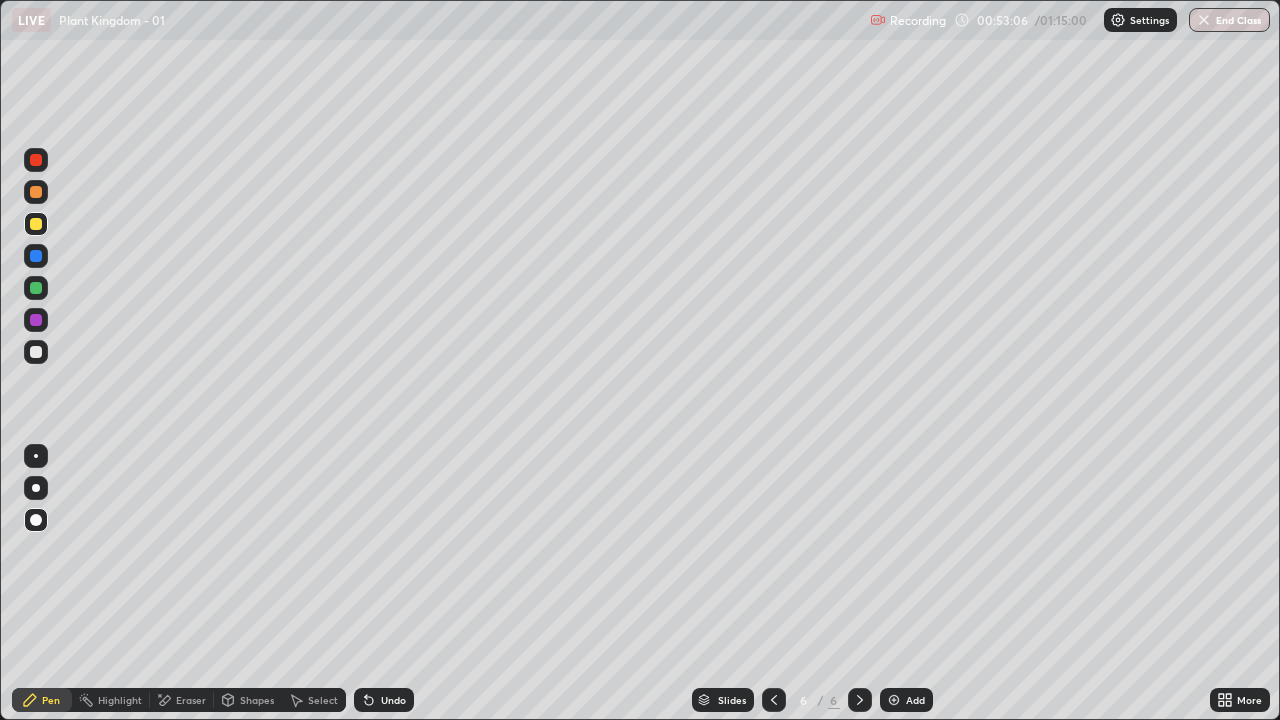 click at bounding box center (36, 352) 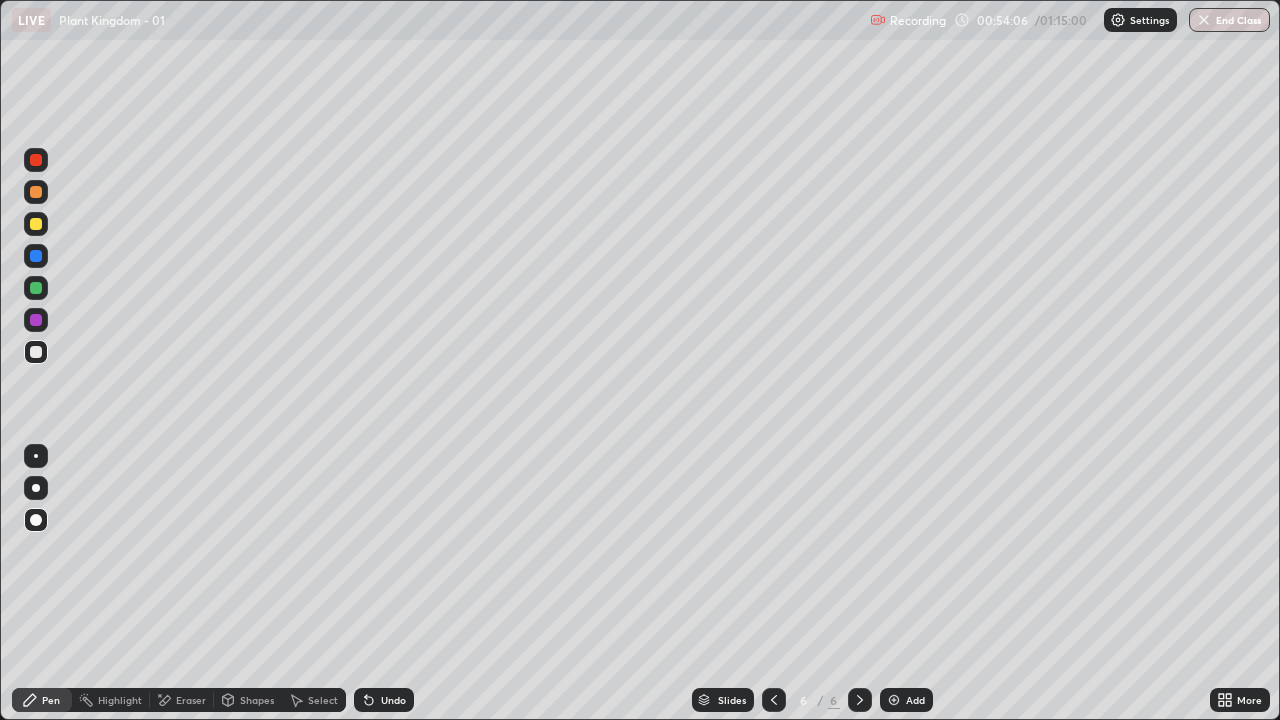 click at bounding box center [36, 192] 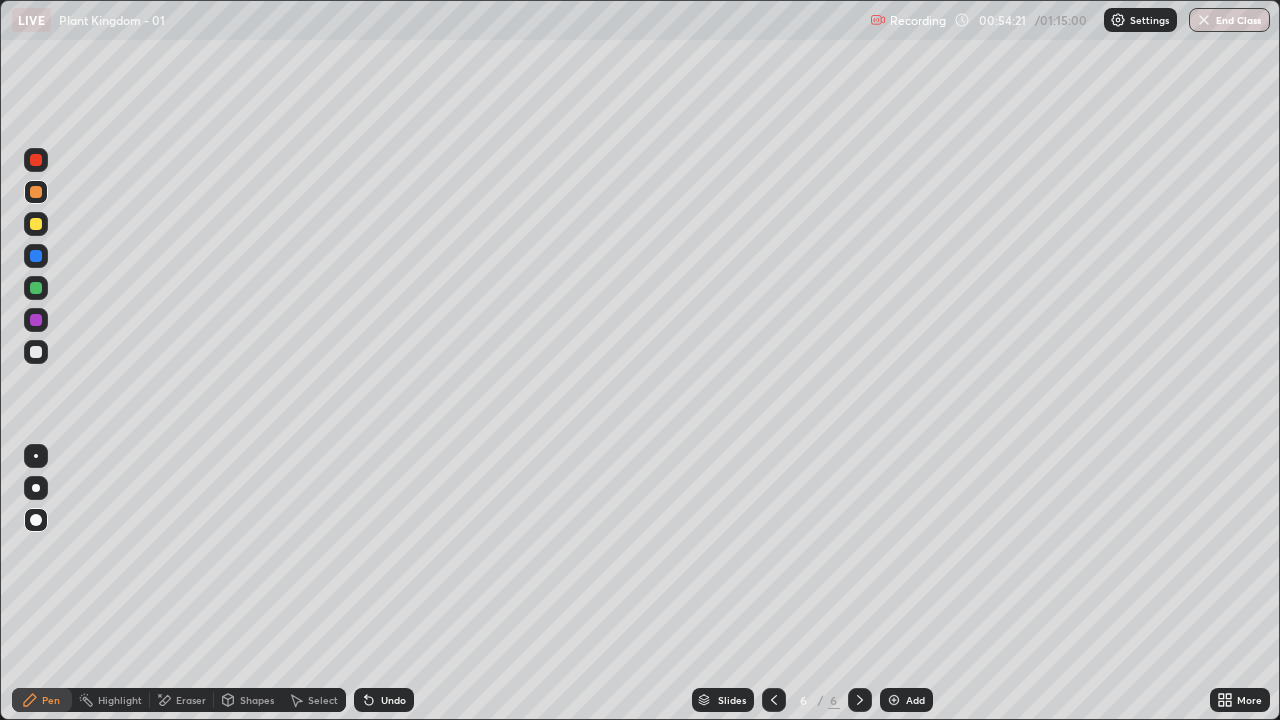 click at bounding box center [36, 224] 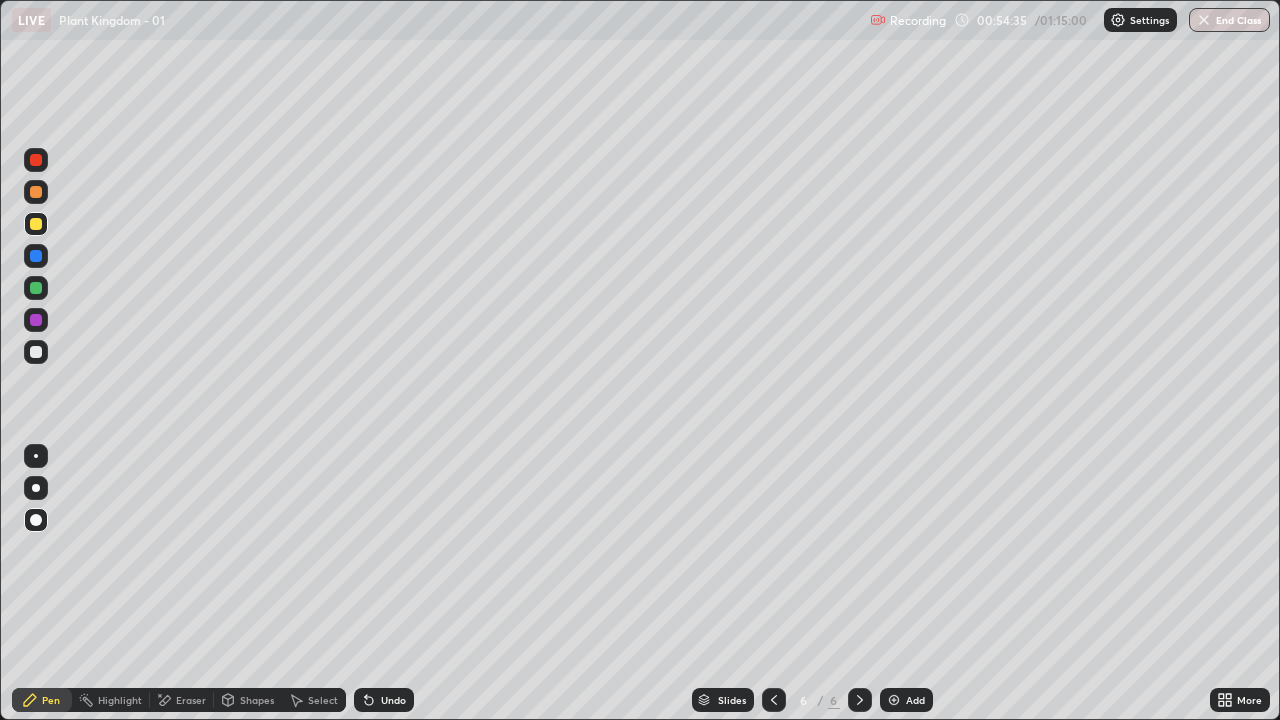 click at bounding box center (36, 352) 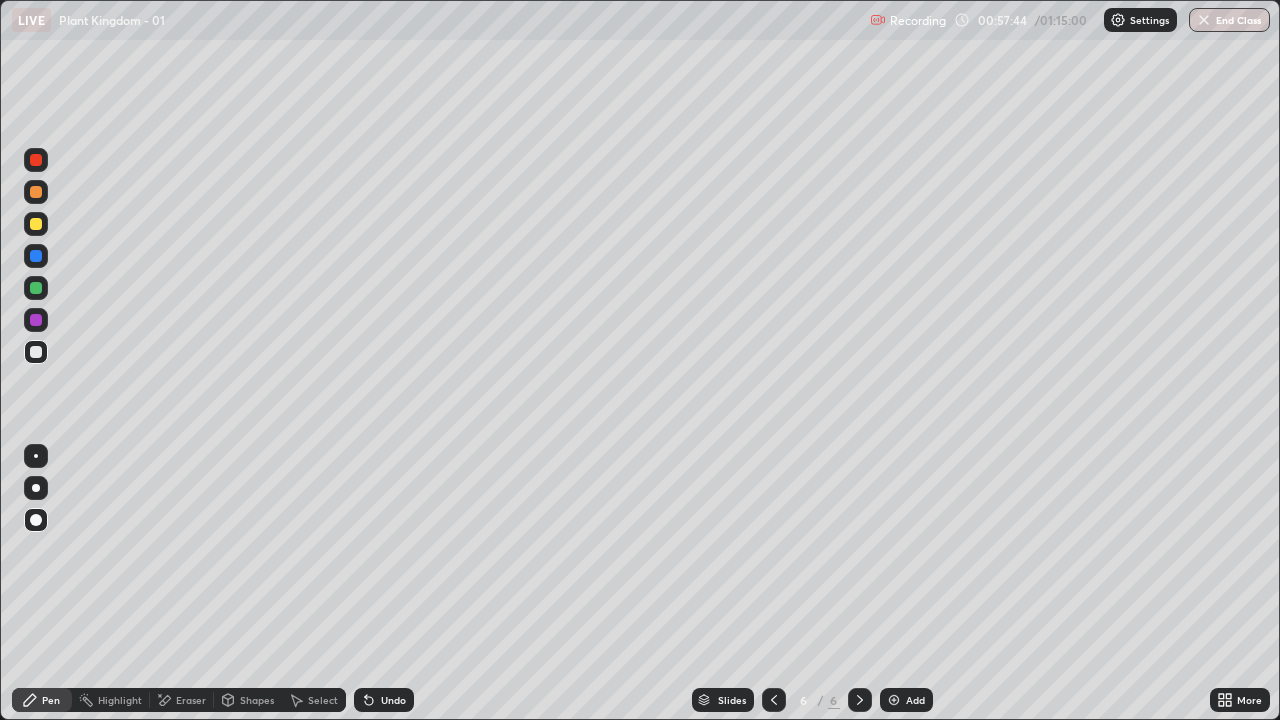 click on "Add" at bounding box center (906, 700) 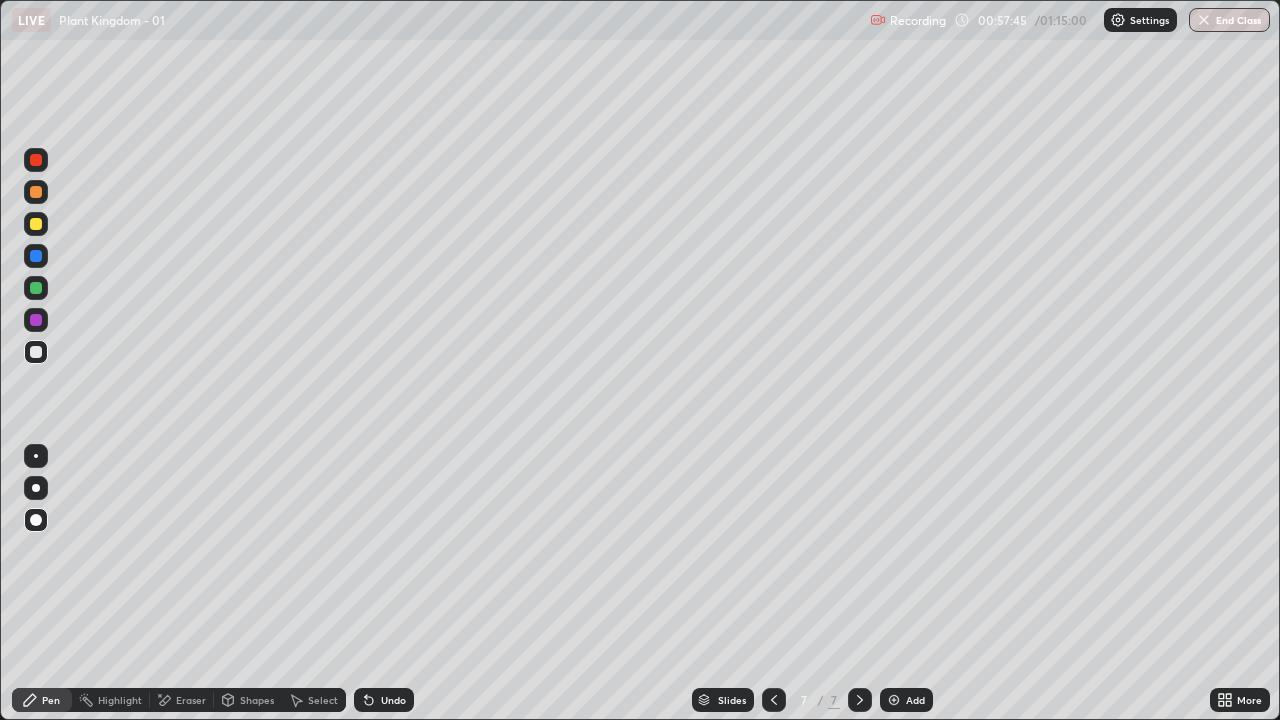 click at bounding box center [36, 224] 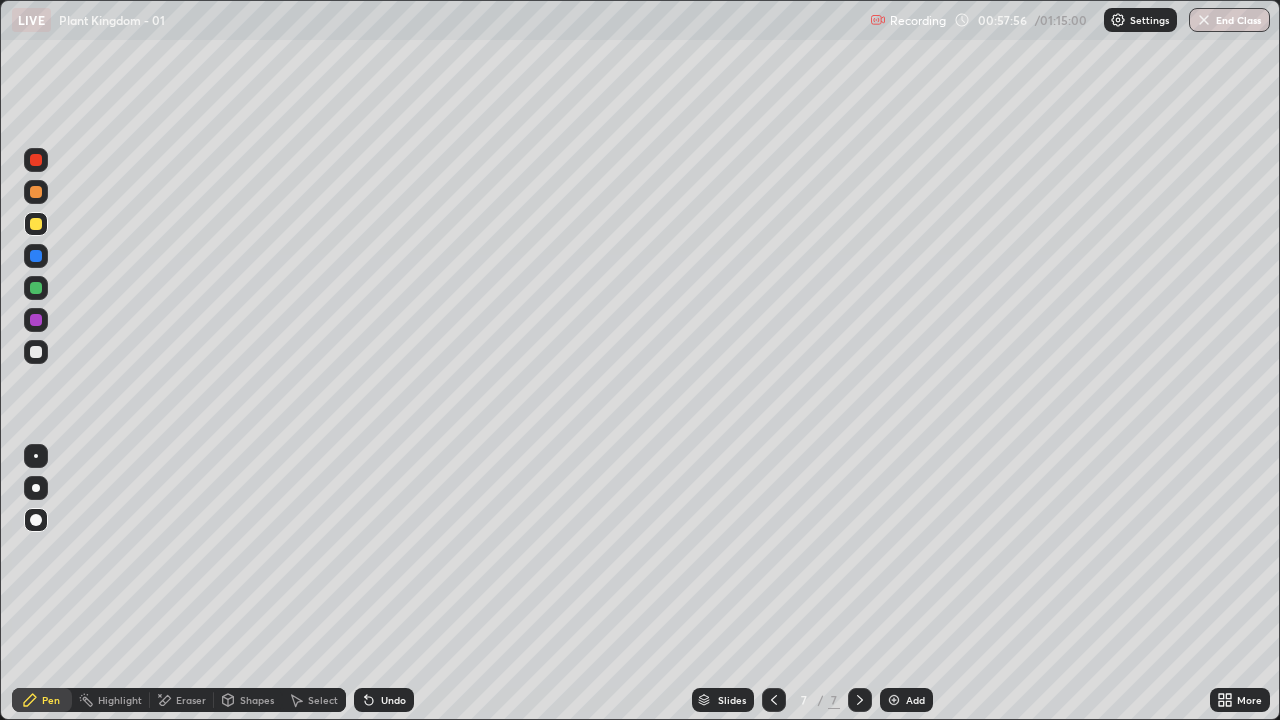 click at bounding box center (36, 192) 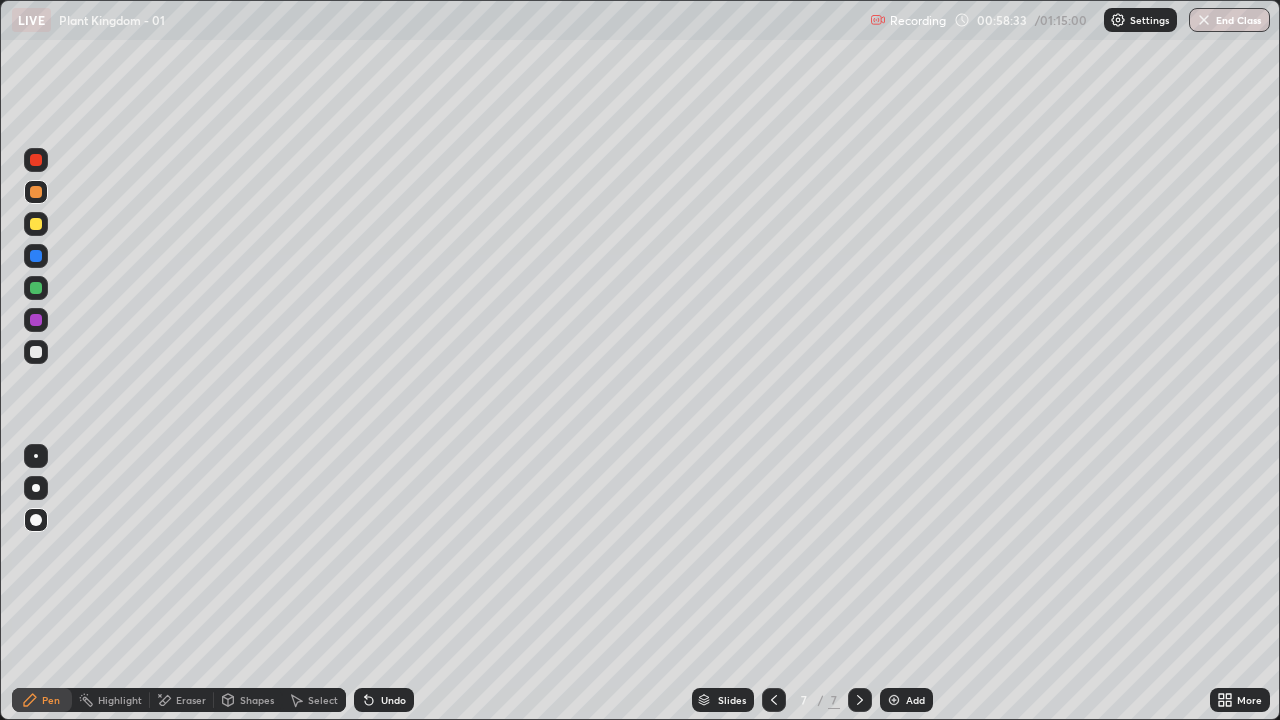 click at bounding box center [36, 352] 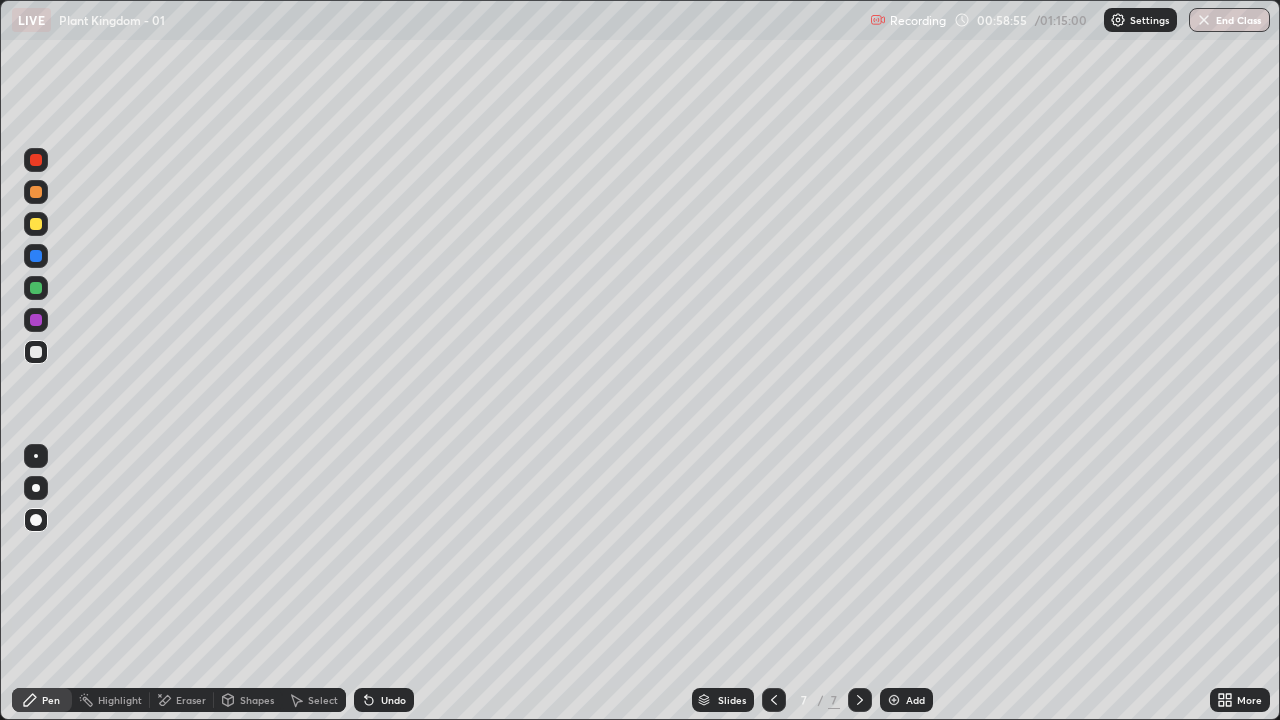 click at bounding box center (36, 256) 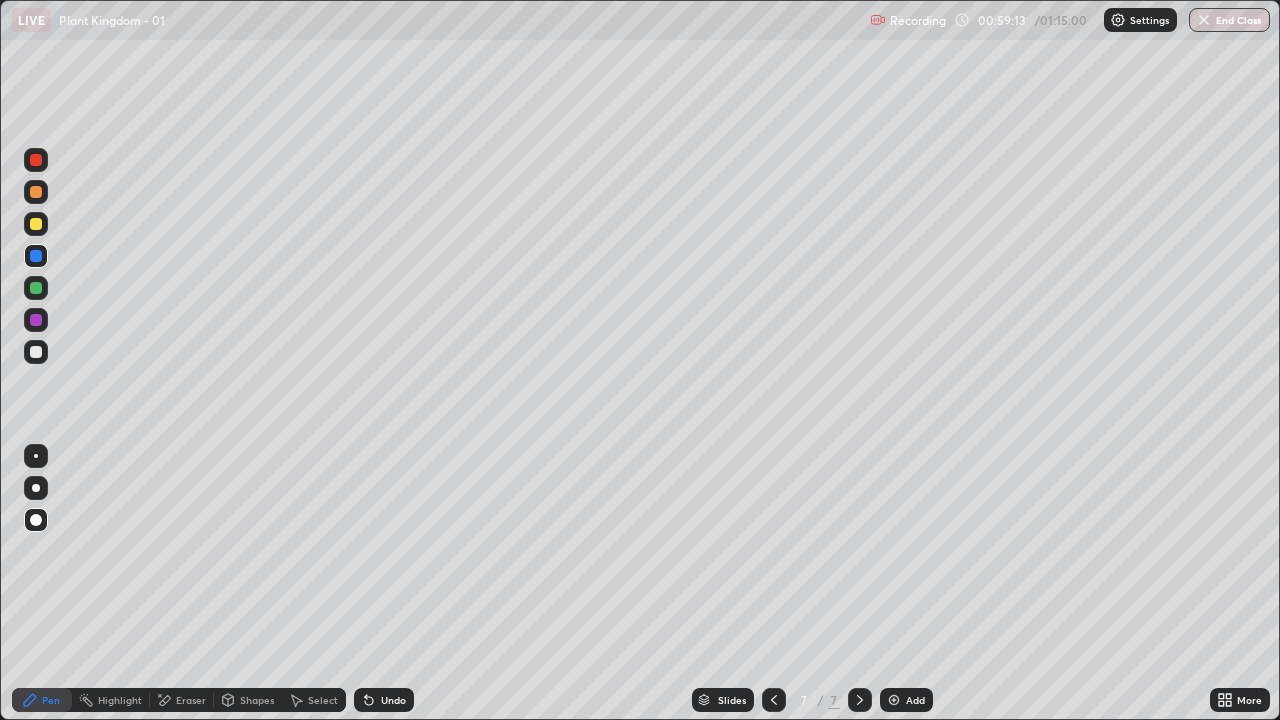 click at bounding box center (36, 192) 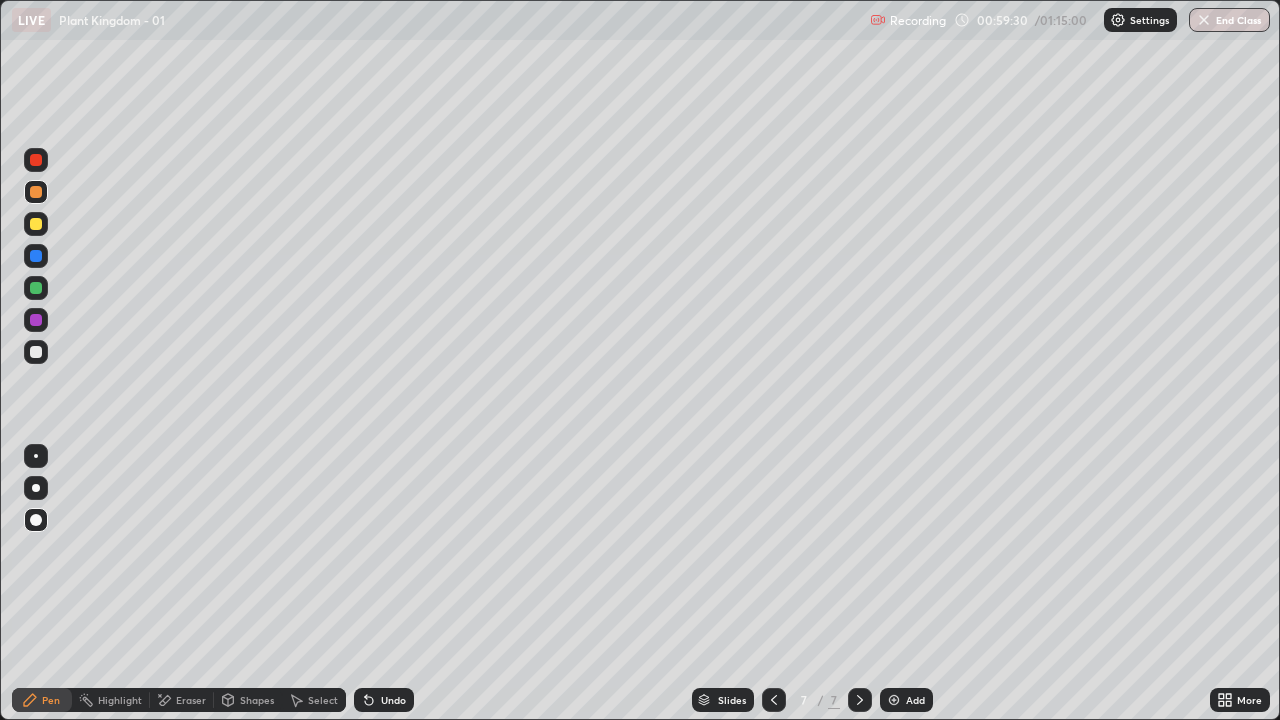 click at bounding box center (36, 256) 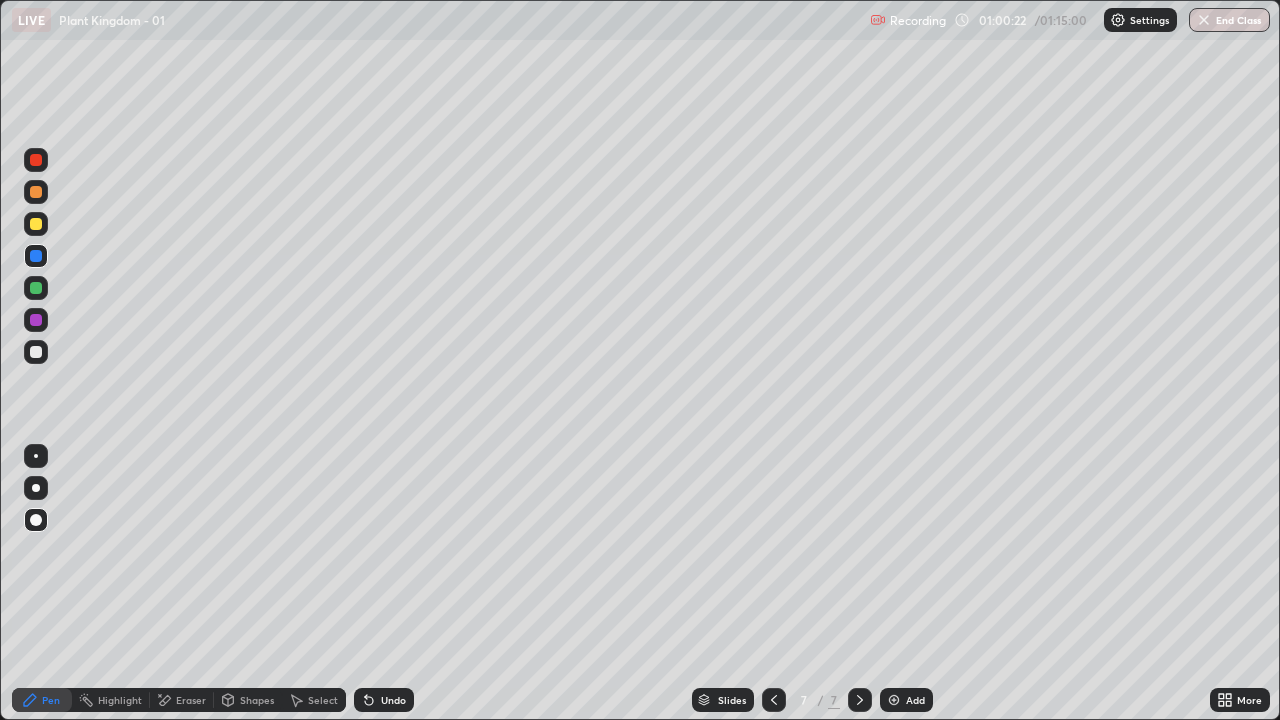 click at bounding box center (36, 224) 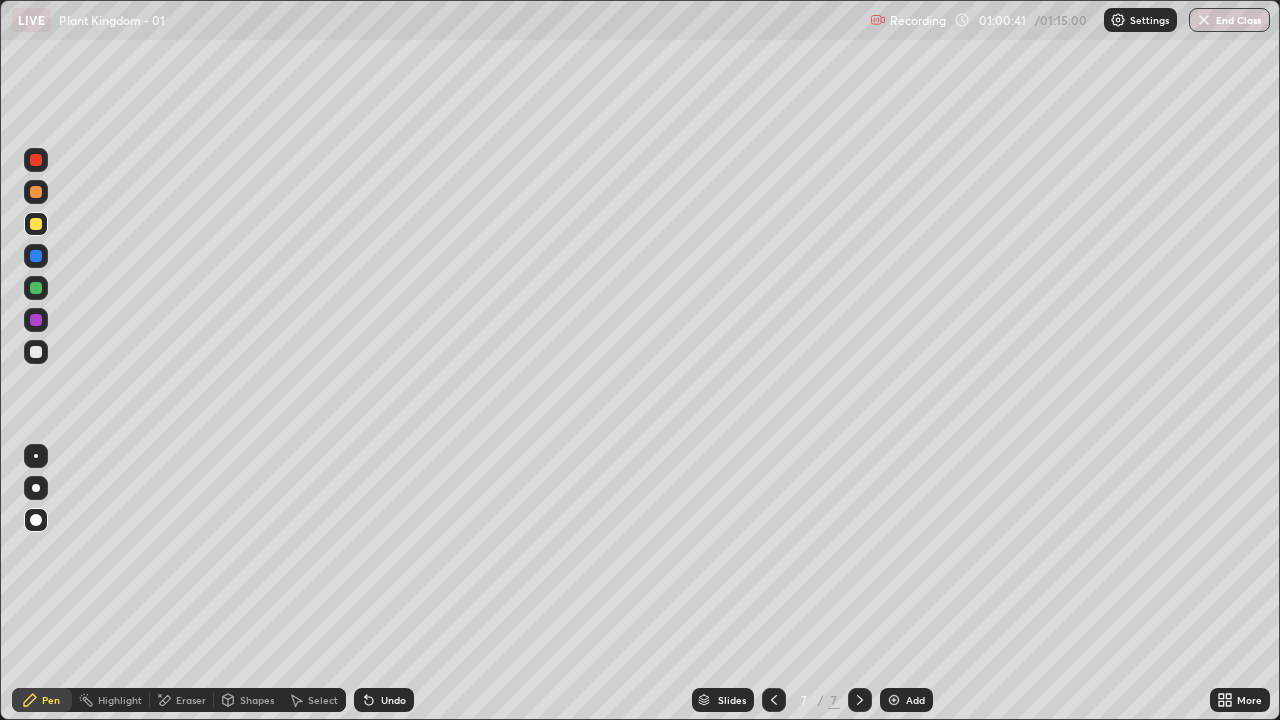 click at bounding box center [36, 352] 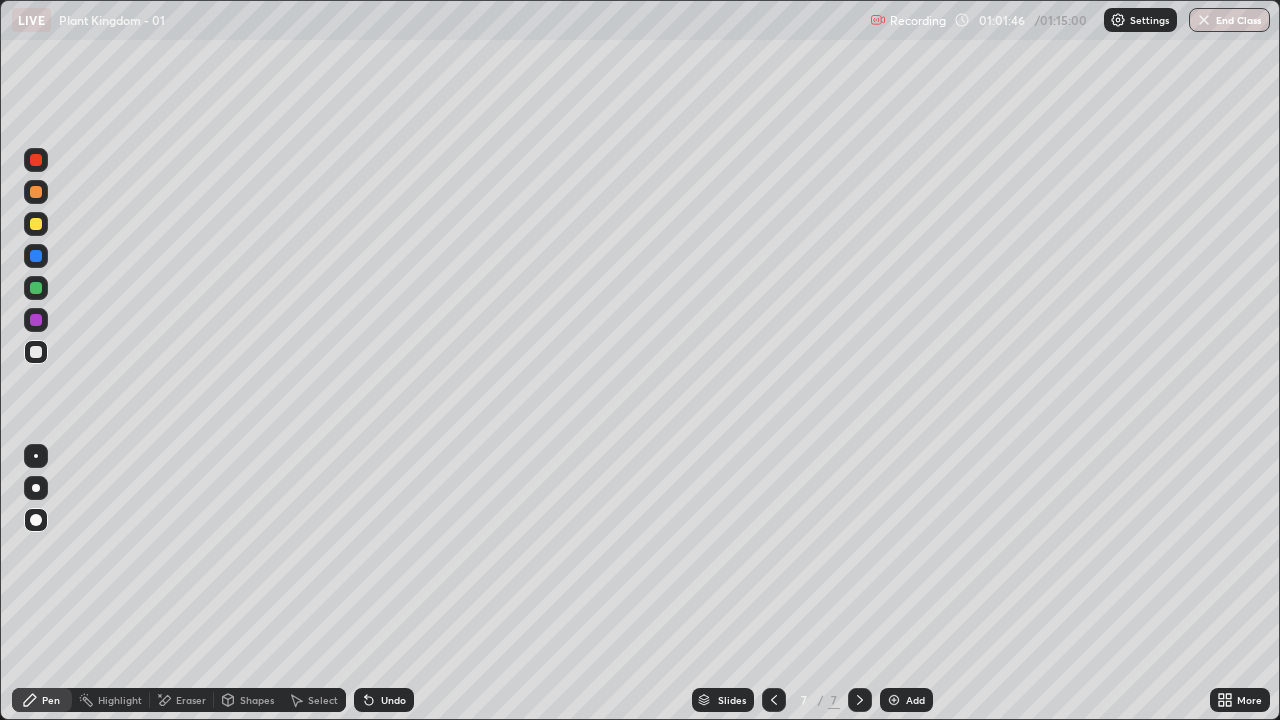click at bounding box center (36, 288) 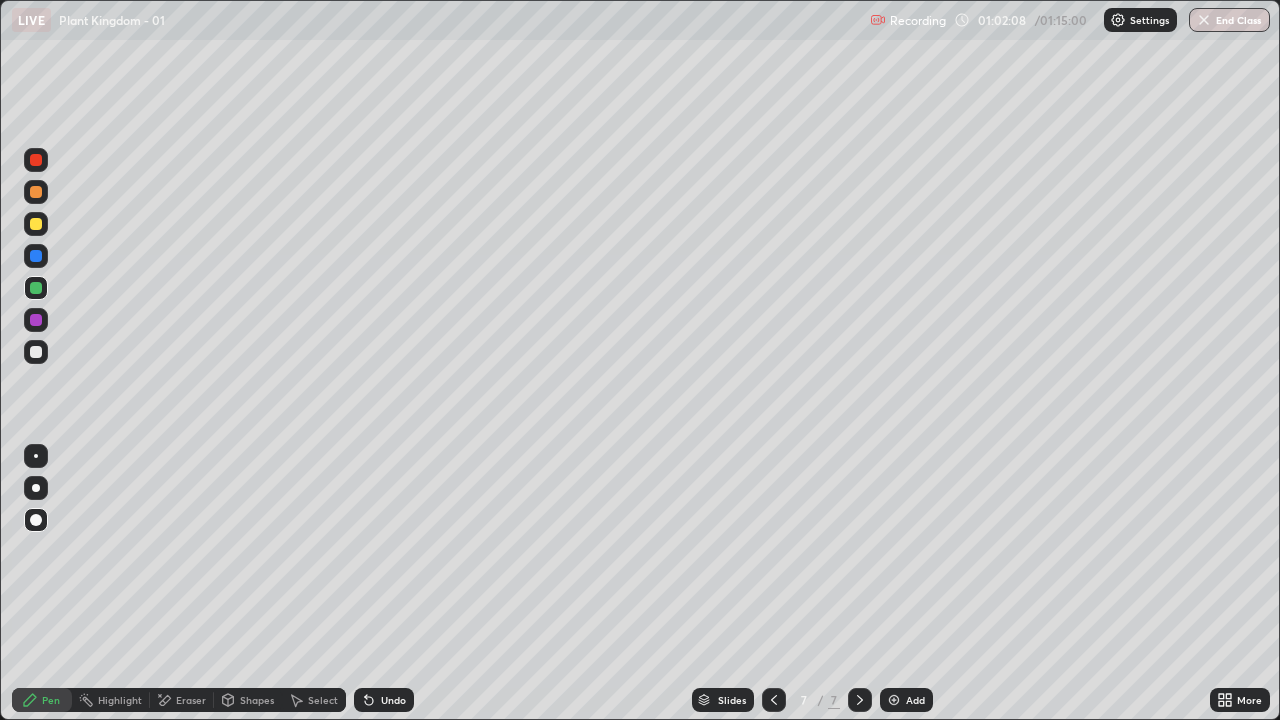 click at bounding box center [36, 352] 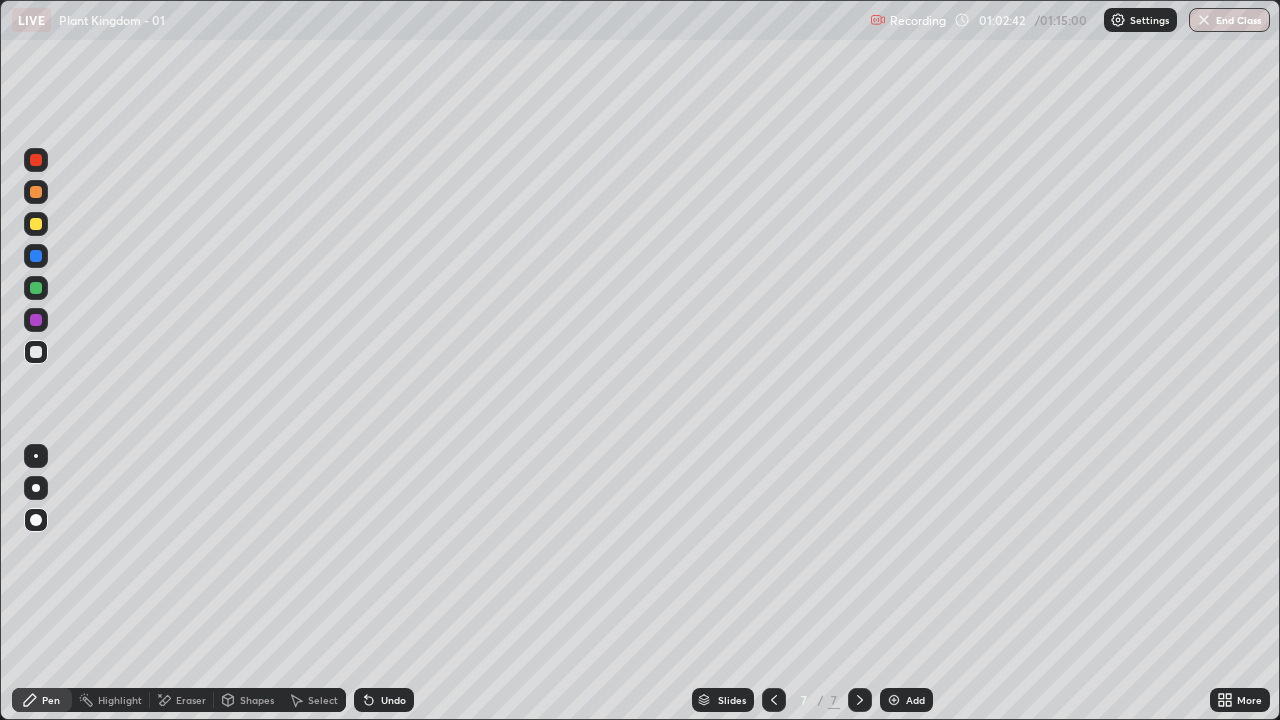 click at bounding box center (36, 192) 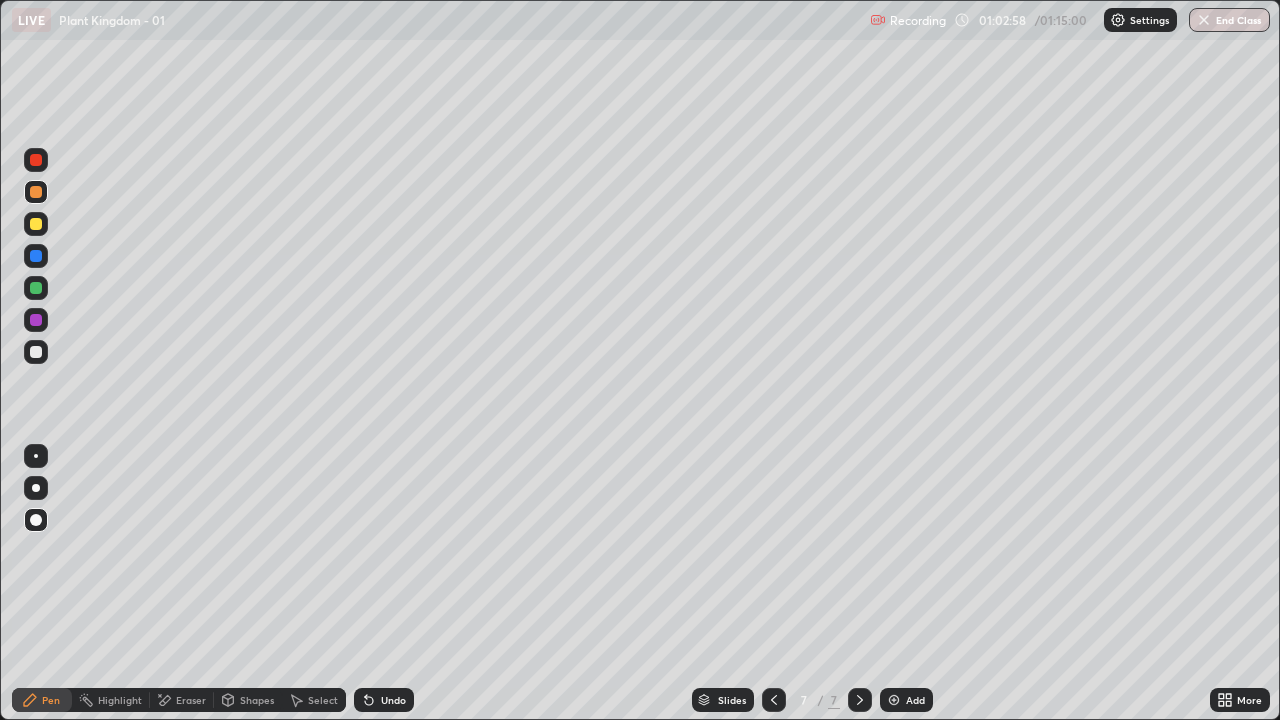 click at bounding box center (36, 352) 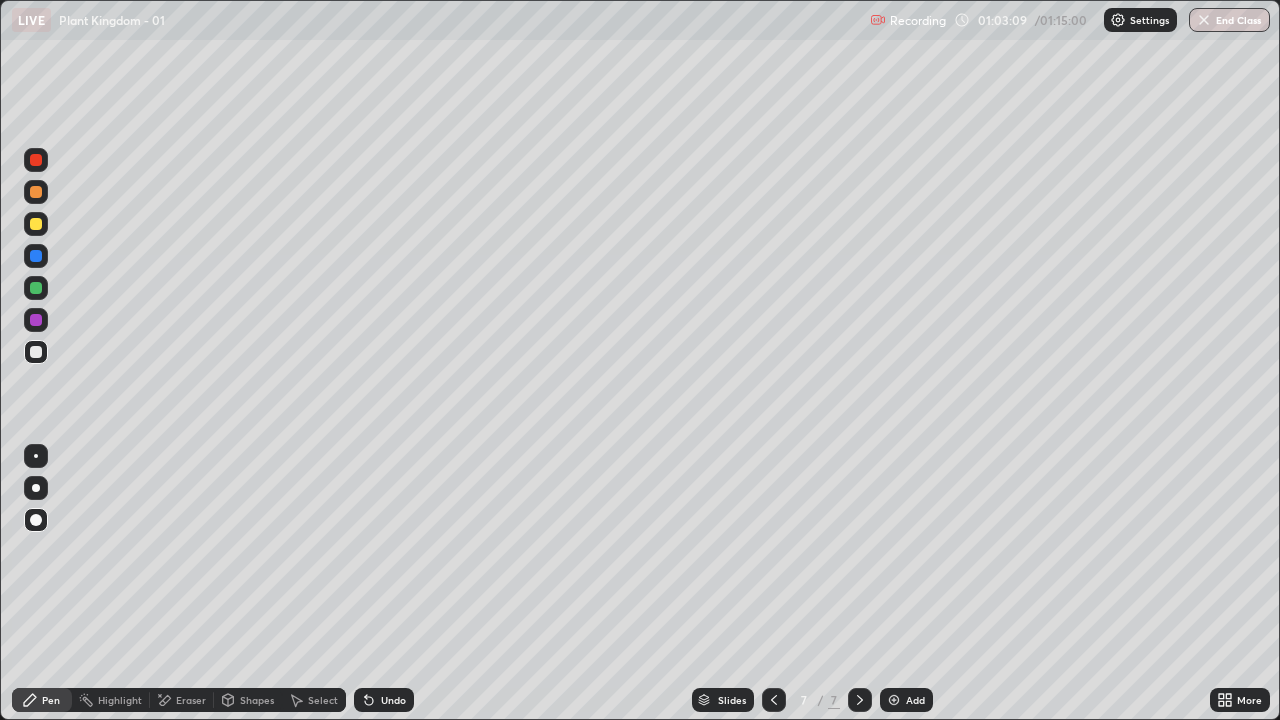 click on "Undo" at bounding box center [384, 700] 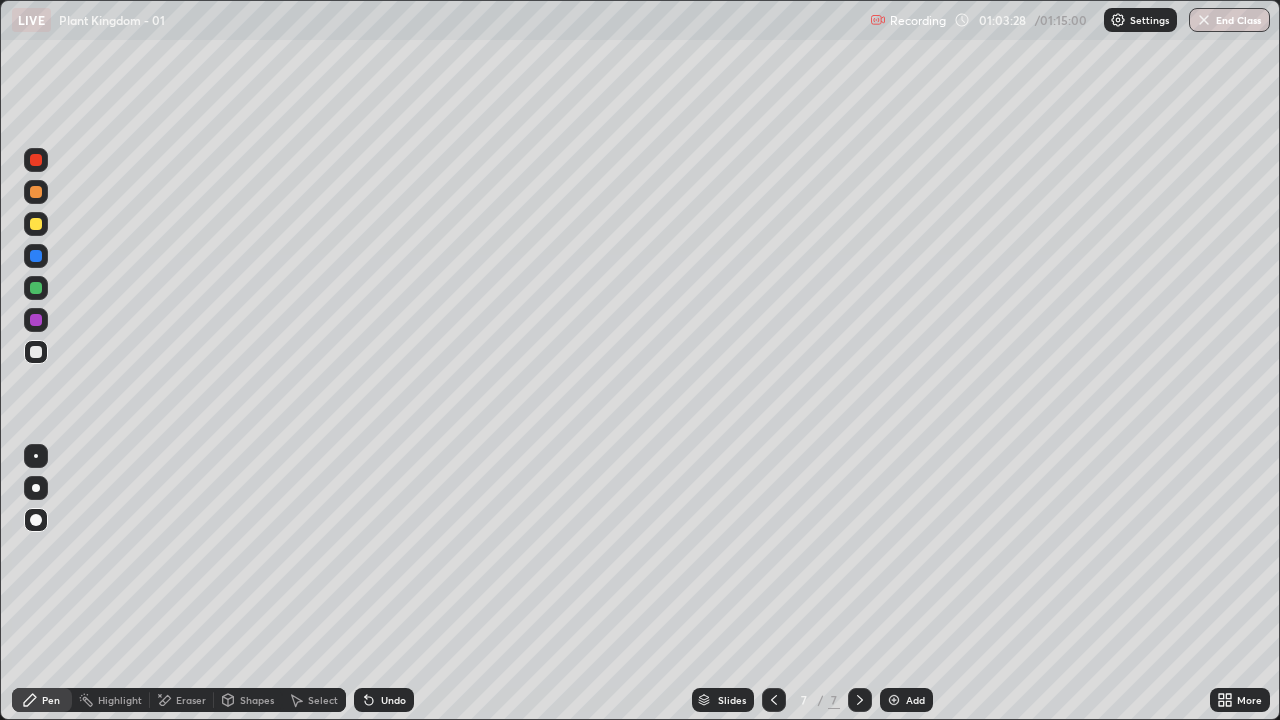click at bounding box center (36, 320) 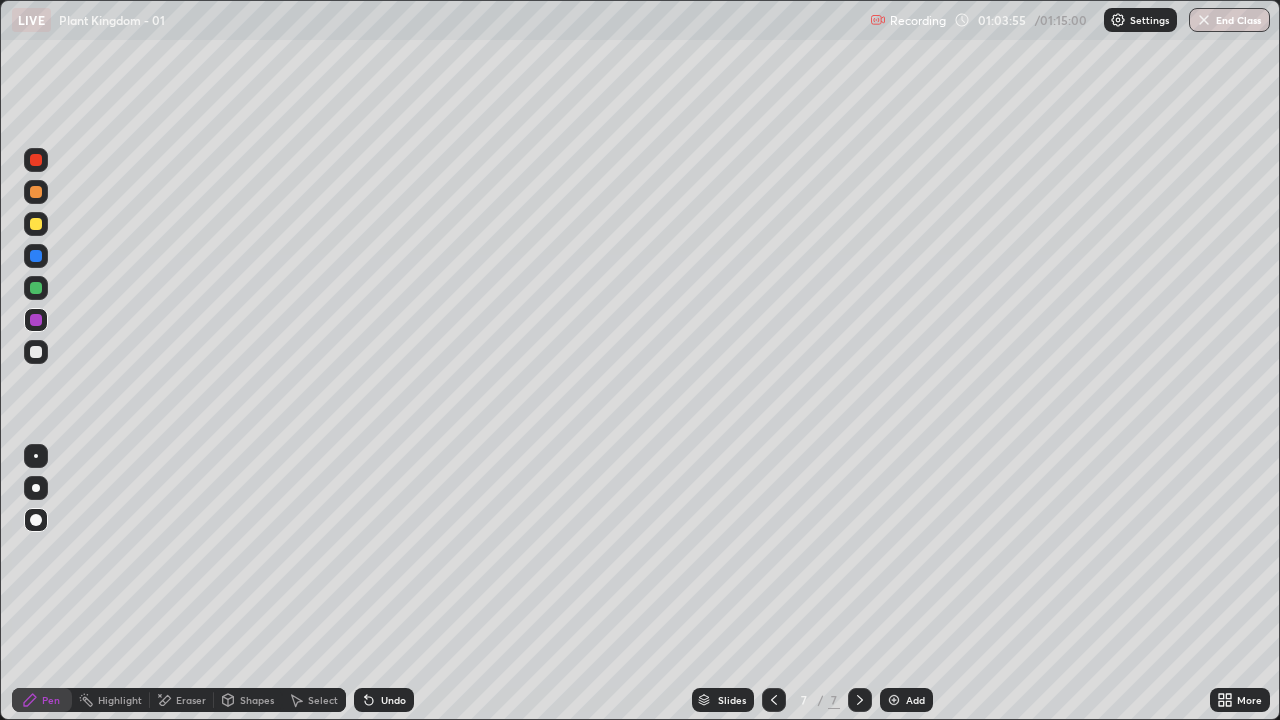 click at bounding box center [36, 352] 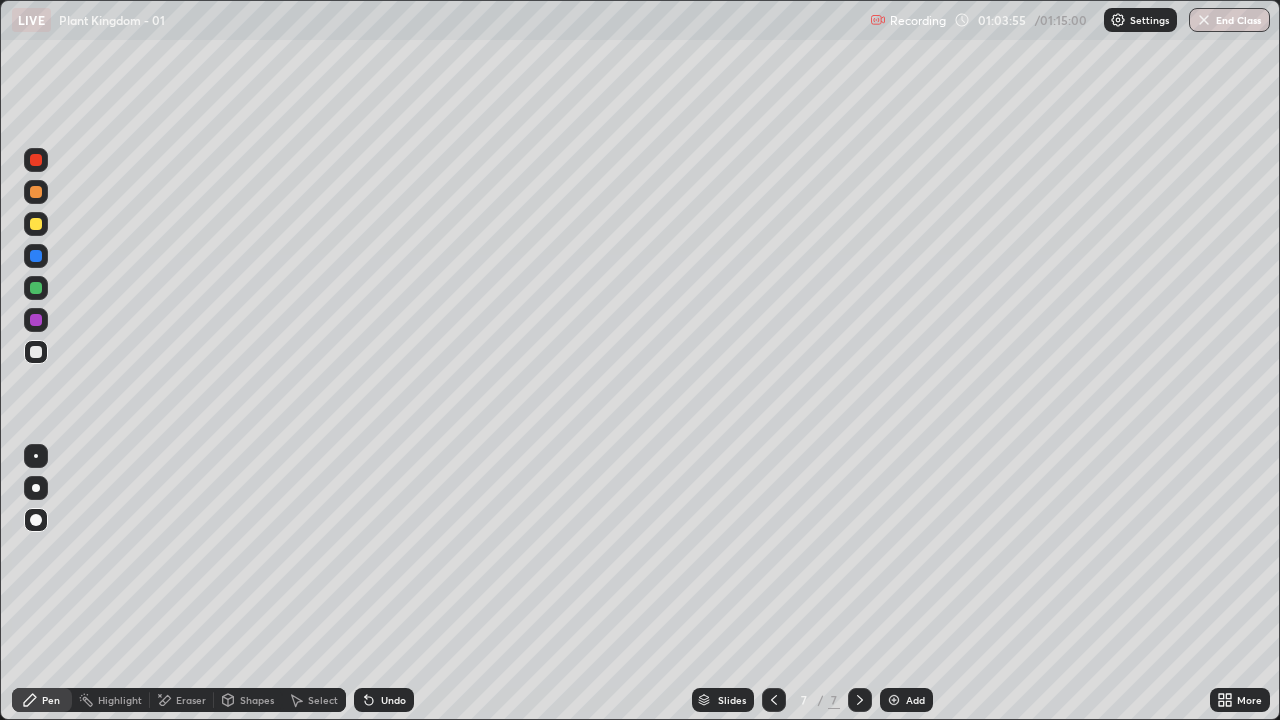 click at bounding box center (36, 224) 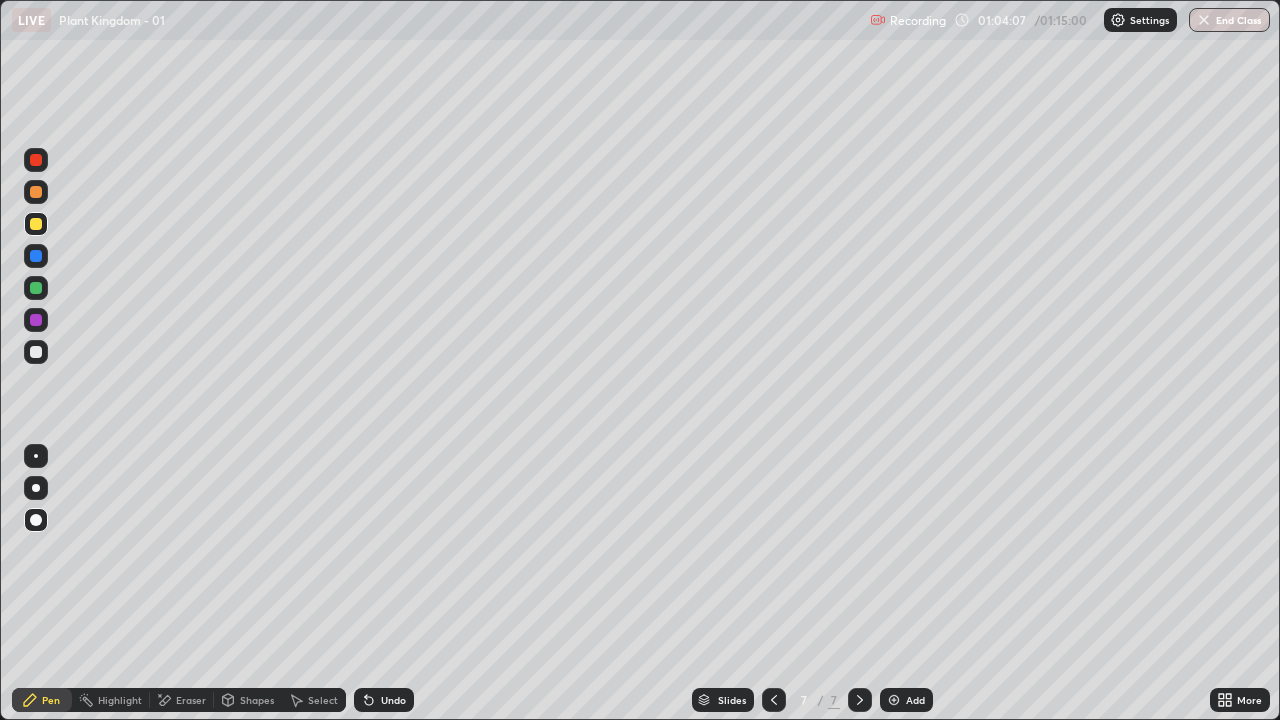 click at bounding box center (36, 352) 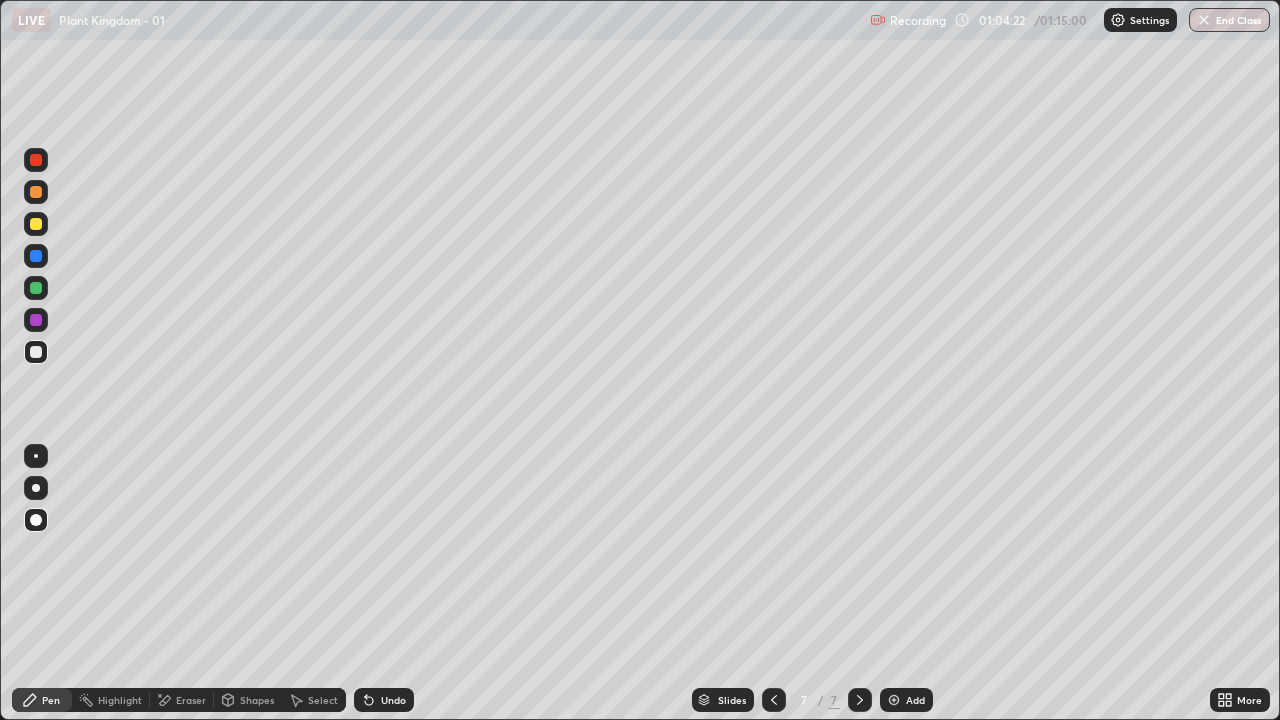 click on "Undo" at bounding box center [393, 700] 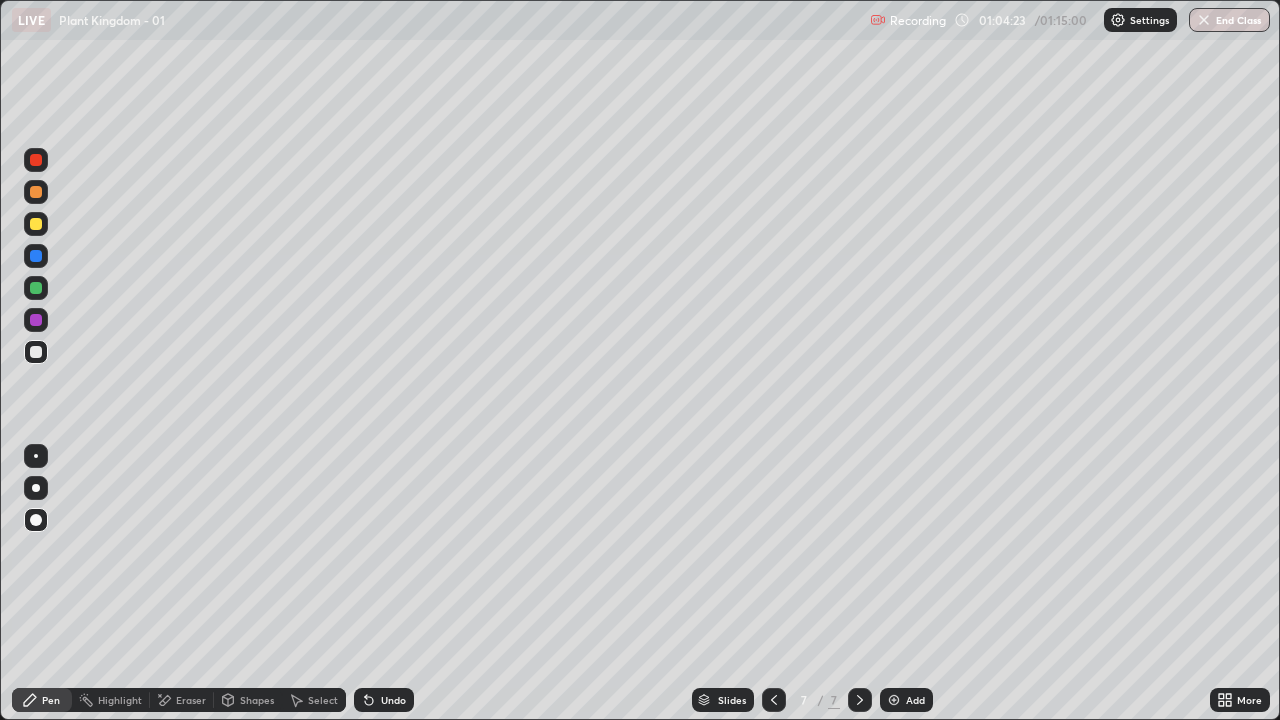 click on "Undo" at bounding box center [384, 700] 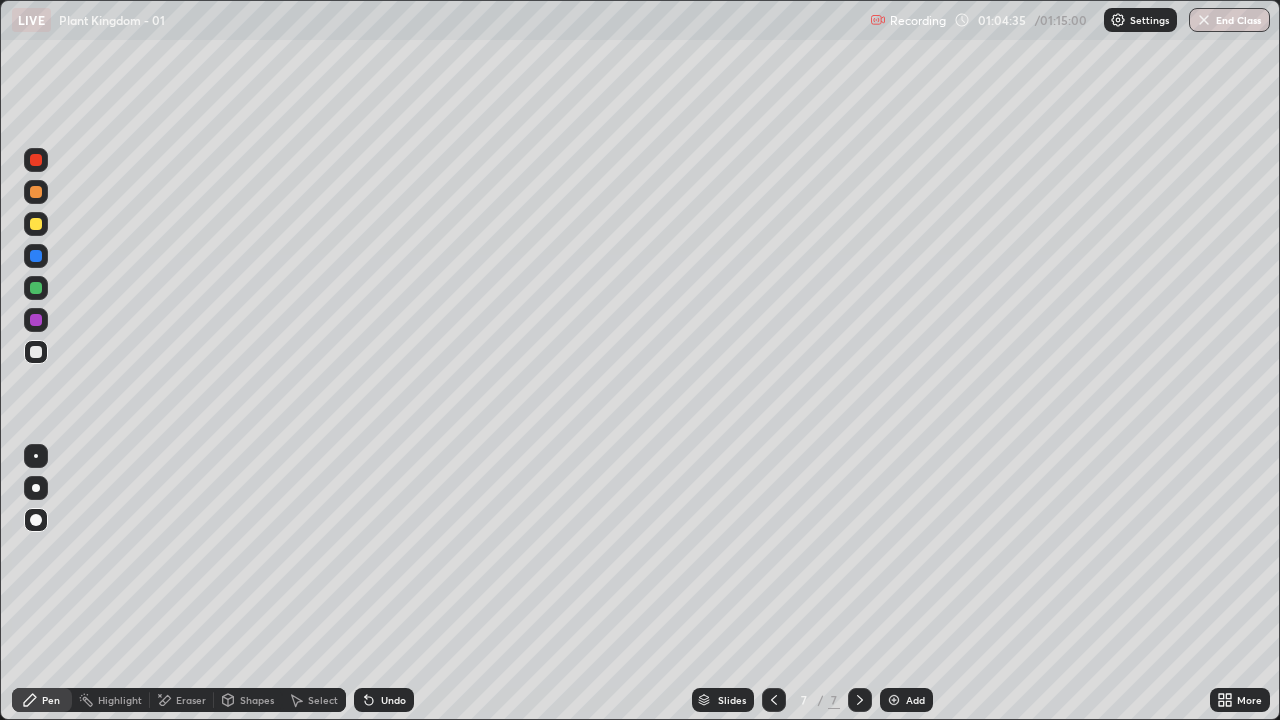 click 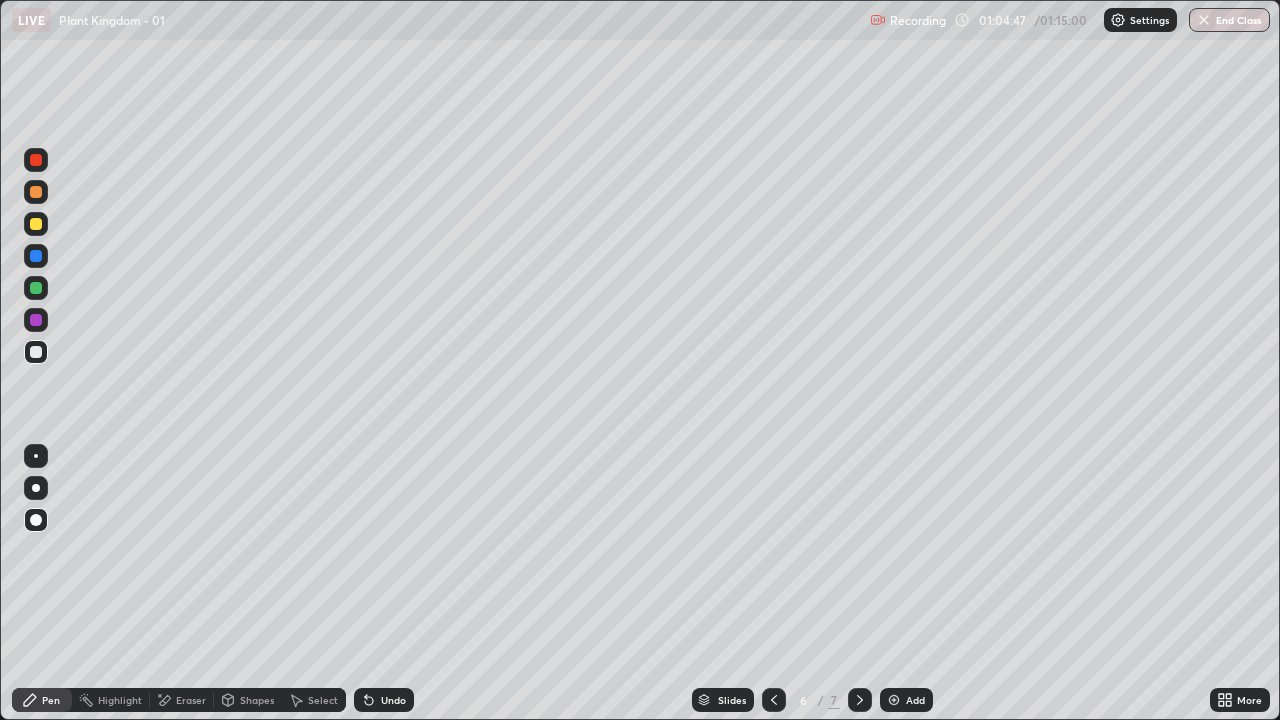 click at bounding box center [860, 700] 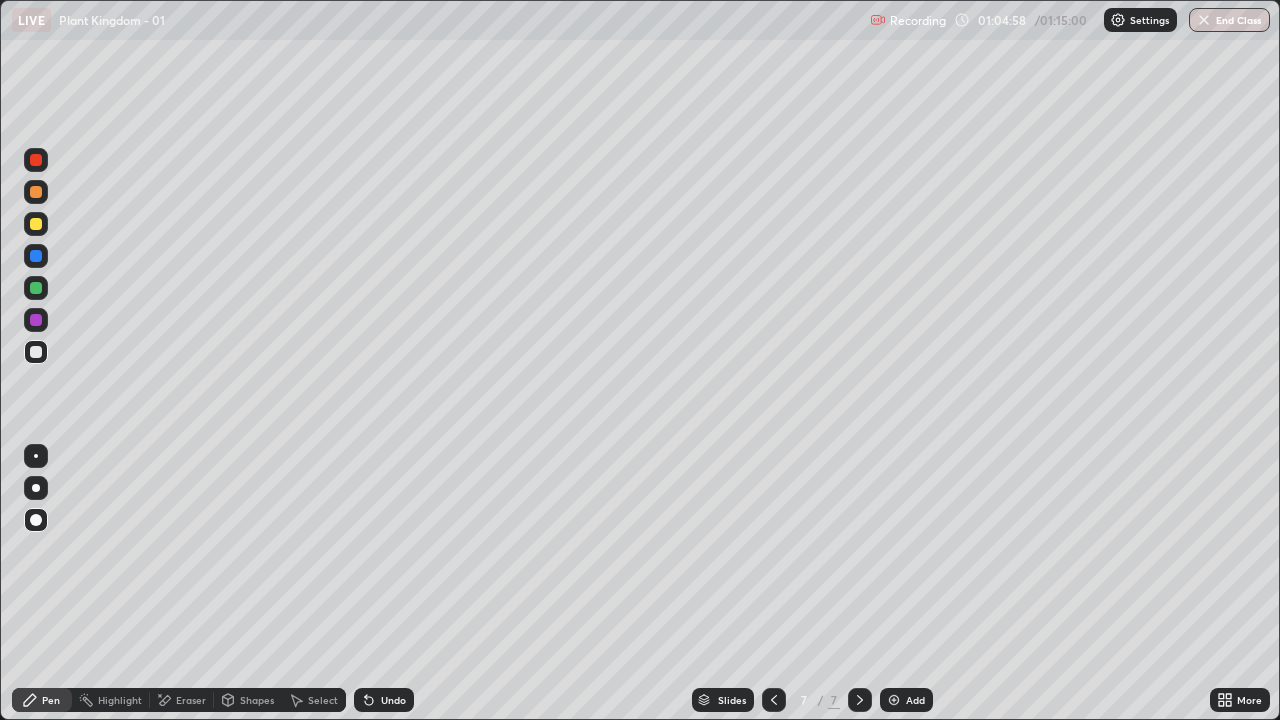 click at bounding box center (36, 352) 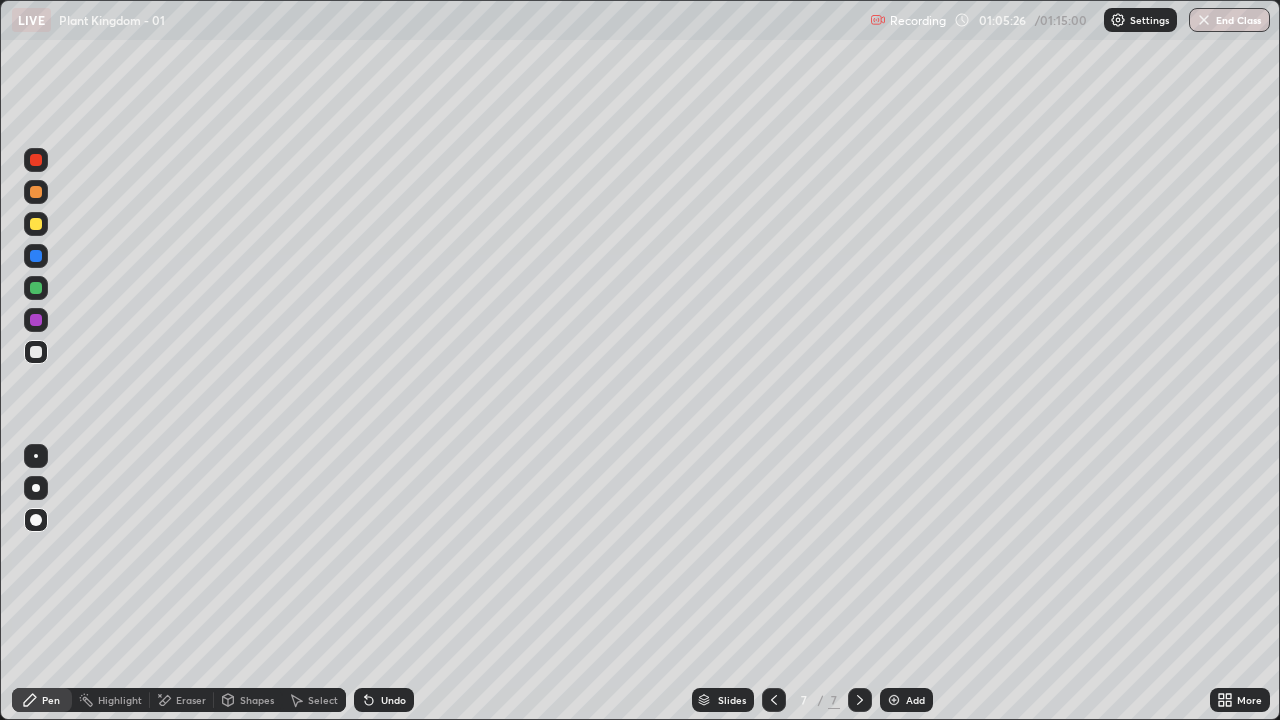 click at bounding box center [36, 320] 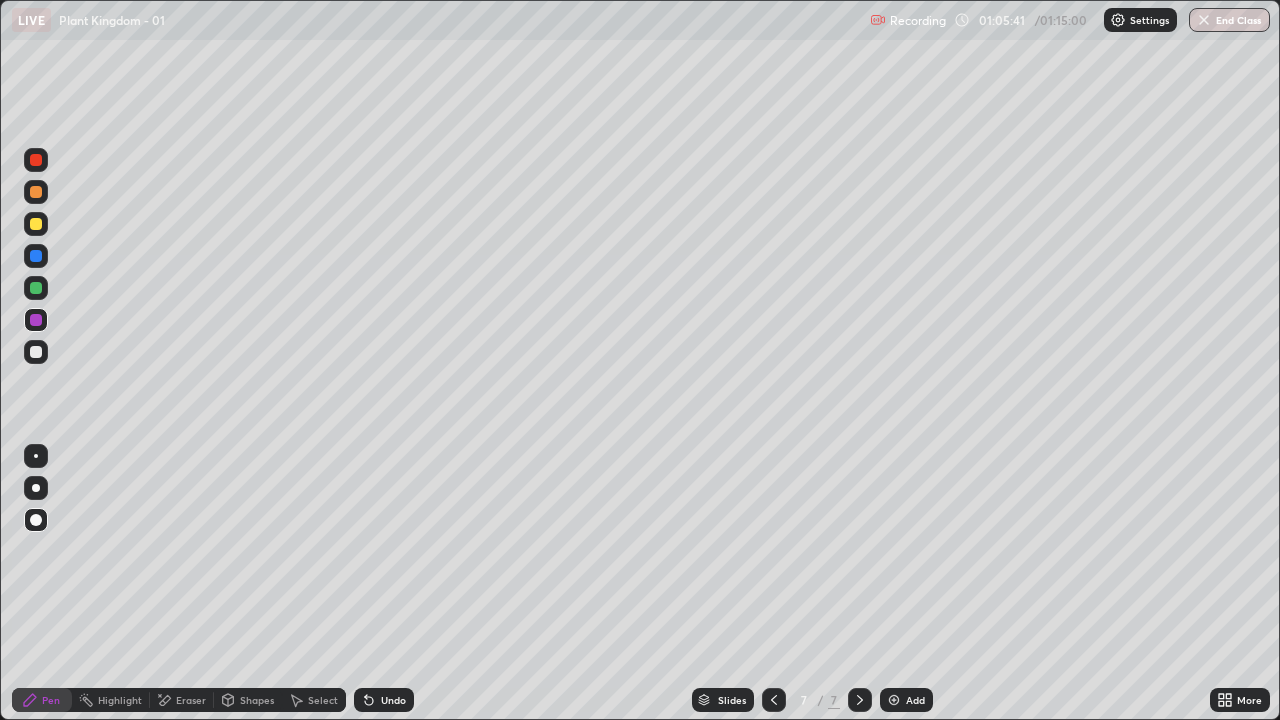 click at bounding box center (36, 352) 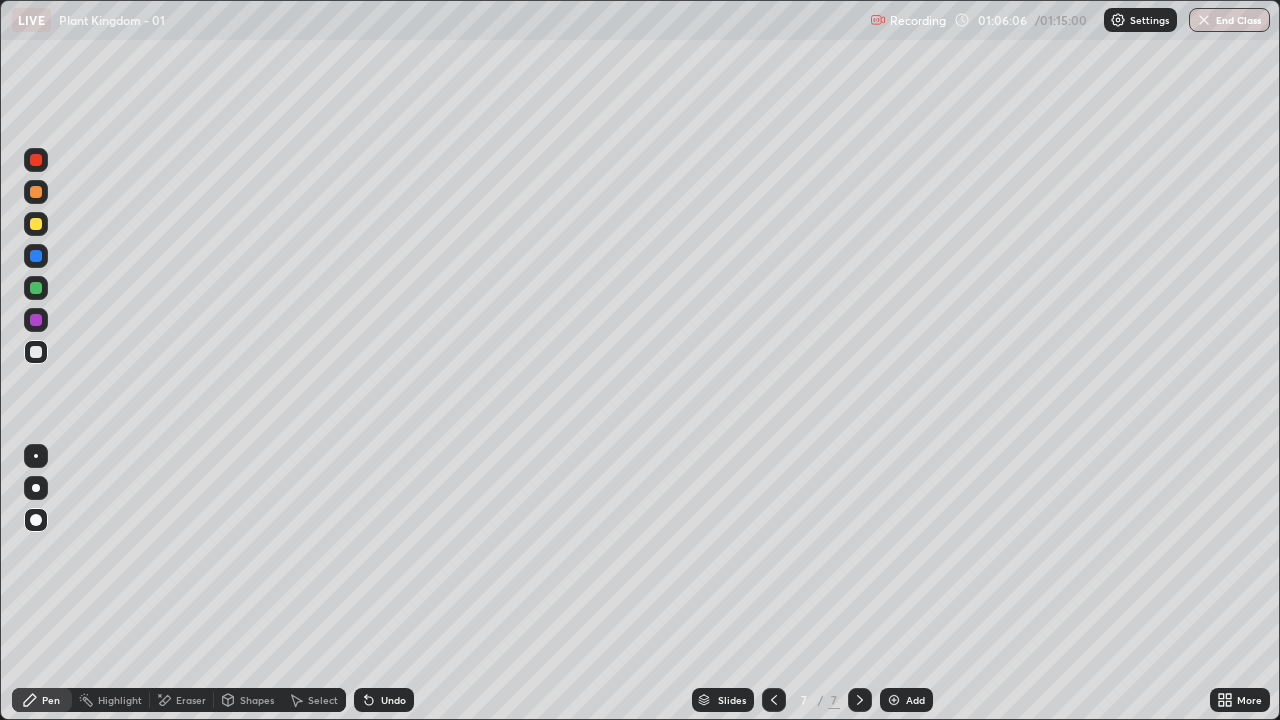 click at bounding box center (36, 192) 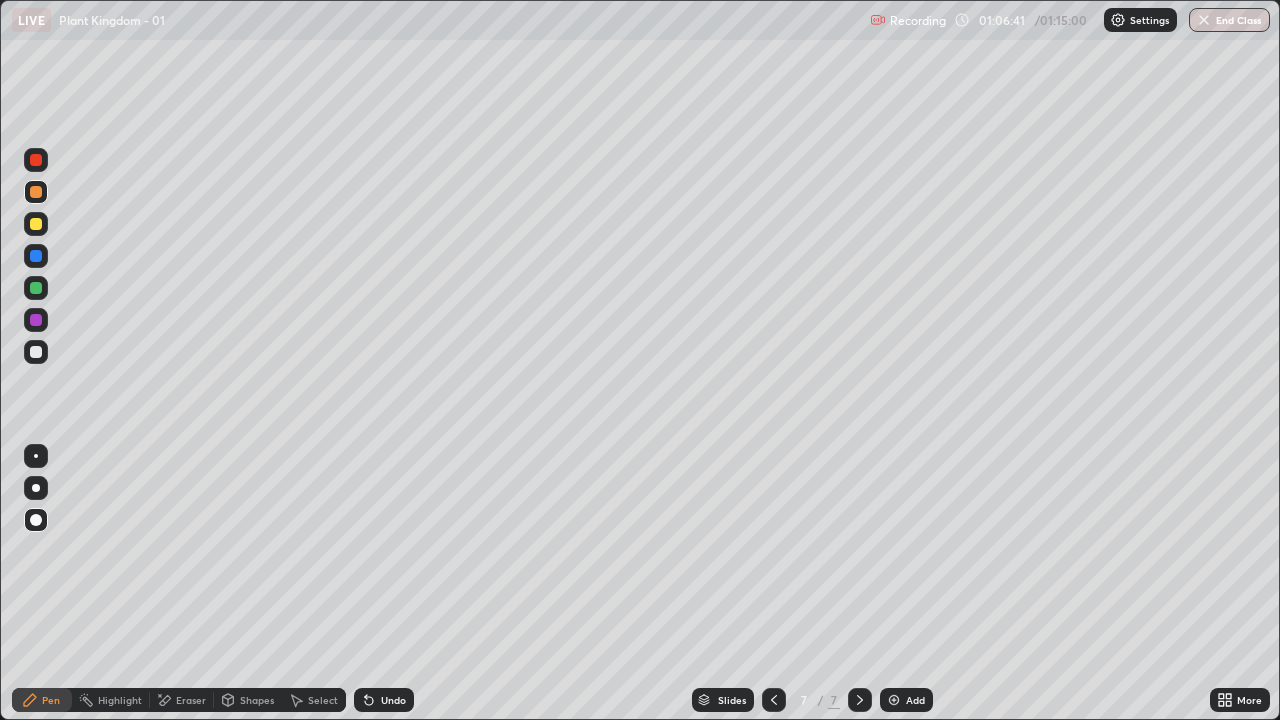 click at bounding box center [36, 224] 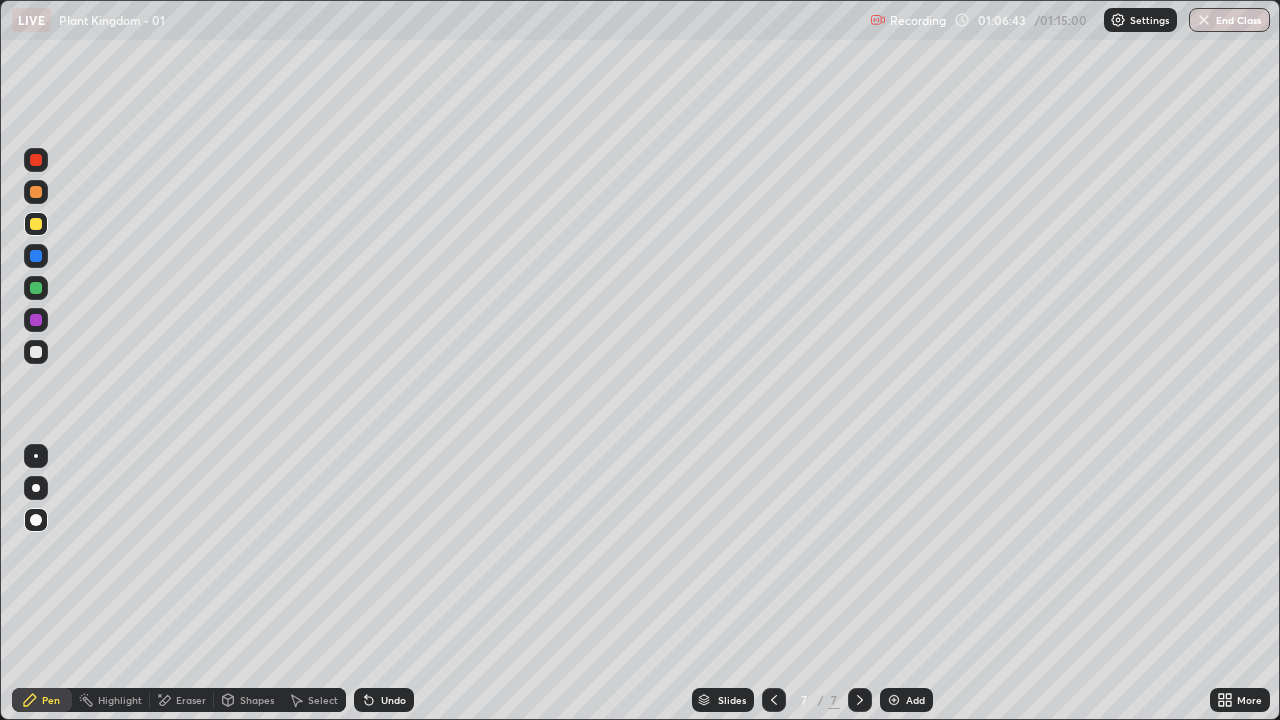 click at bounding box center (36, 288) 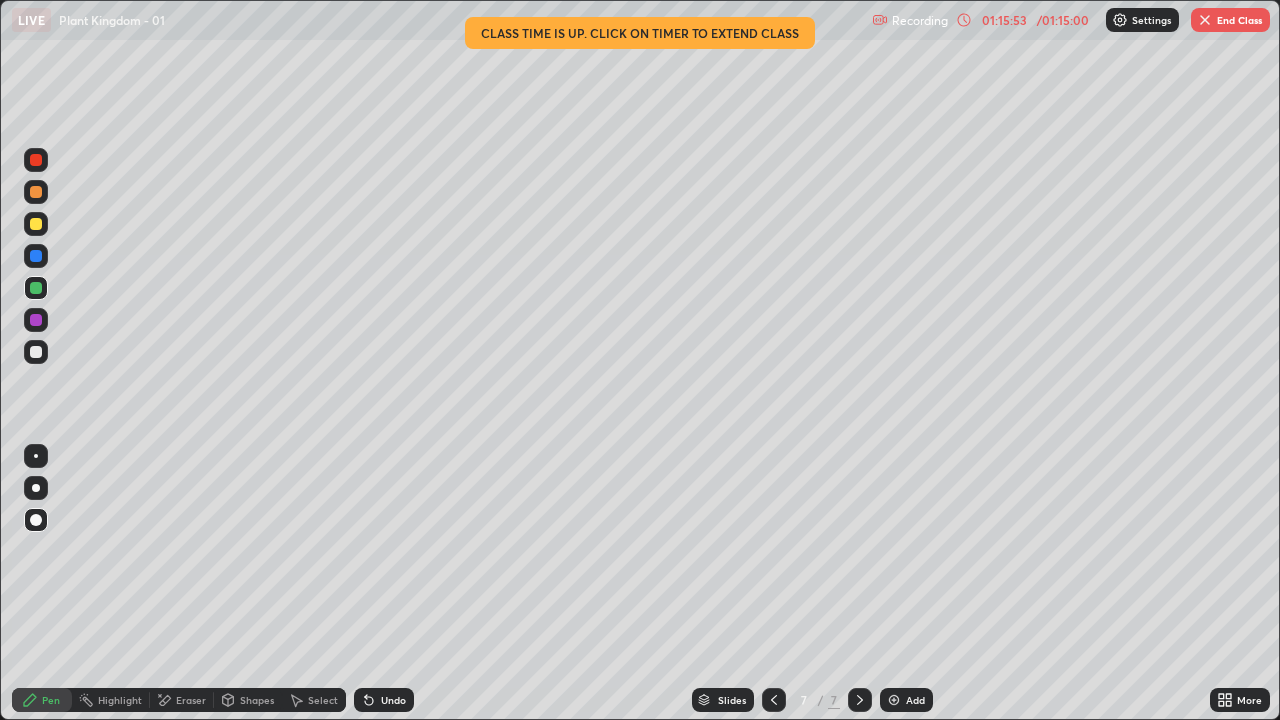 click on "End Class" at bounding box center [1230, 20] 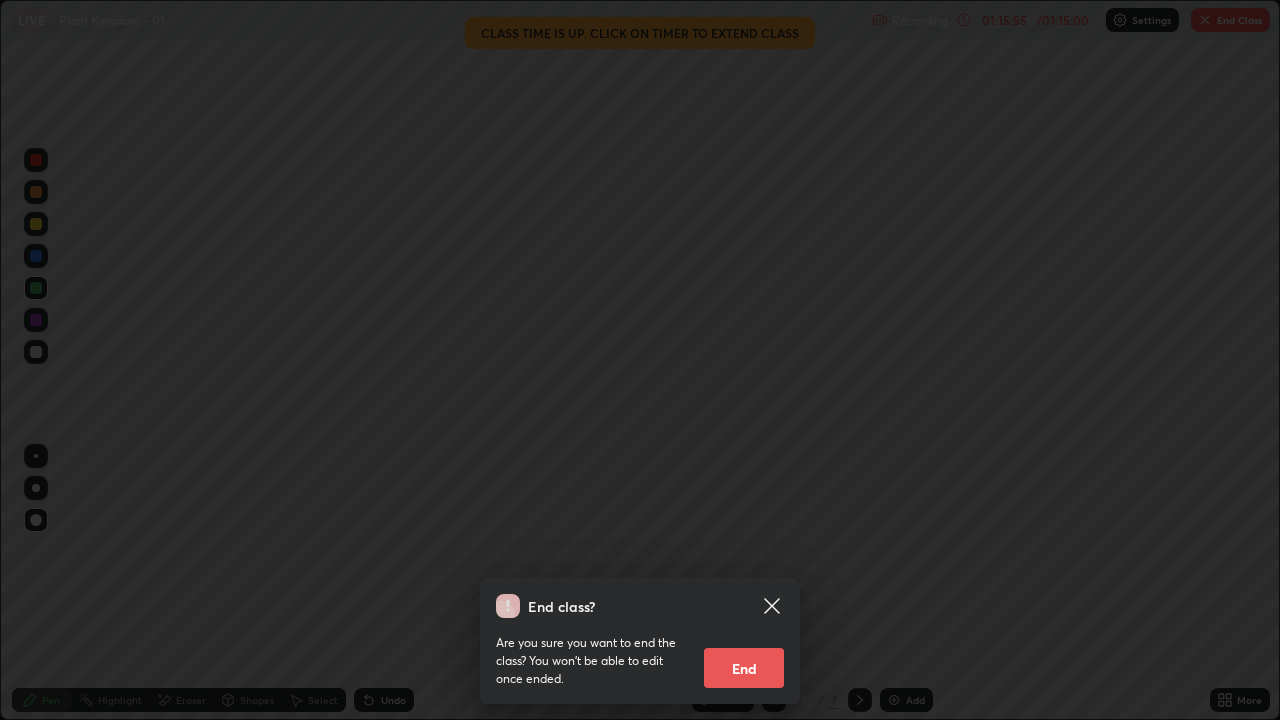 click on "End" at bounding box center [744, 668] 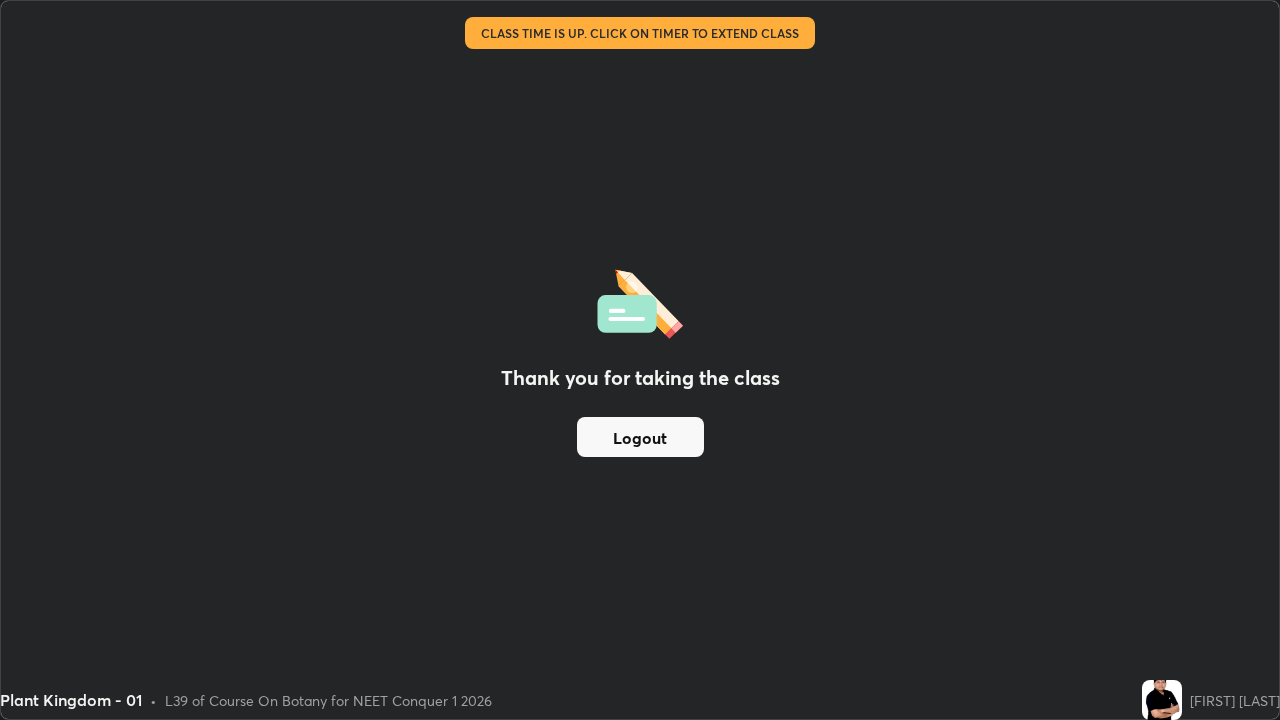 click on "Logout" at bounding box center [640, 437] 